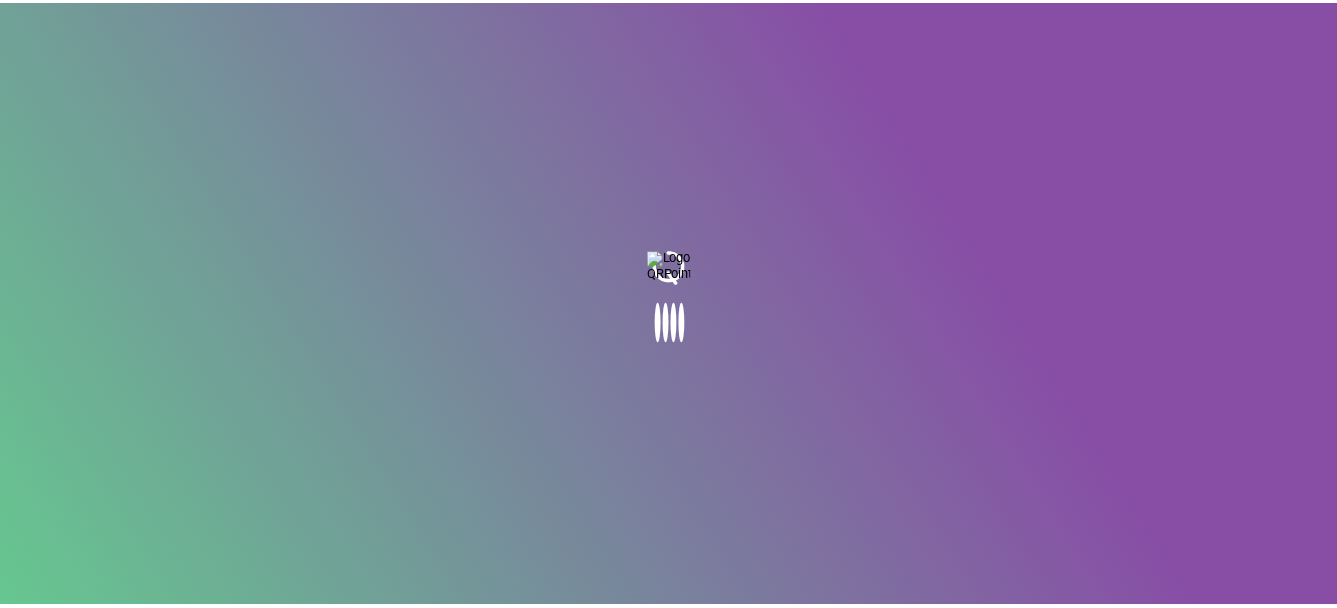scroll, scrollTop: 0, scrollLeft: 0, axis: both 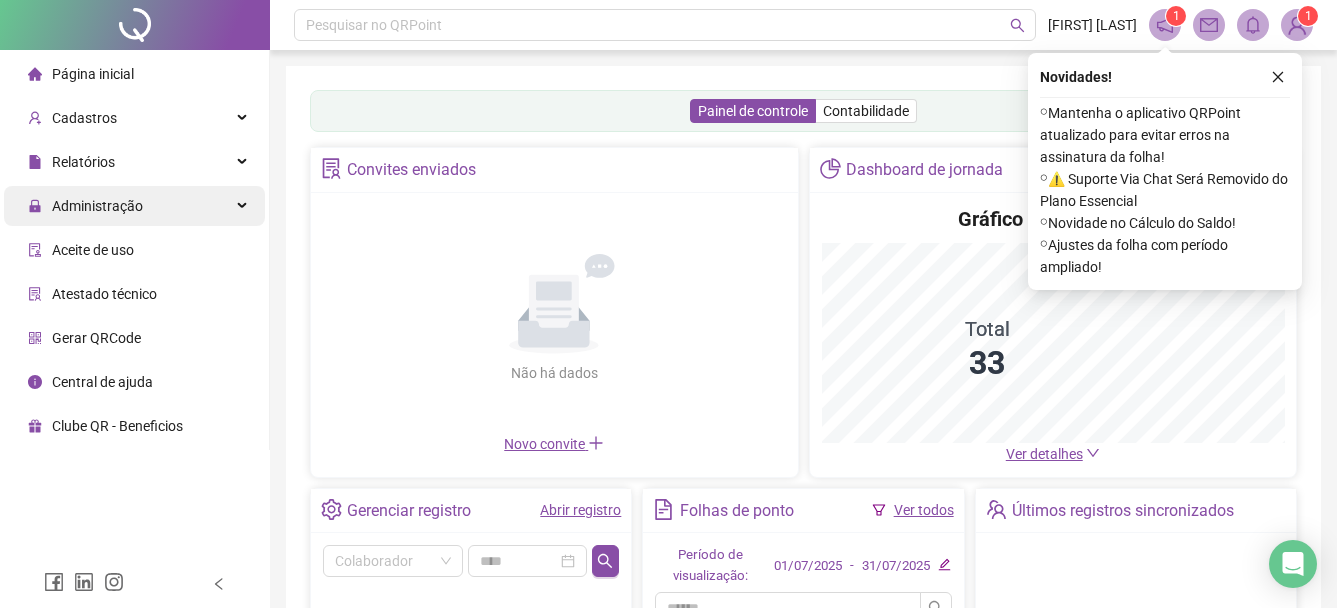 click on "Administração" at bounding box center (97, 206) 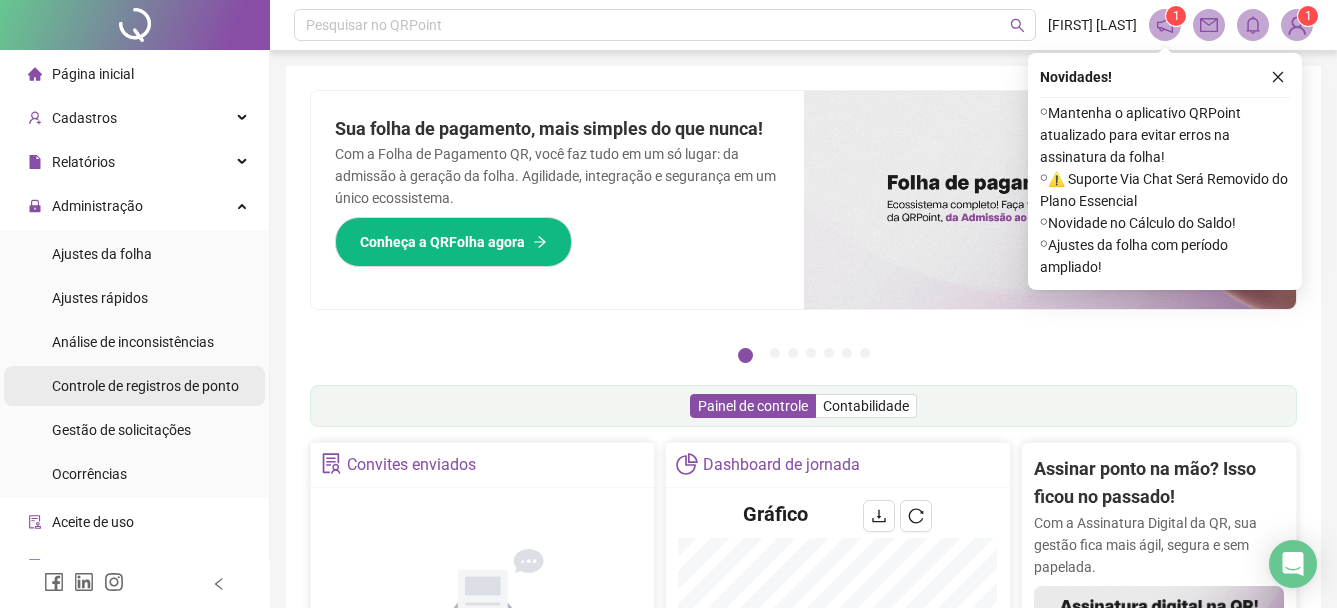 click on "Controle de registros de ponto" at bounding box center (145, 386) 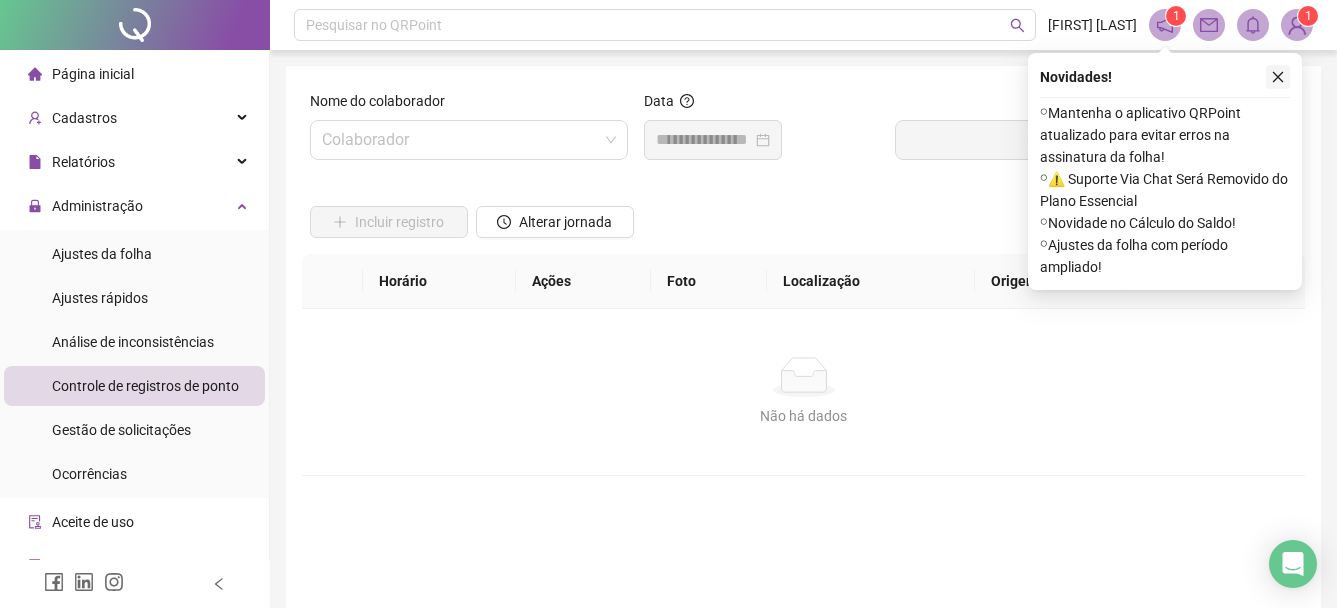 click 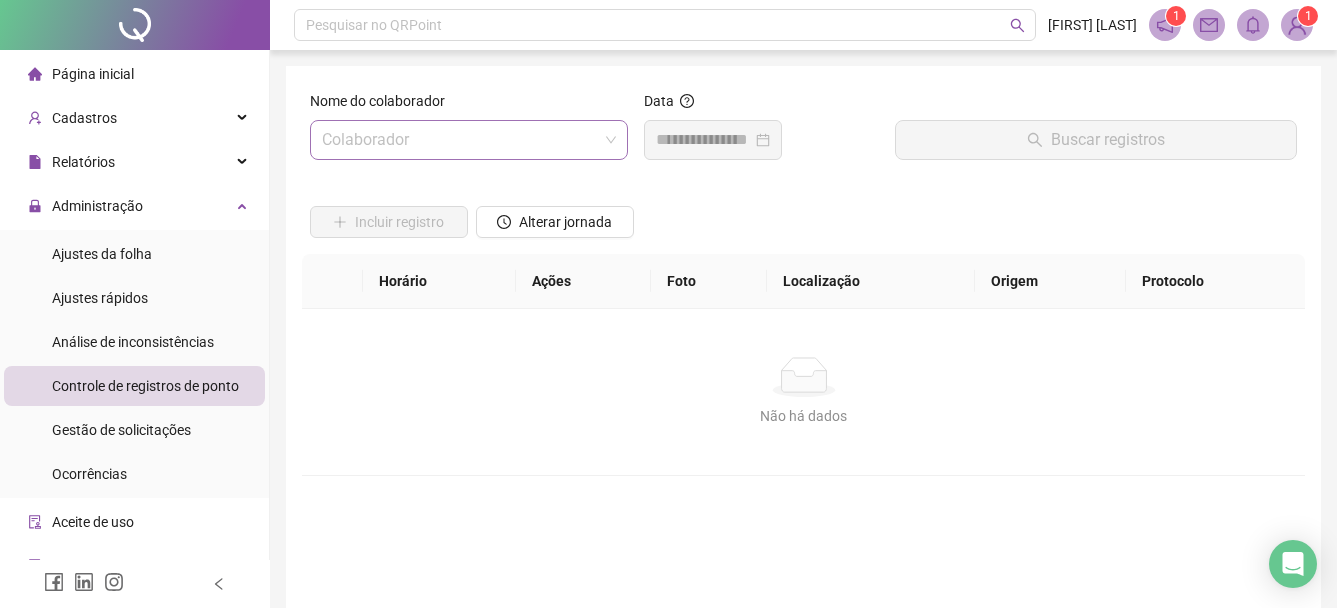 click at bounding box center (460, 140) 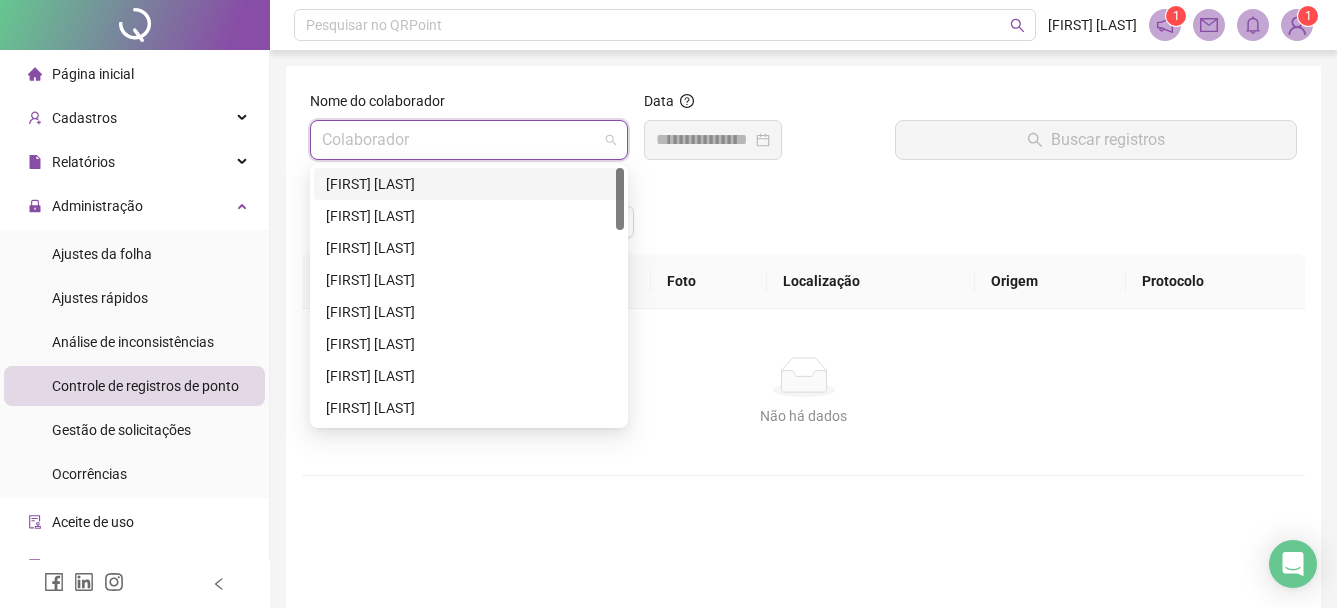 drag, startPoint x: 478, startPoint y: 183, endPoint x: 512, endPoint y: 161, distance: 40.496914 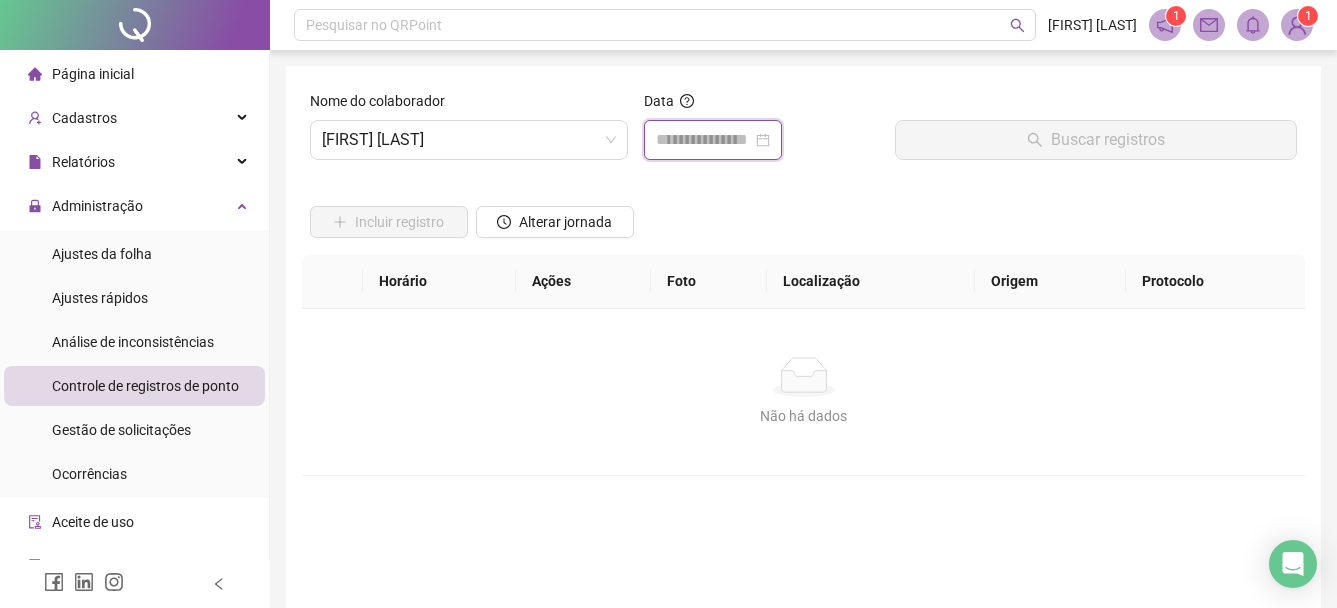 click at bounding box center [704, 140] 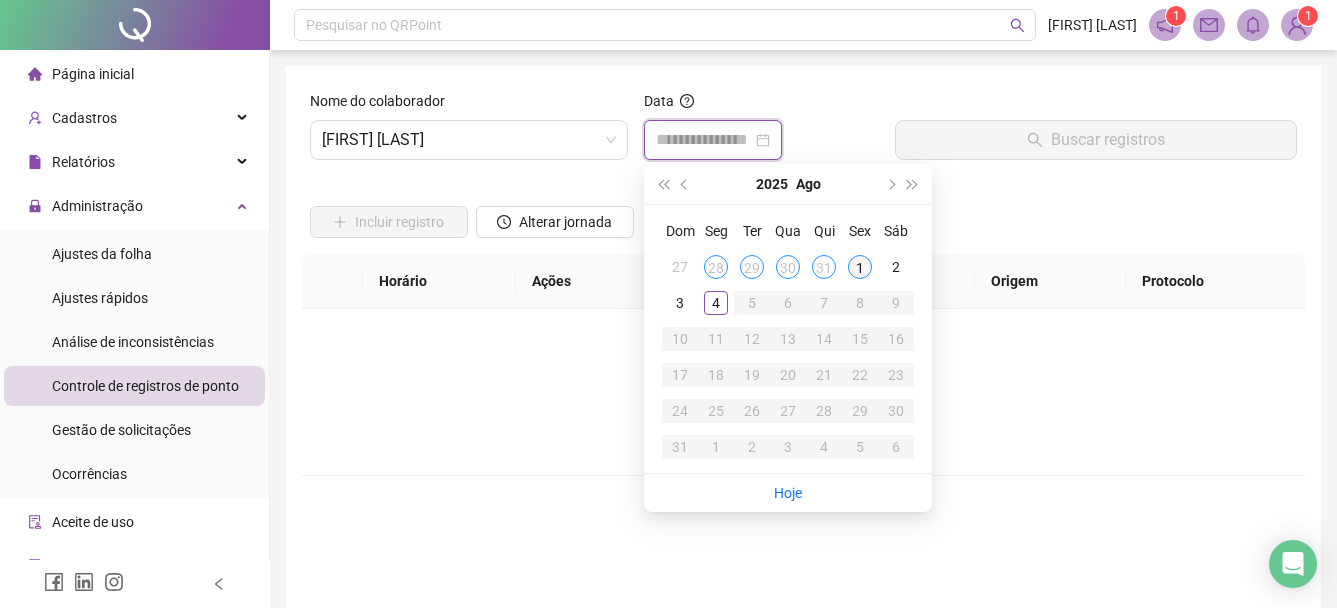 type on "**********" 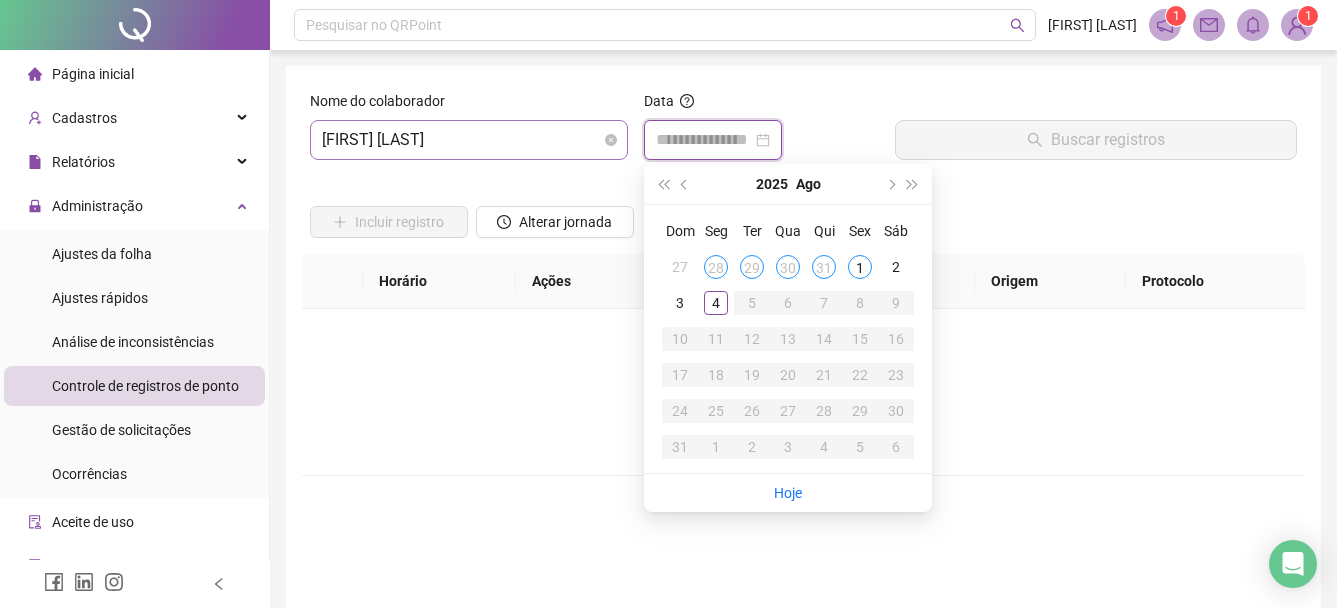click on "[FIRST] [LAST]" at bounding box center [469, 140] 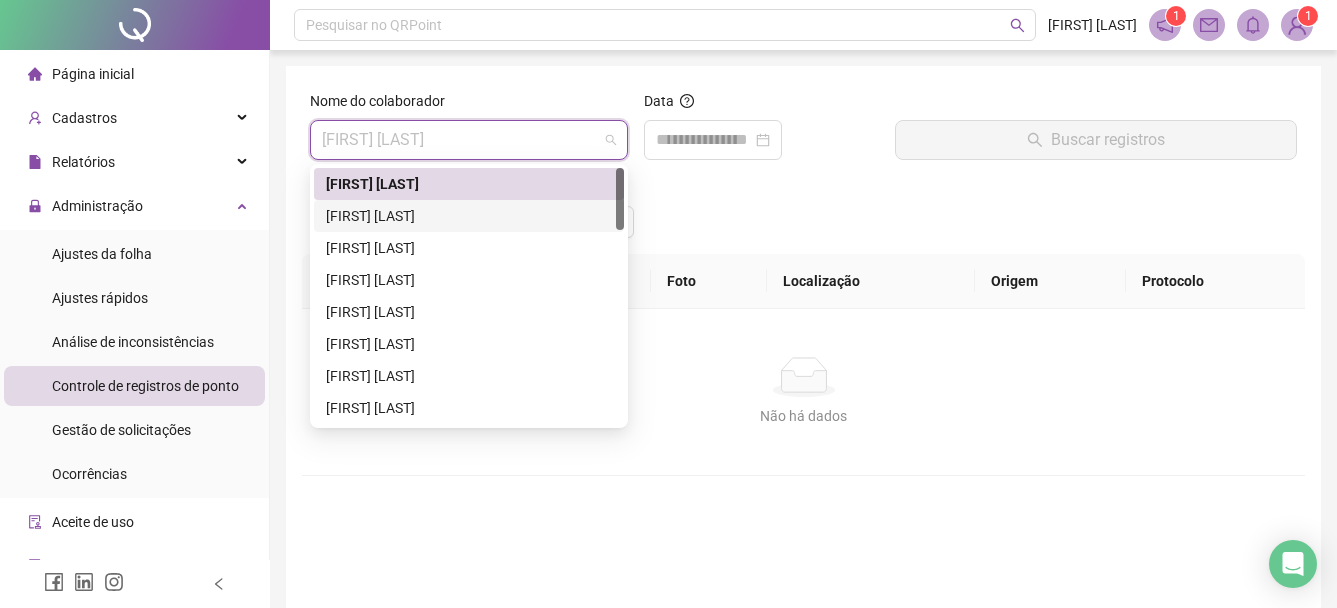 click on "[FIRST] [LAST] [LAST]" at bounding box center [469, 216] 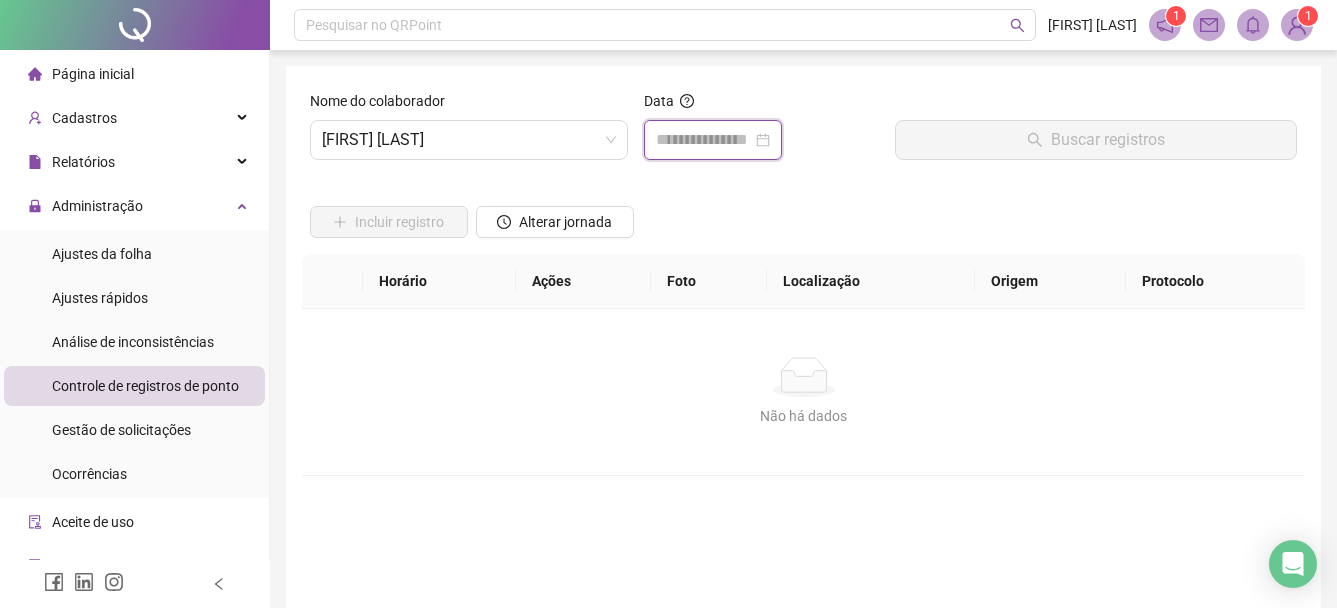 click at bounding box center [704, 140] 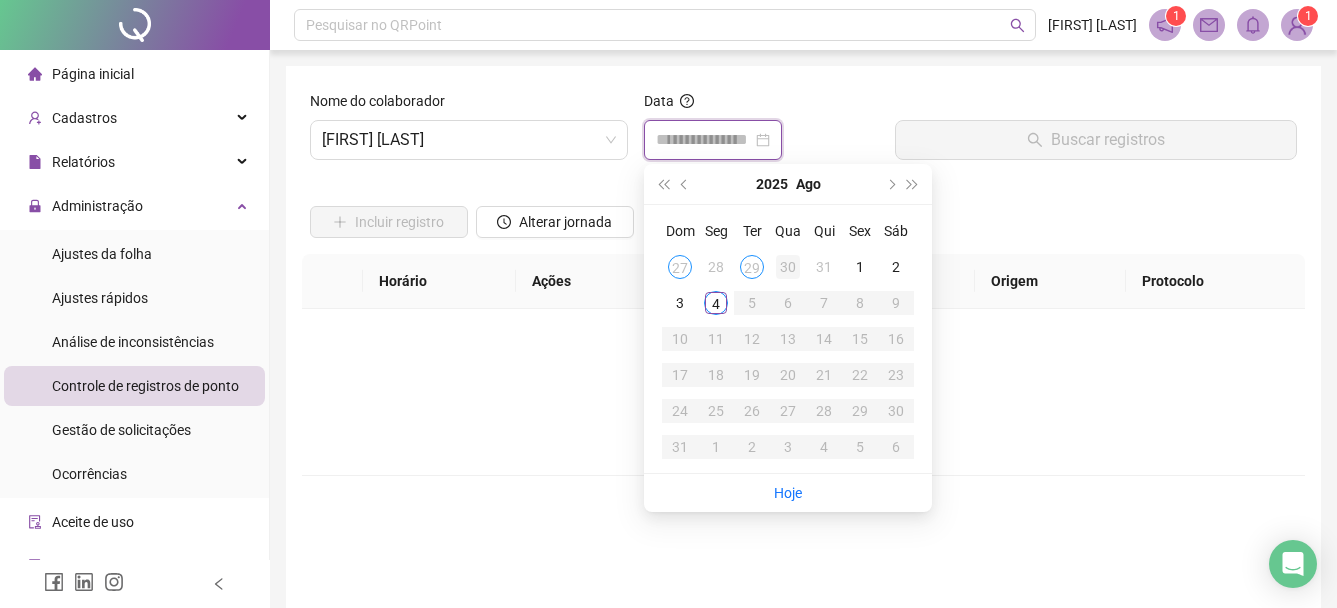 type on "**********" 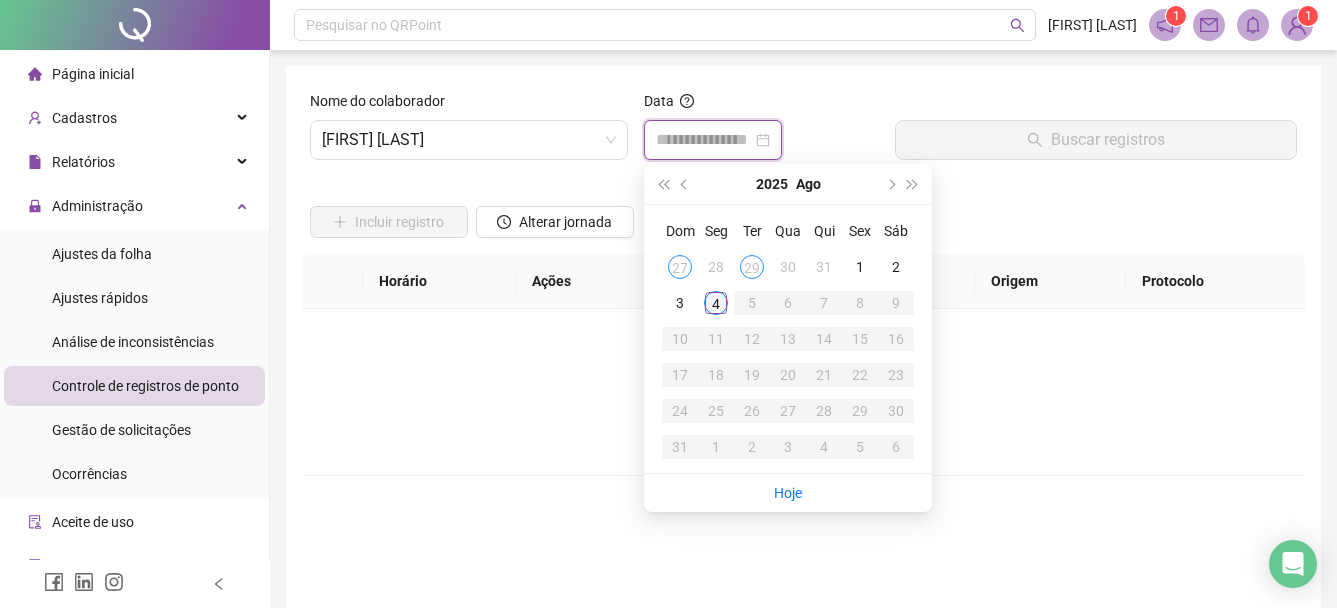 type on "**********" 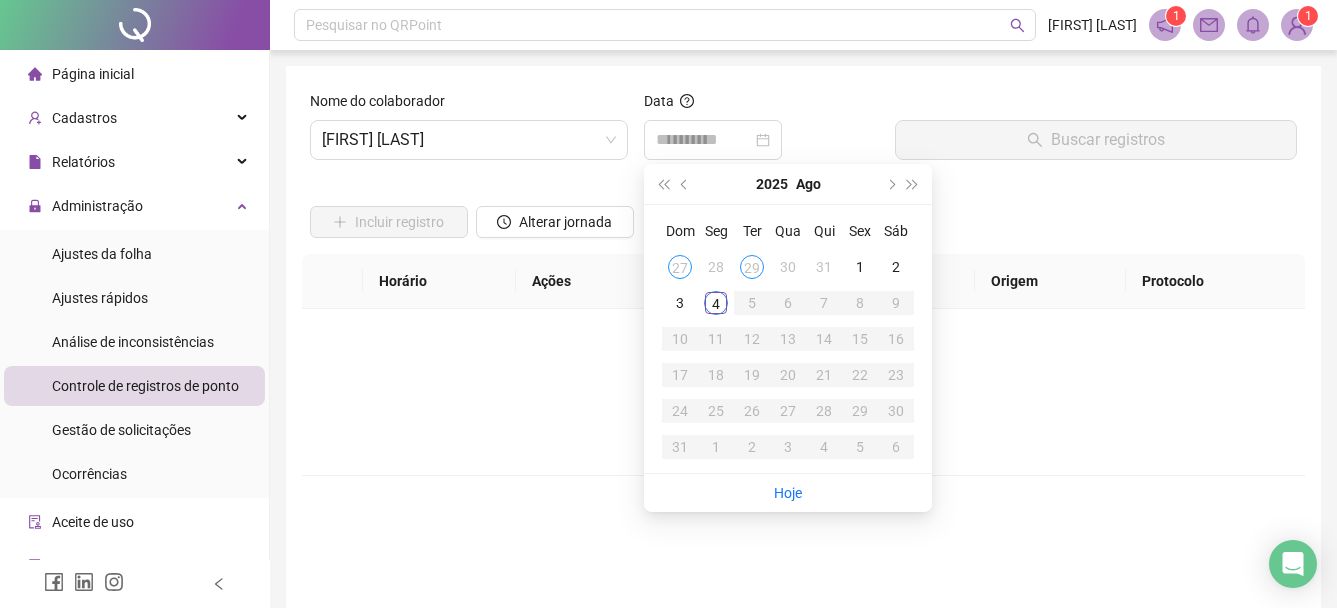 click on "4" at bounding box center (716, 303) 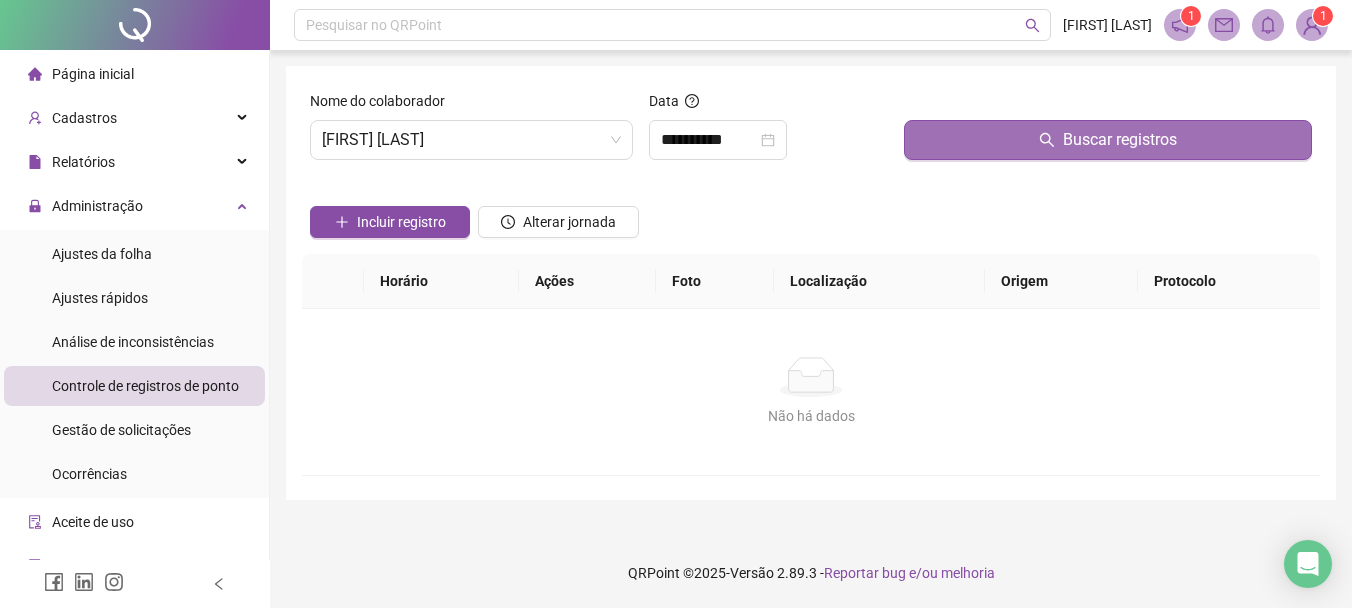 click on "Buscar registros" at bounding box center (1108, 140) 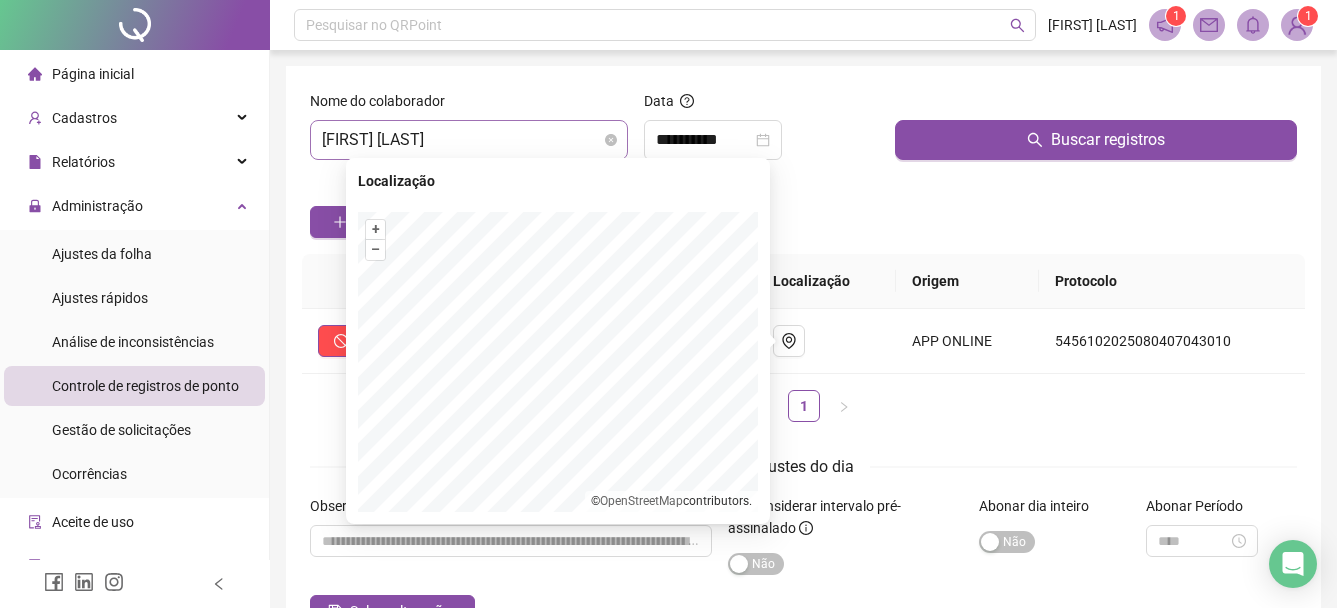 click on "[FIRST] [LAST] [LAST]" at bounding box center (469, 140) 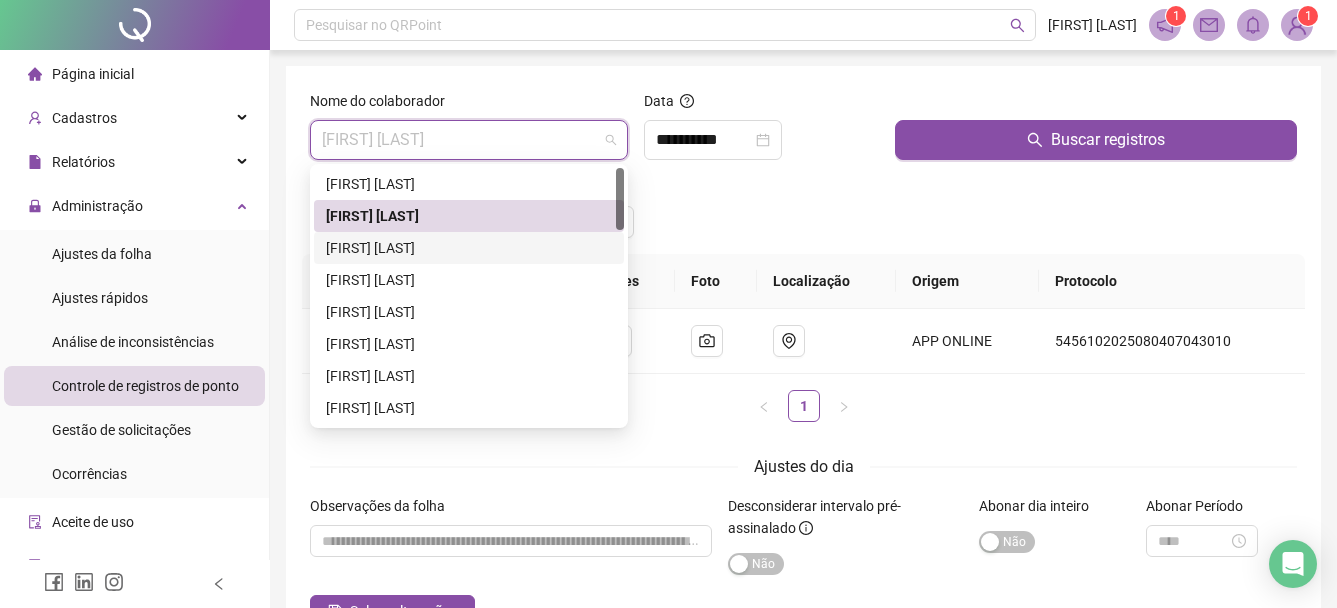 click on "[FIRST] [LAST] [LAST]" at bounding box center [469, 248] 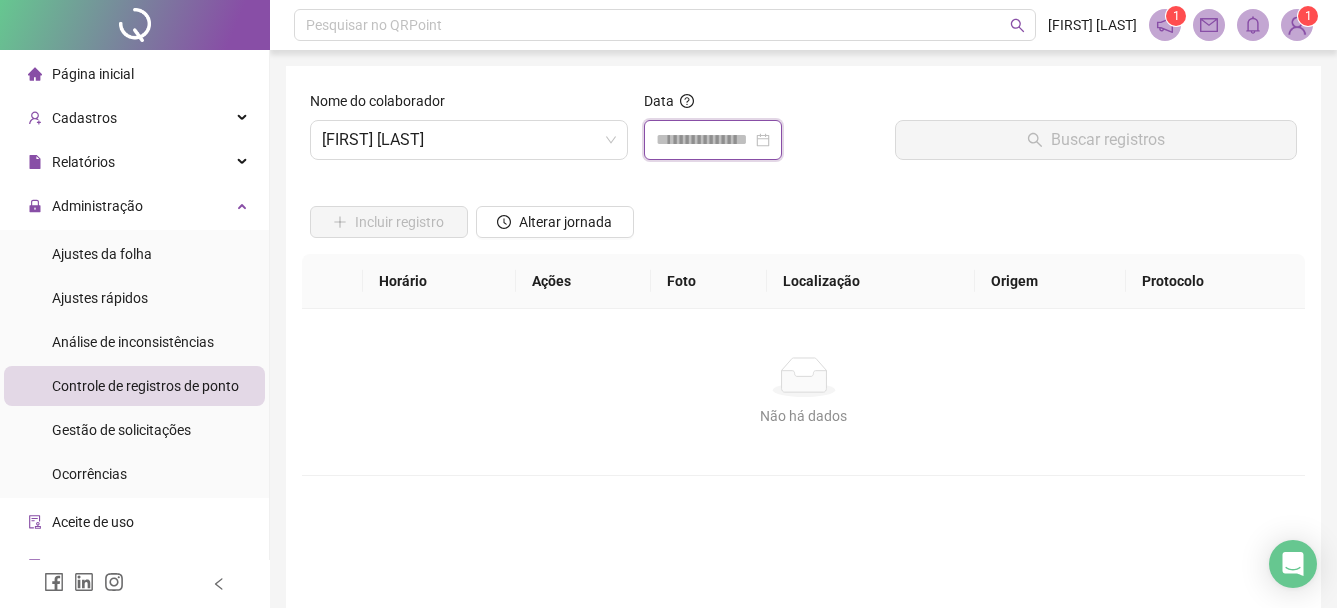 click at bounding box center [704, 140] 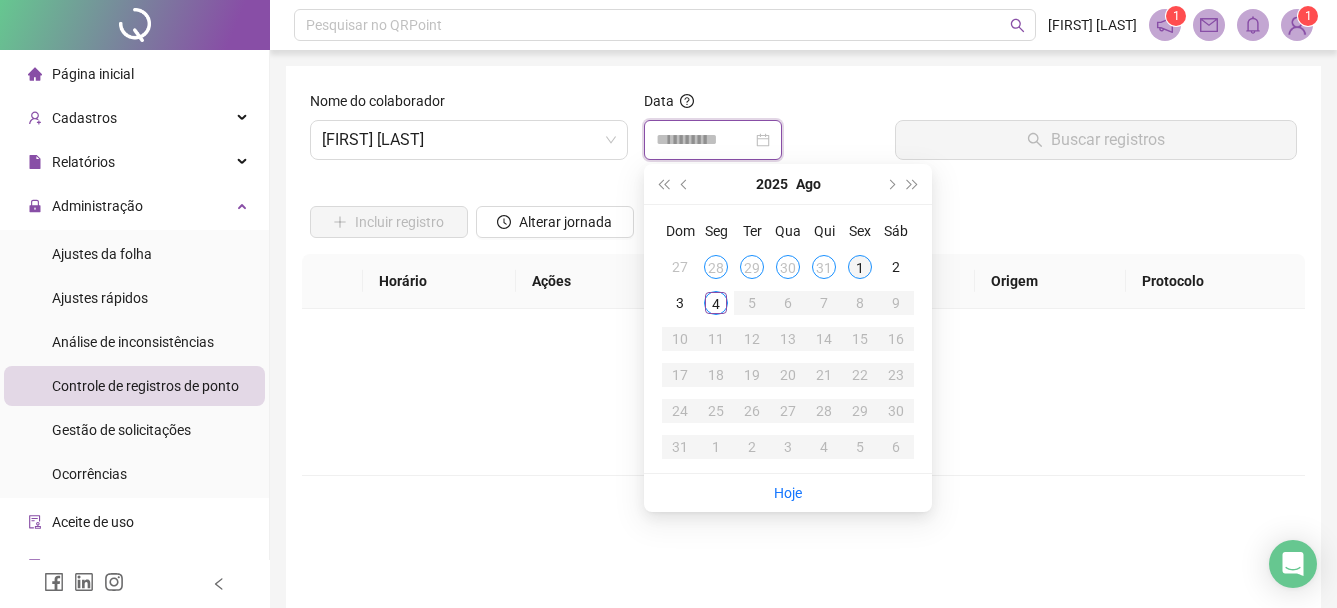 type on "**********" 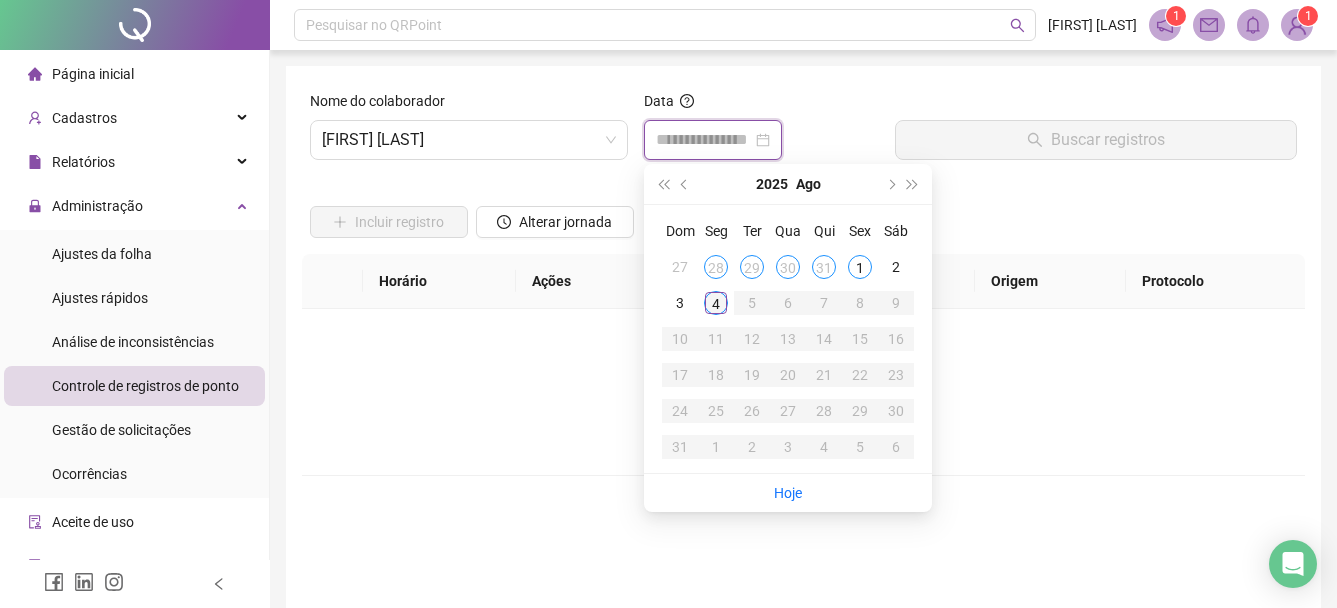 type on "**********" 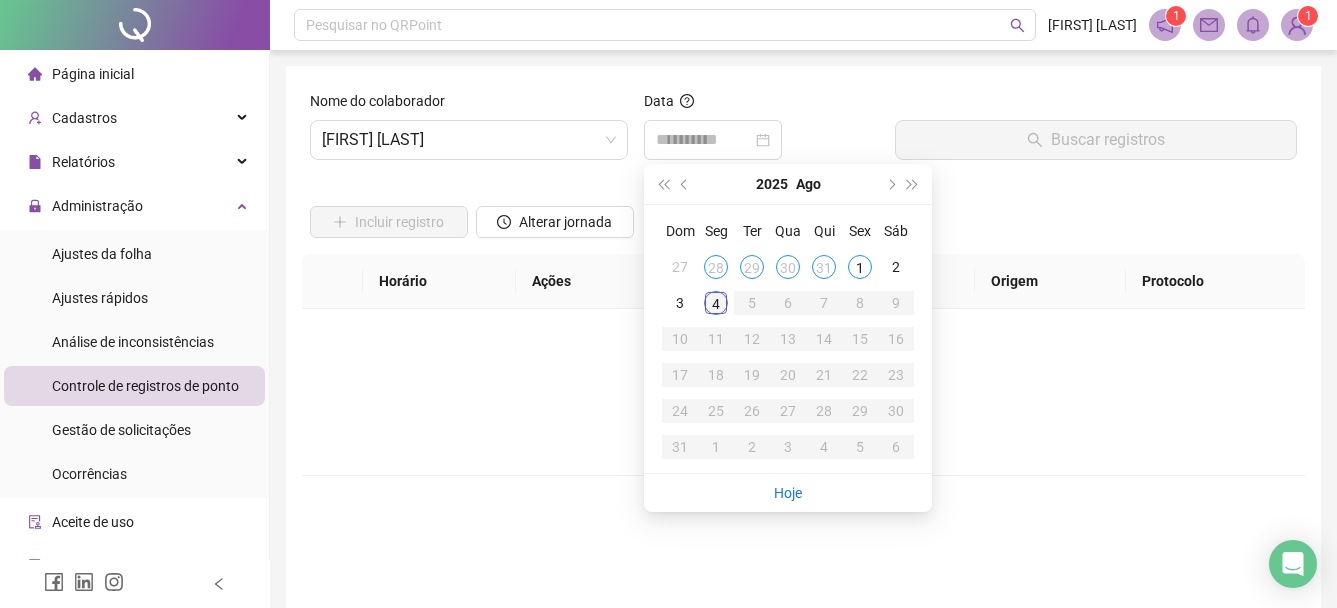 click on "4" at bounding box center [716, 303] 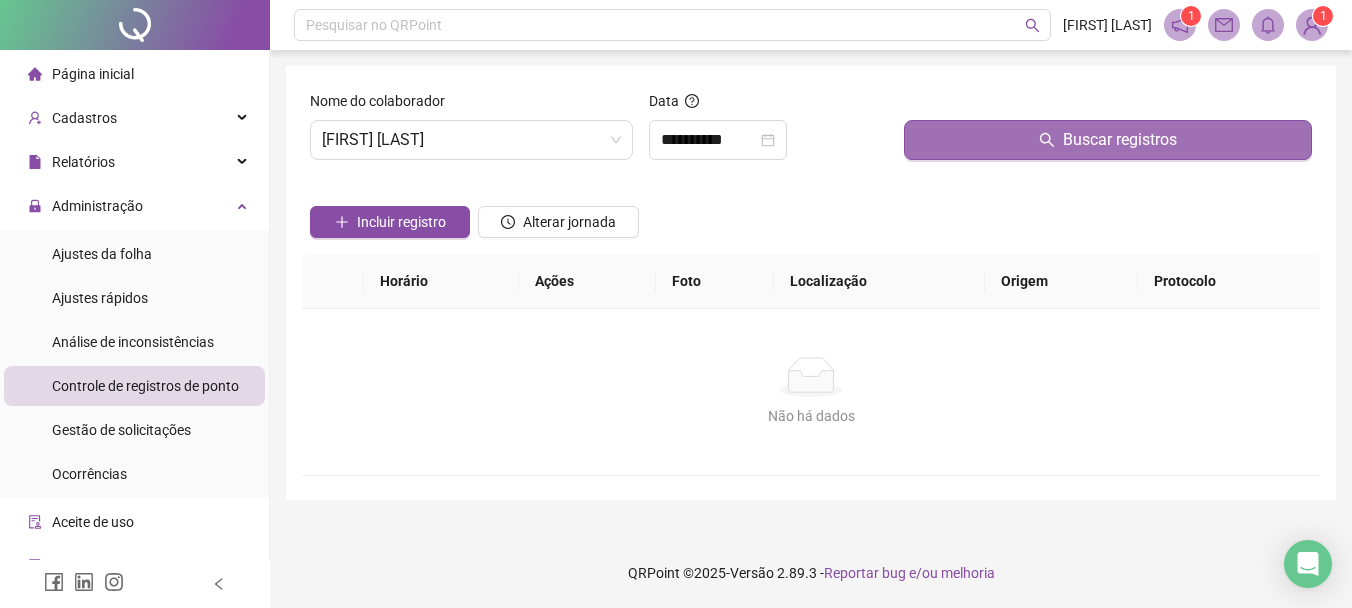 click on "Buscar registros" at bounding box center (1108, 140) 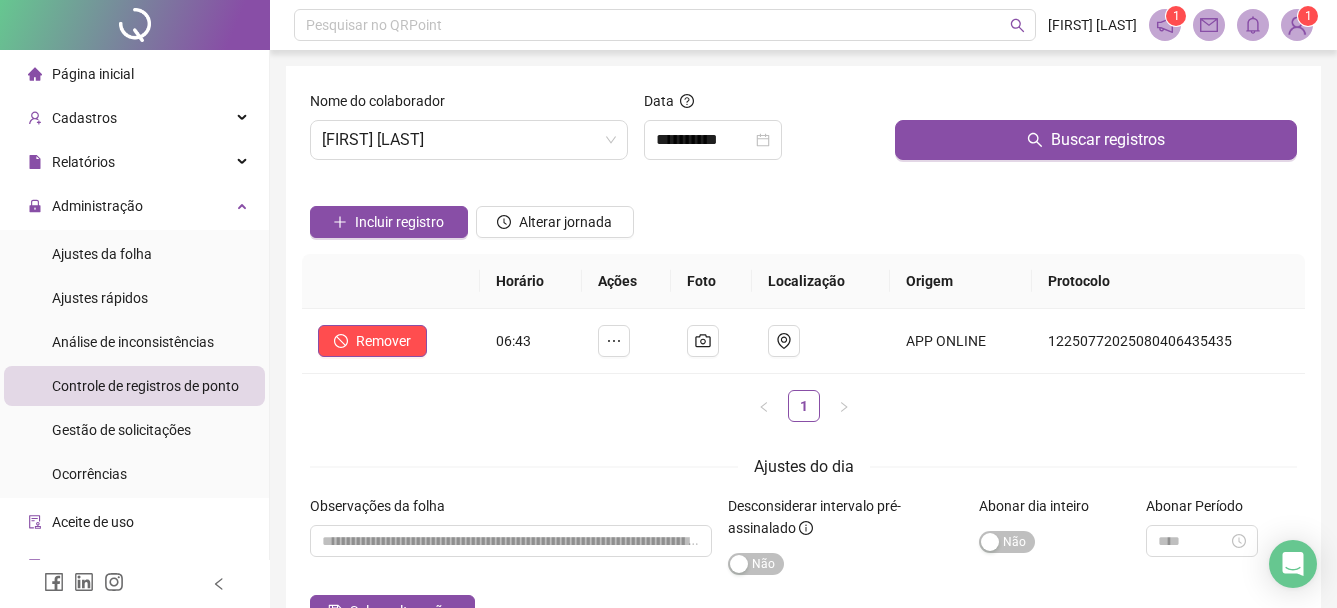 drag, startPoint x: 547, startPoint y: 129, endPoint x: 548, endPoint y: 114, distance: 15.033297 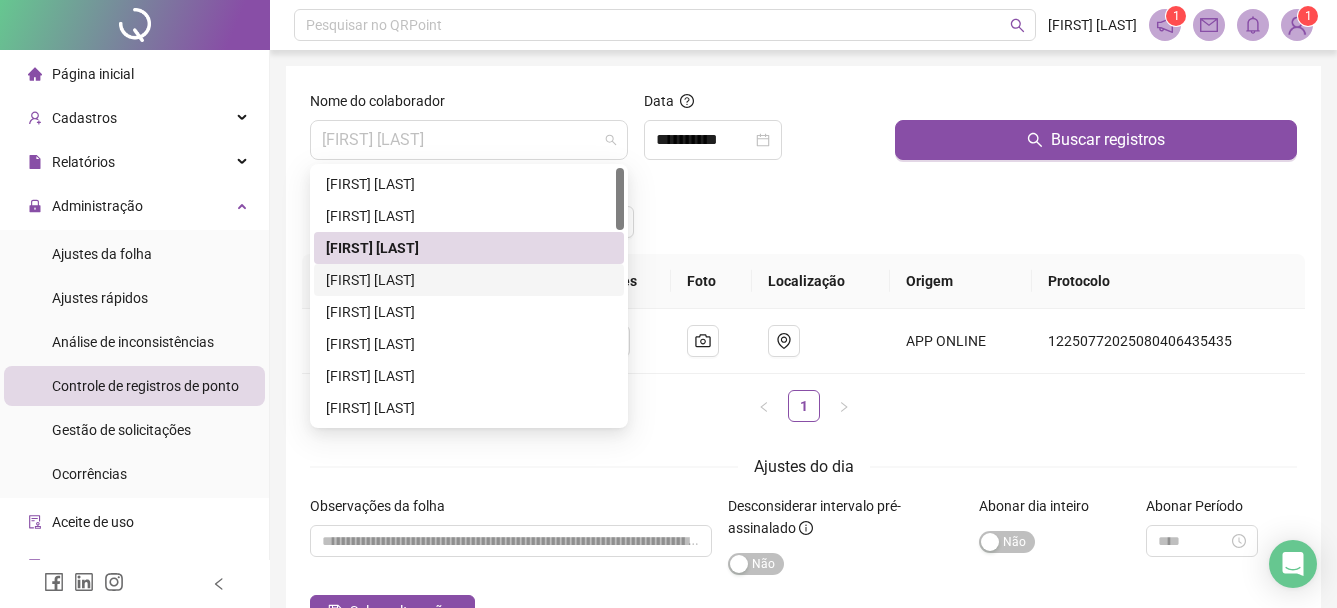 click on "[FIRST] [LAST] [LAST]" at bounding box center [469, 280] 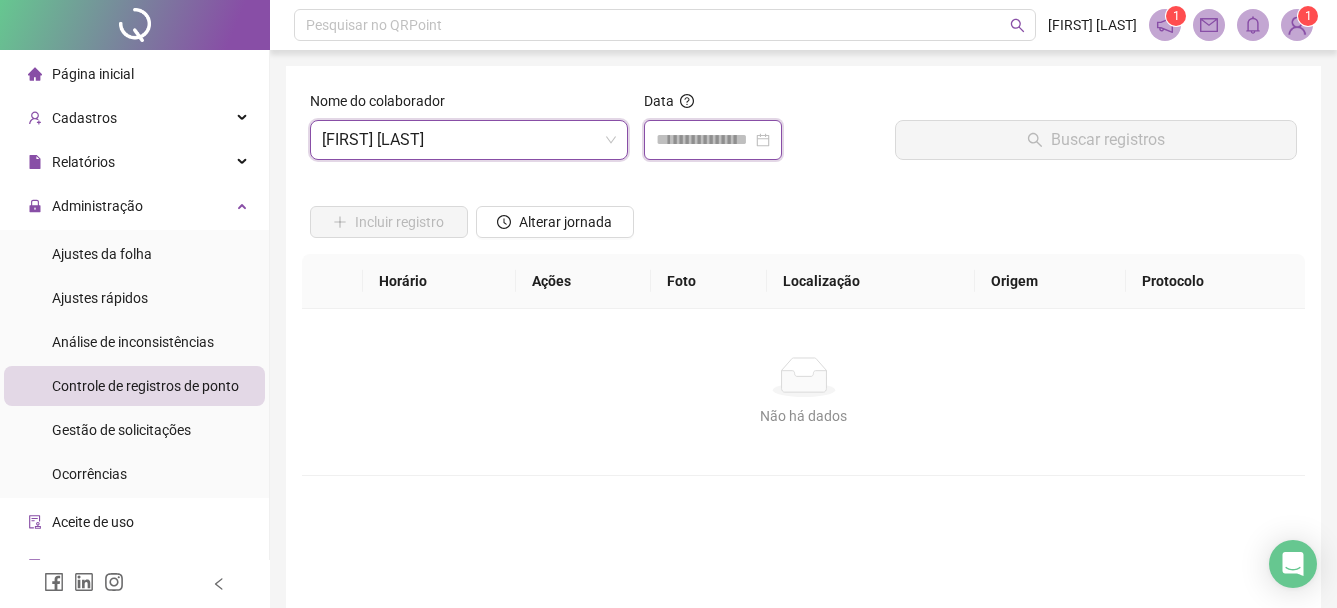 click at bounding box center [704, 140] 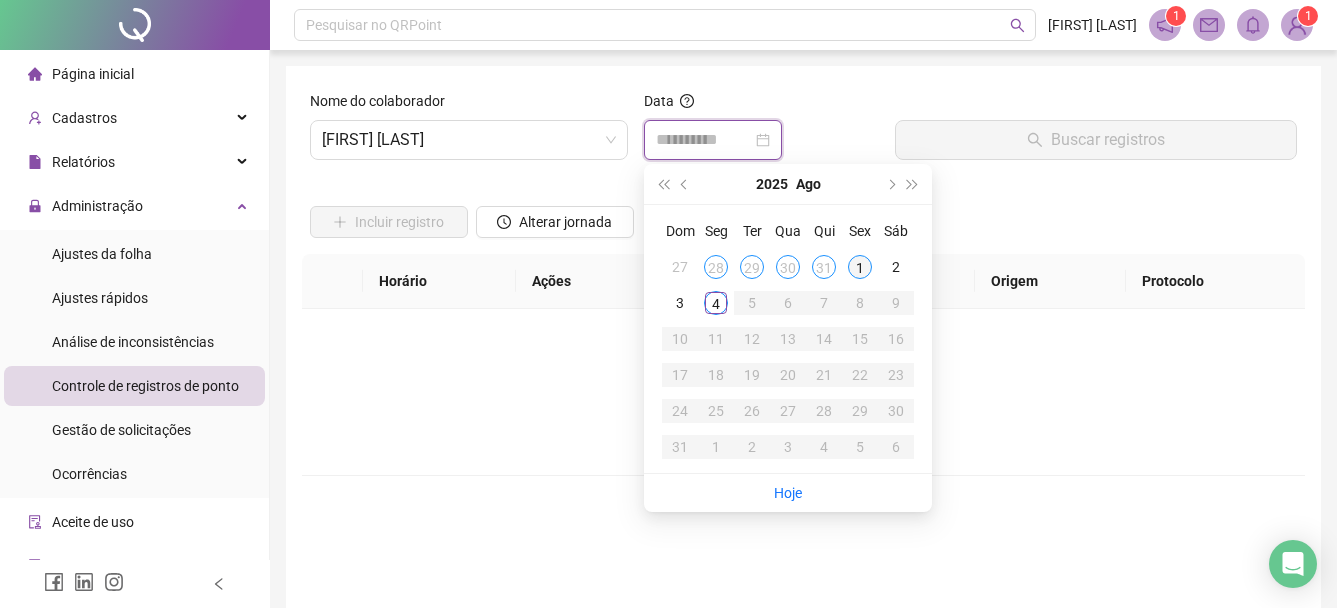 type on "**********" 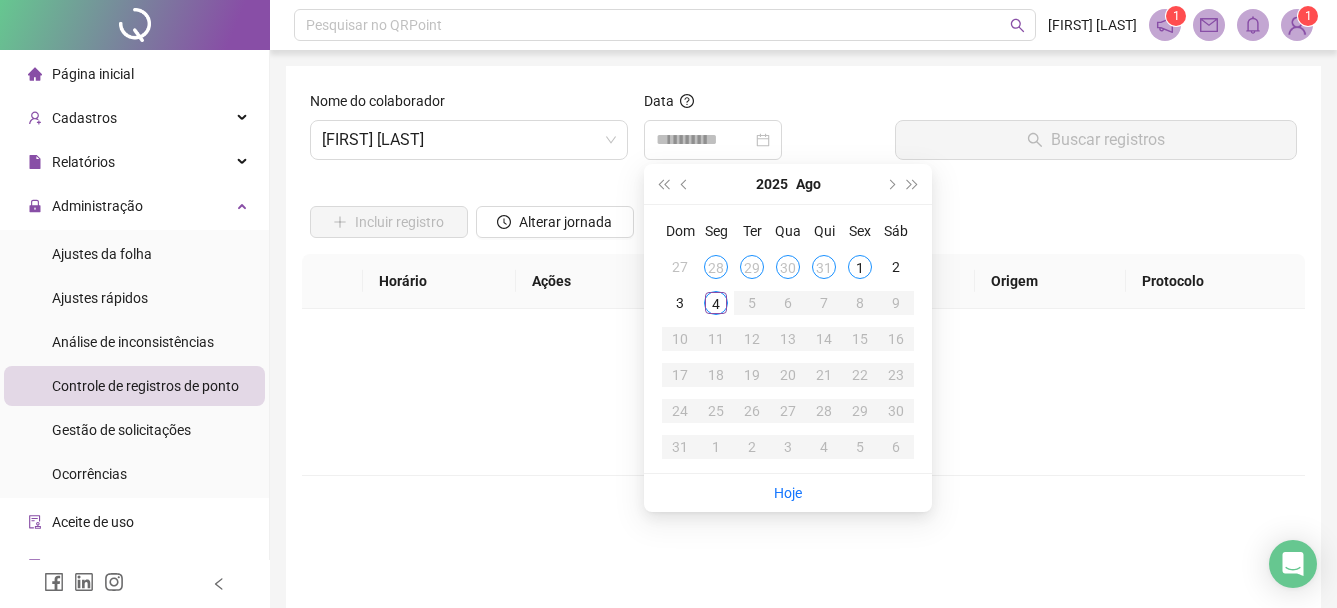 click on "4" at bounding box center [716, 303] 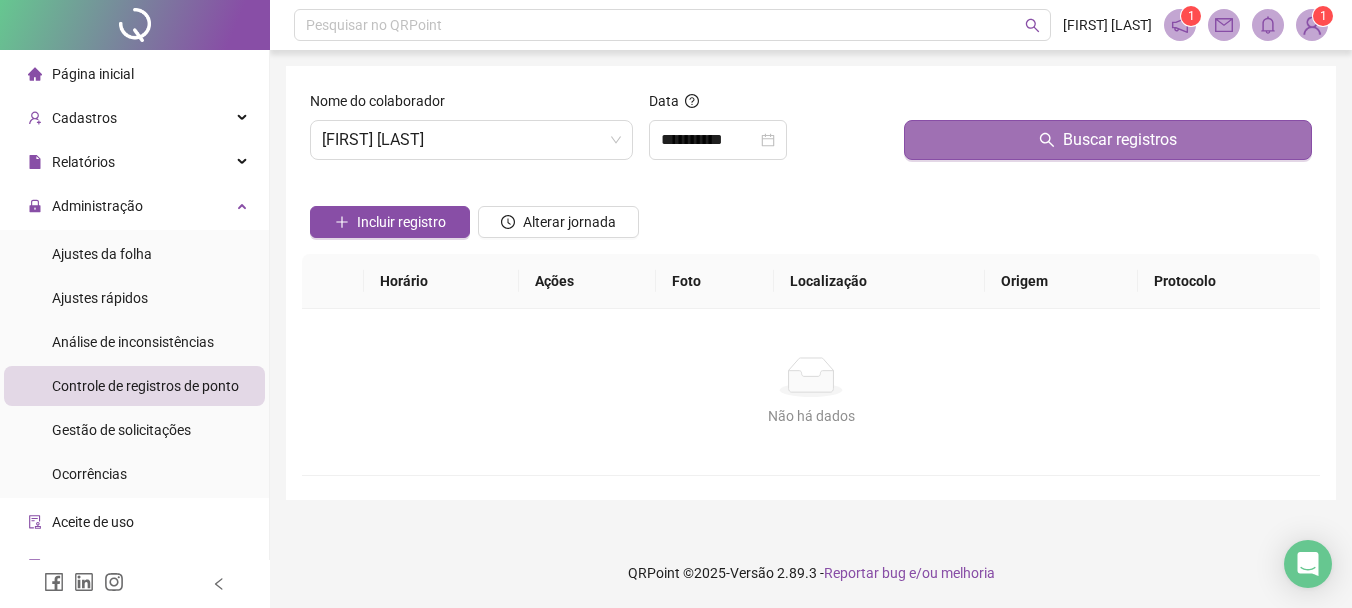 click on "Buscar registros" at bounding box center (1108, 140) 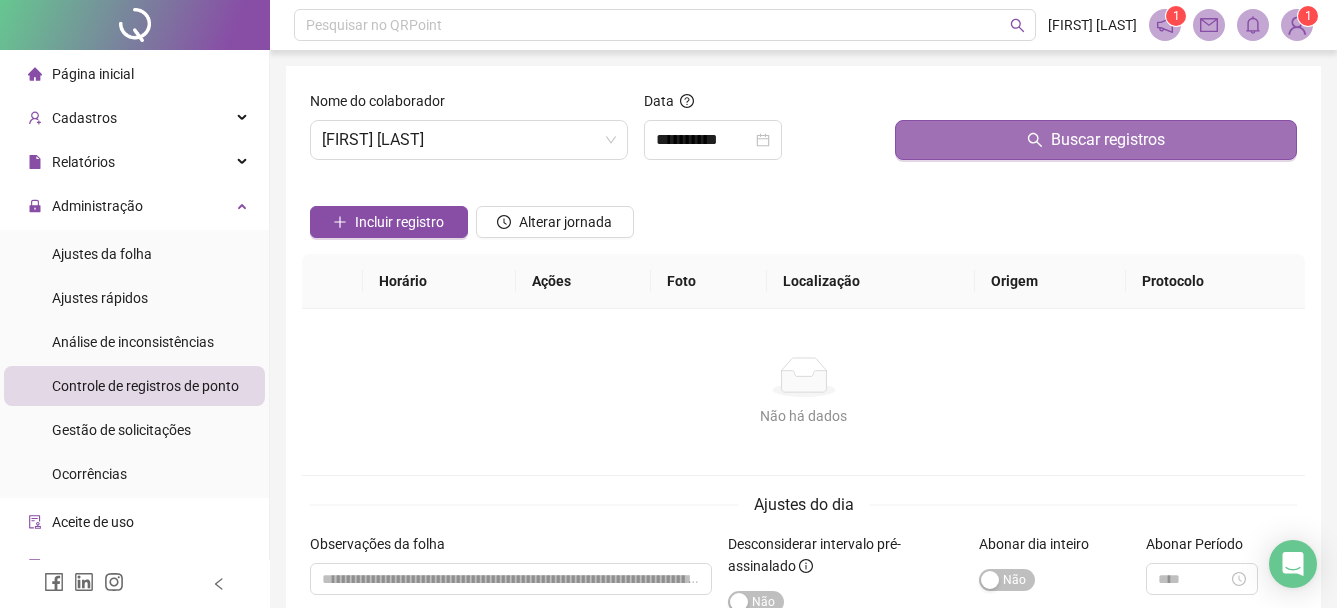 click on "Buscar registros" at bounding box center (1096, 140) 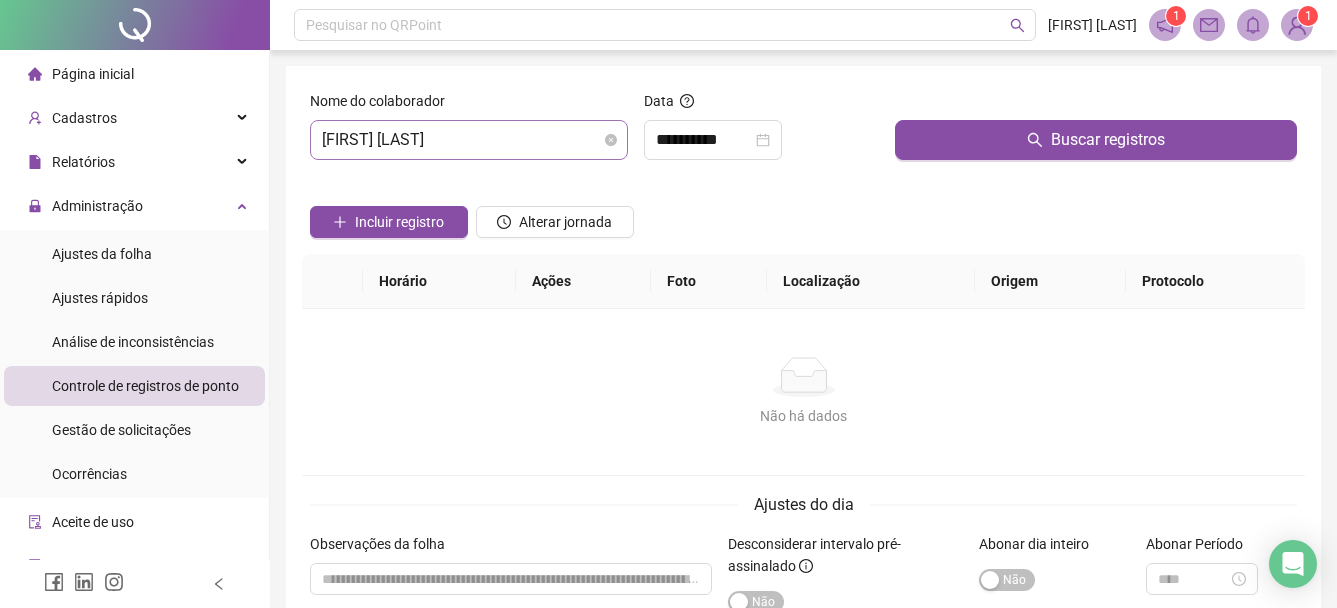 click on "[FIRST] [LAST] [LAST]" at bounding box center (469, 140) 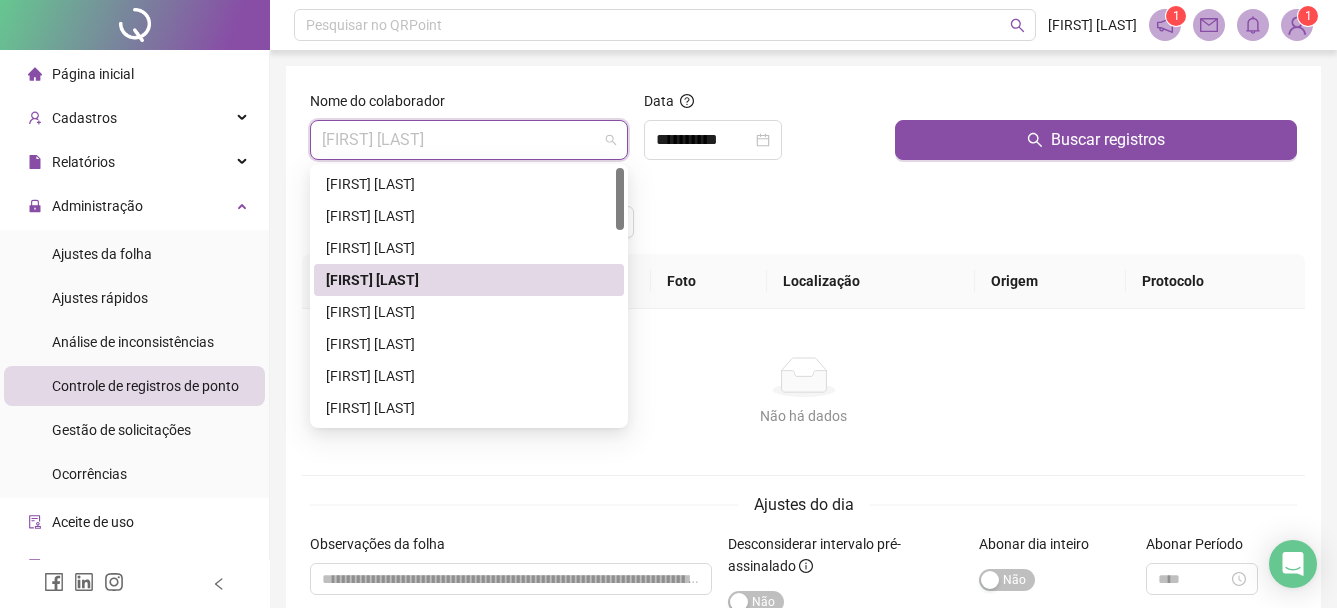 click on "[FIRST] [LAST] [LAST]" at bounding box center [469, 280] 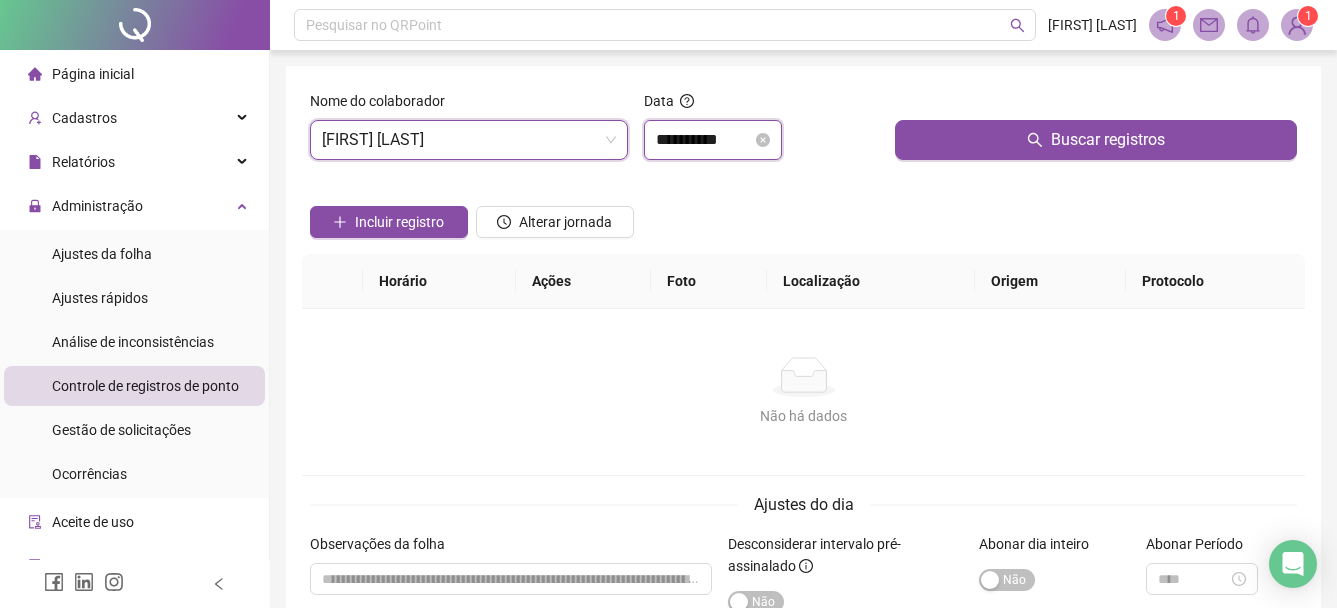 click on "**********" at bounding box center (704, 140) 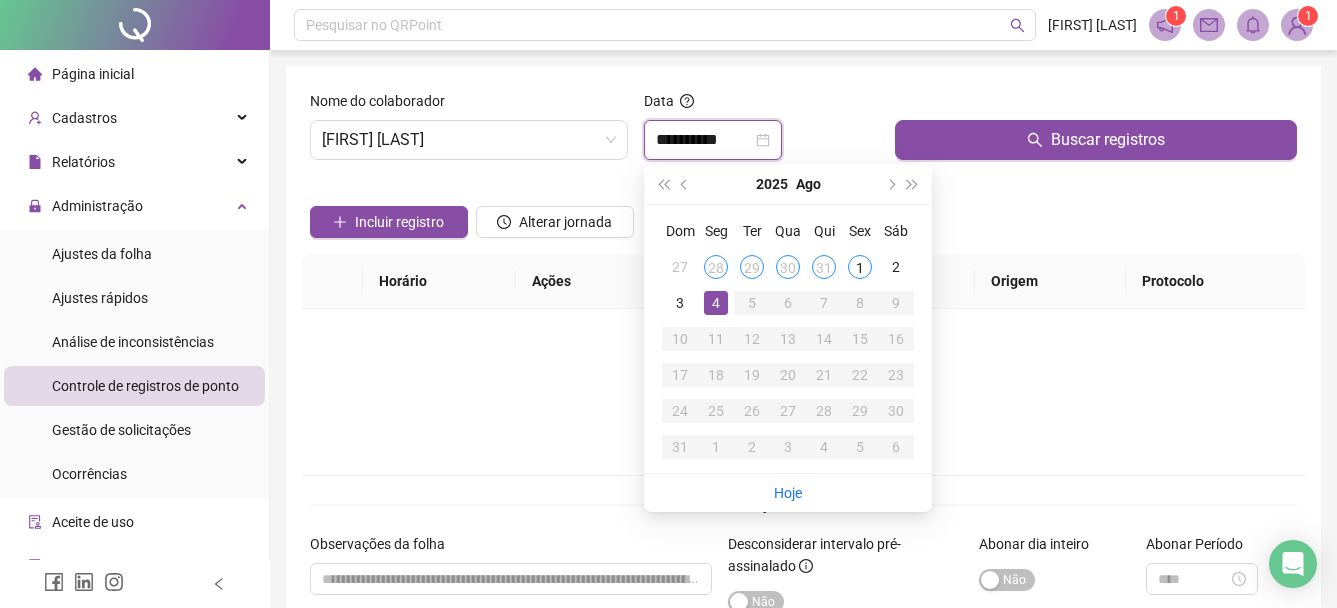 type on "**********" 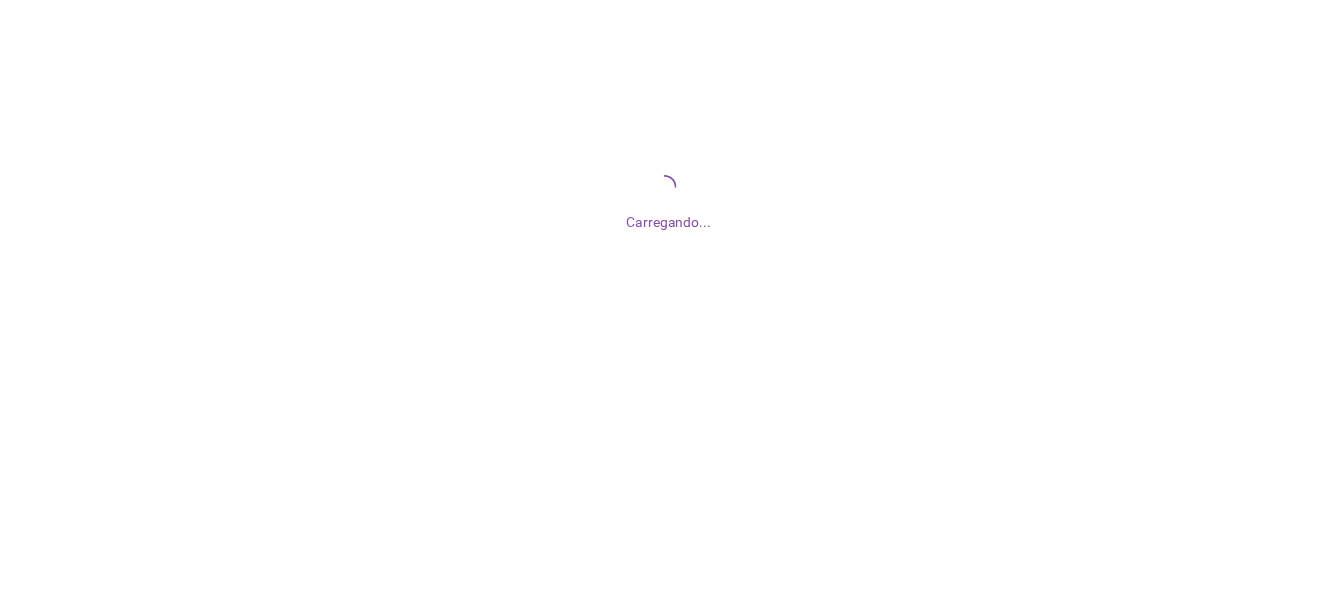 scroll, scrollTop: 0, scrollLeft: 0, axis: both 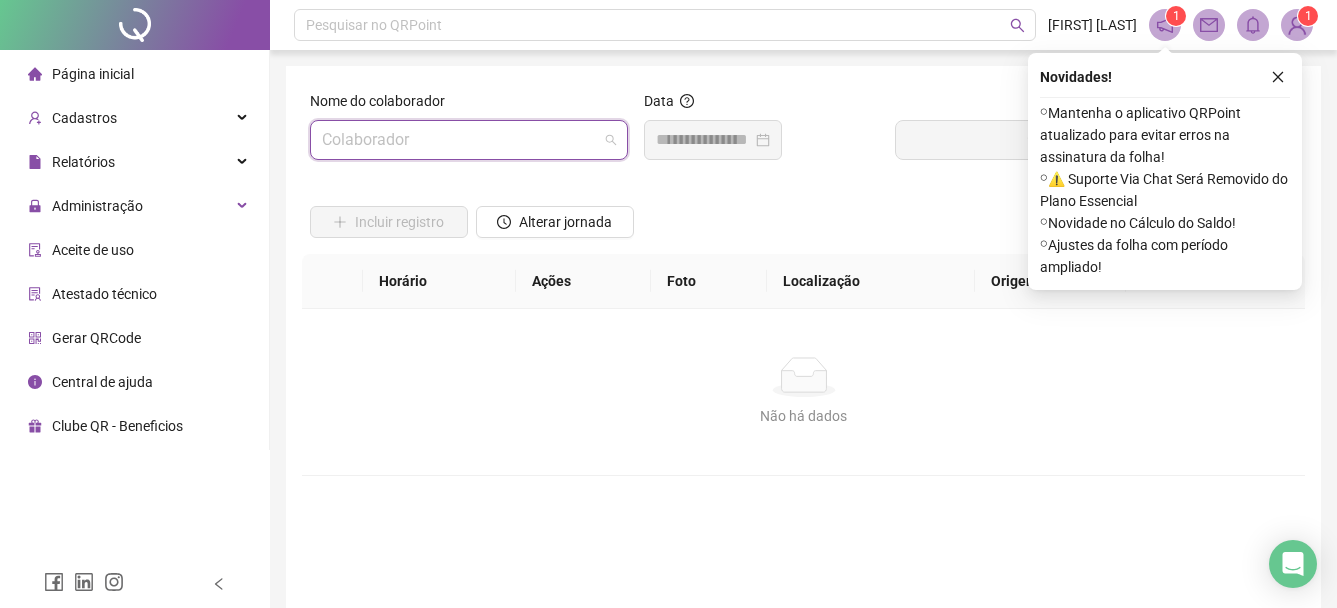 click at bounding box center [460, 140] 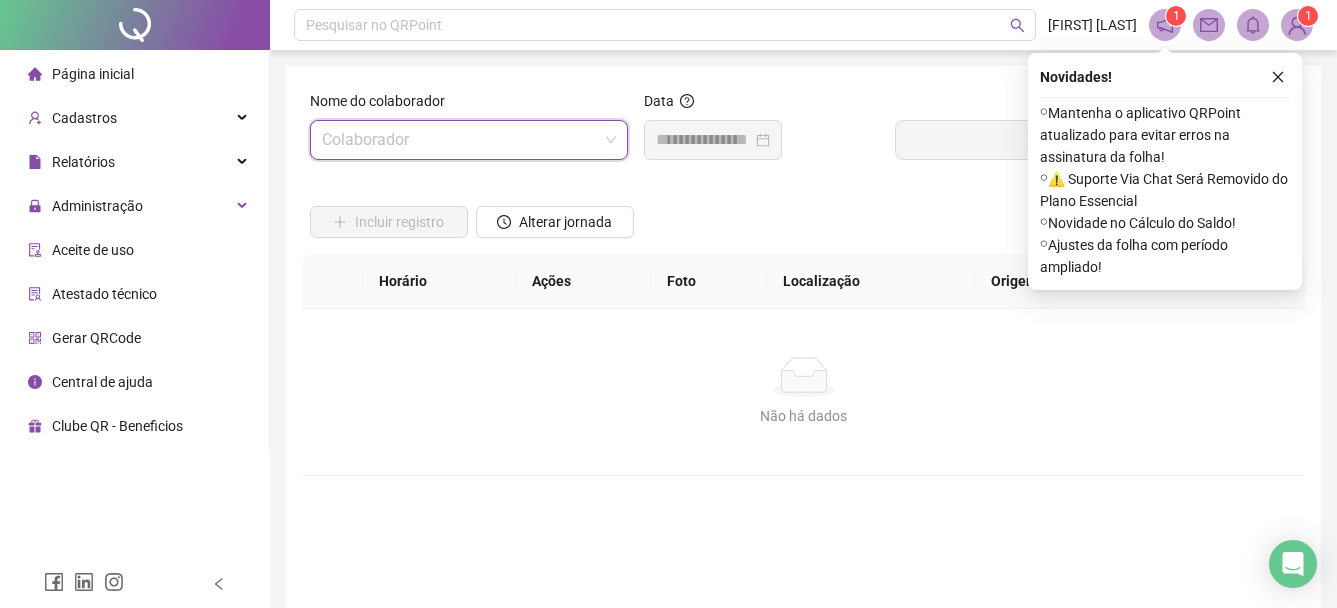 click at bounding box center [460, 140] 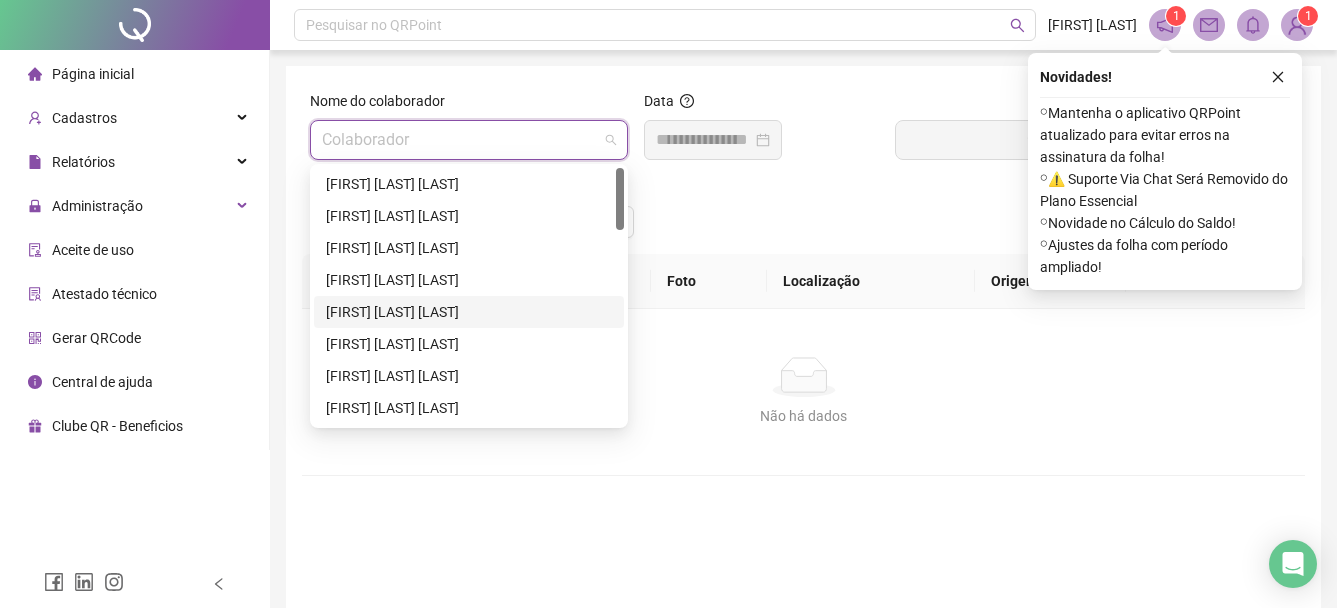 click on "[FIRST] [LAST] [LAST]" at bounding box center (469, 312) 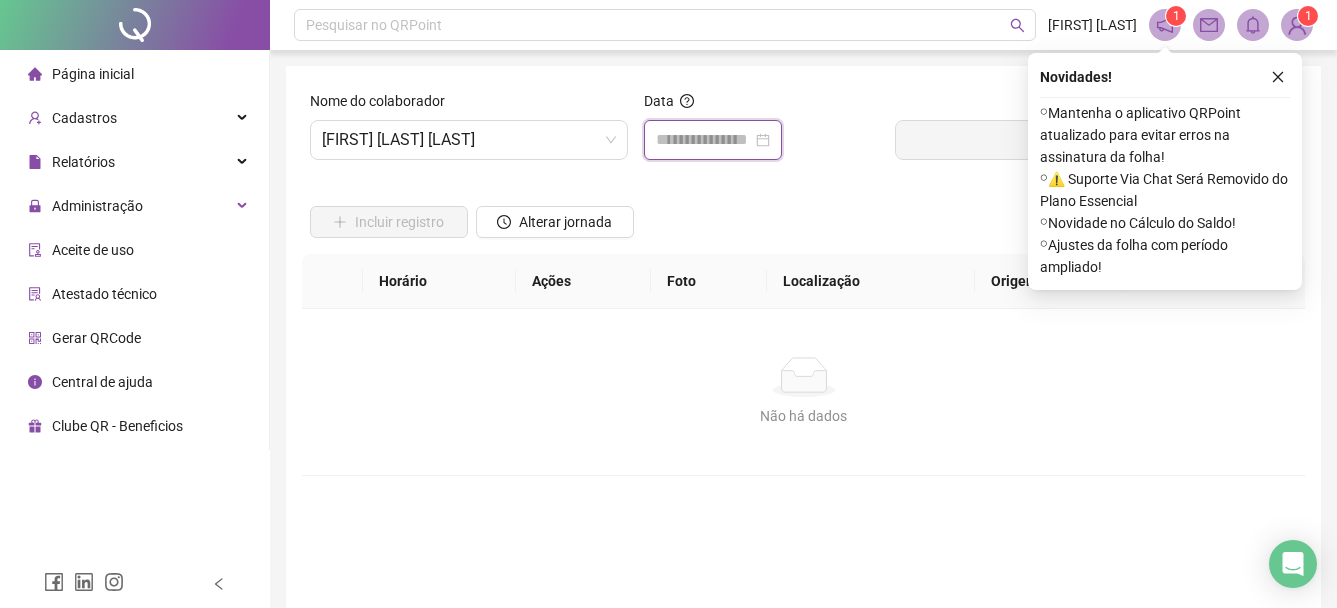click at bounding box center [704, 140] 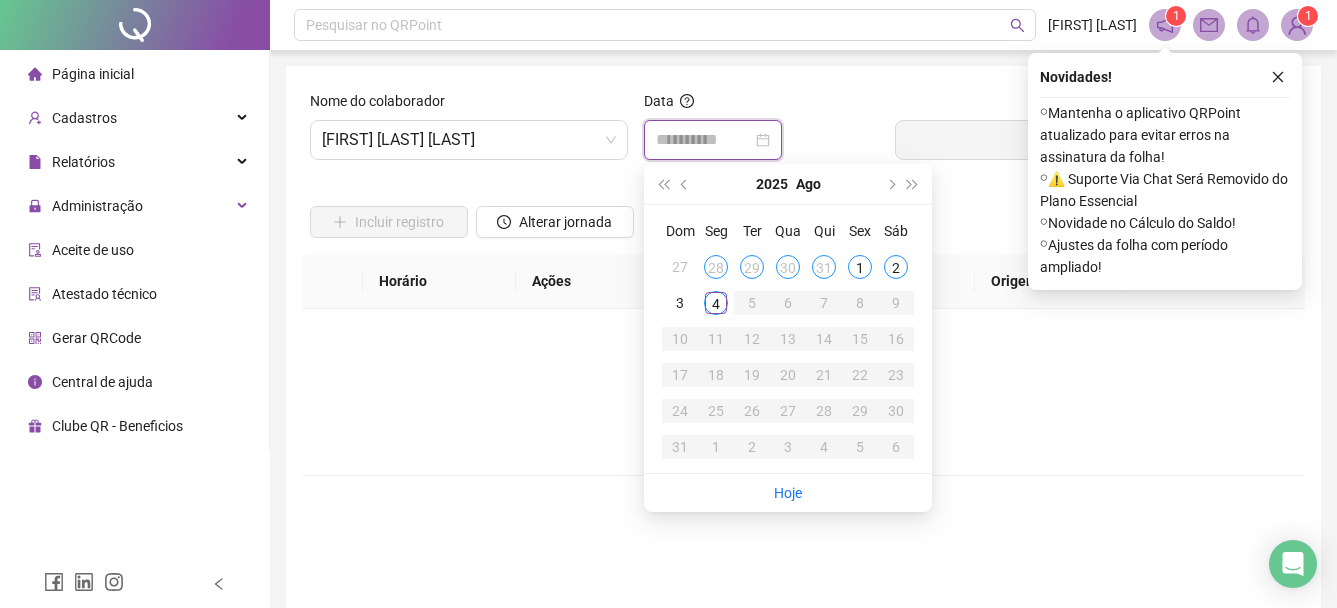 type on "**********" 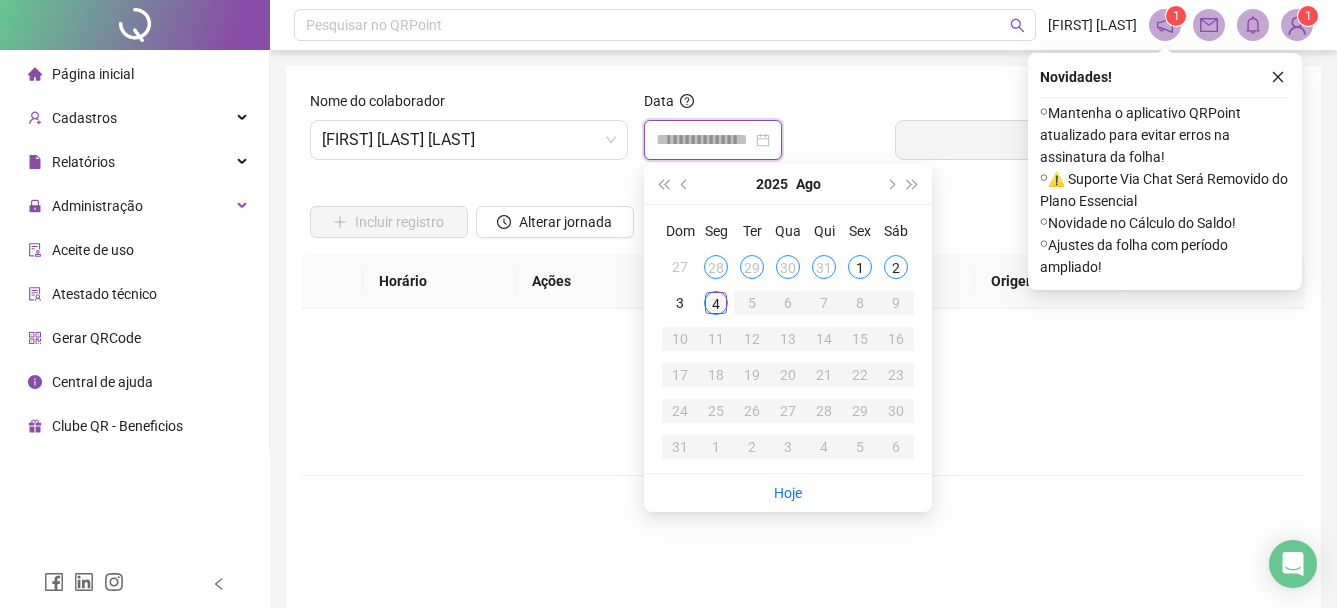 type on "**********" 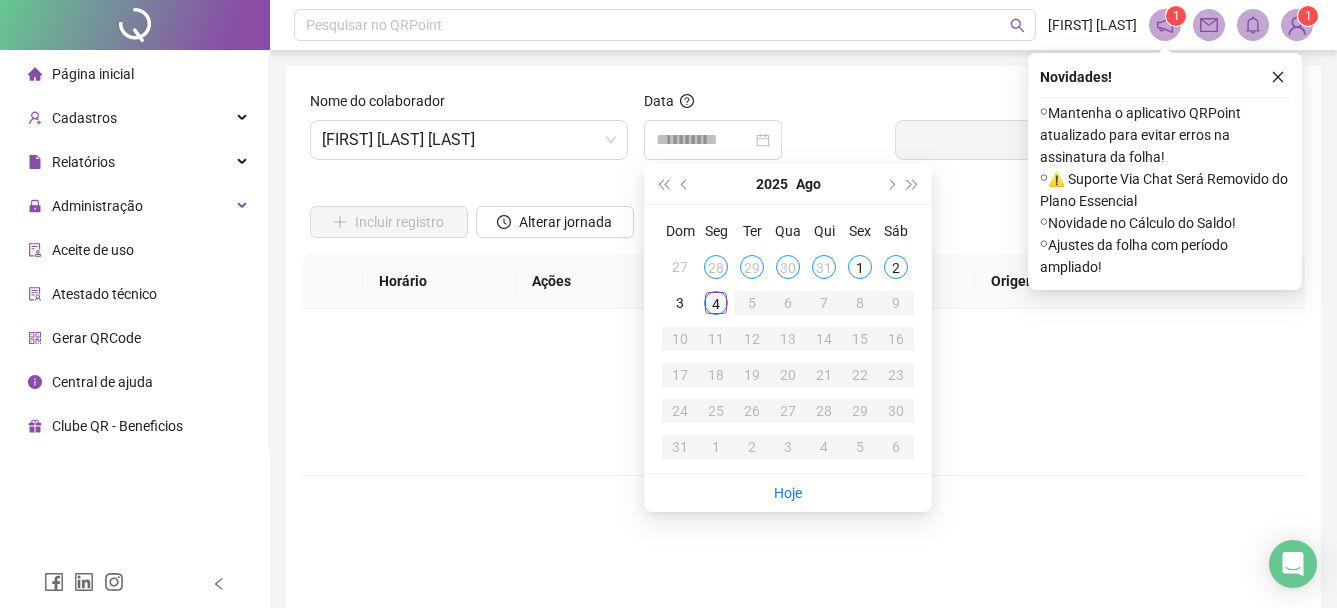 click on "4" at bounding box center [716, 303] 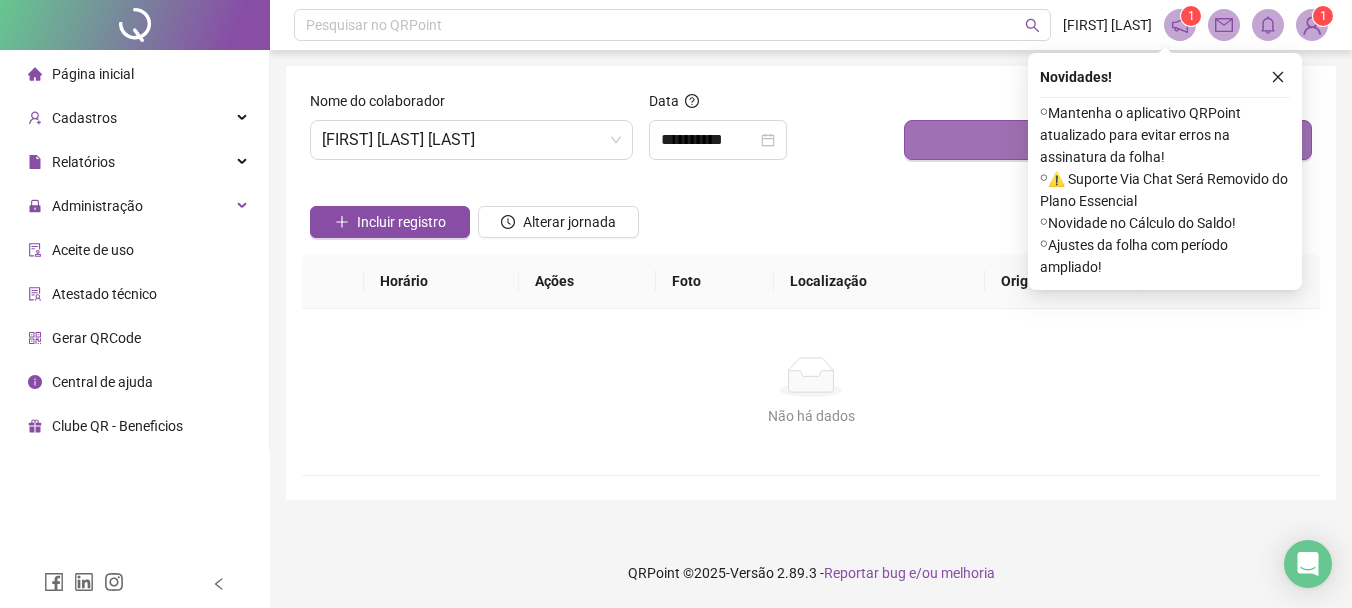 click on "Buscar registros" at bounding box center [1108, 140] 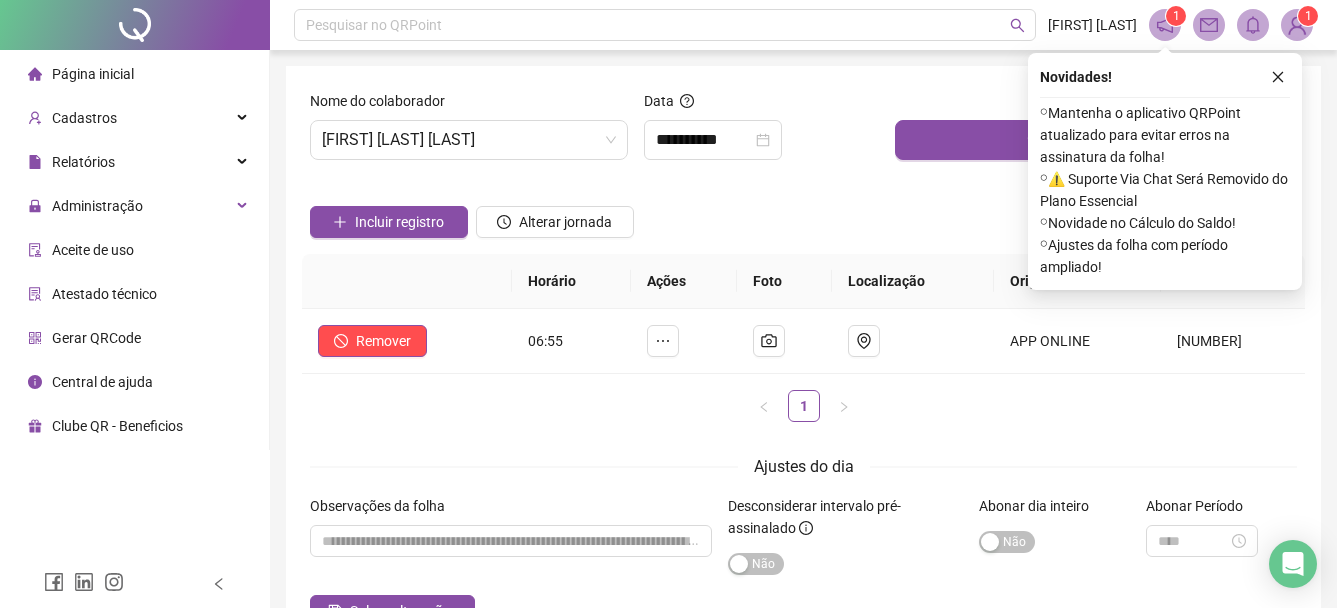 drag, startPoint x: 1280, startPoint y: 74, endPoint x: 1068, endPoint y: 210, distance: 251.87299 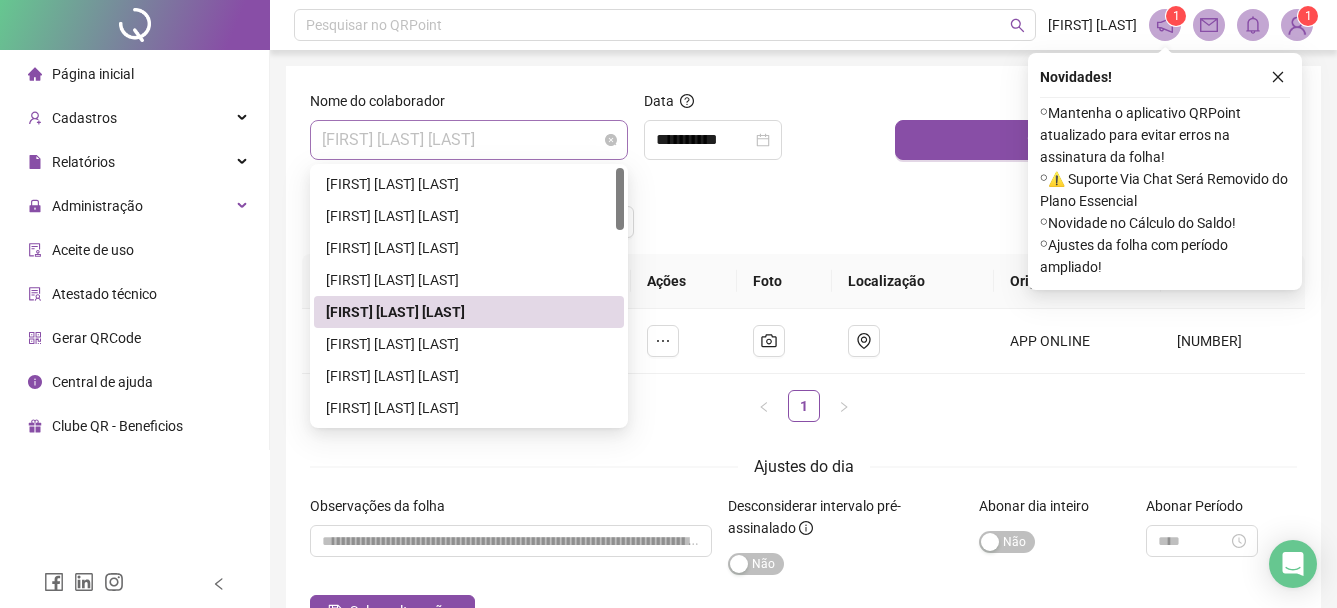 click on "[FIRST] [LAST] [LAST]" at bounding box center (469, 140) 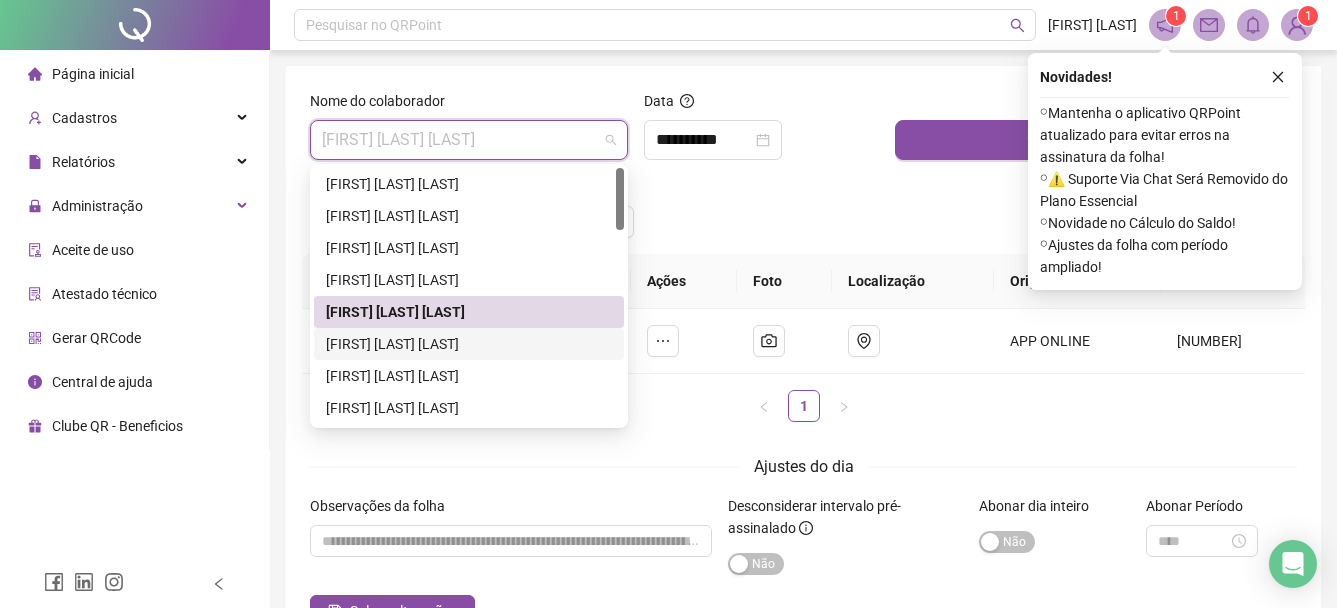 click on "[FIRST] [LAST] [LAST]" at bounding box center [469, 344] 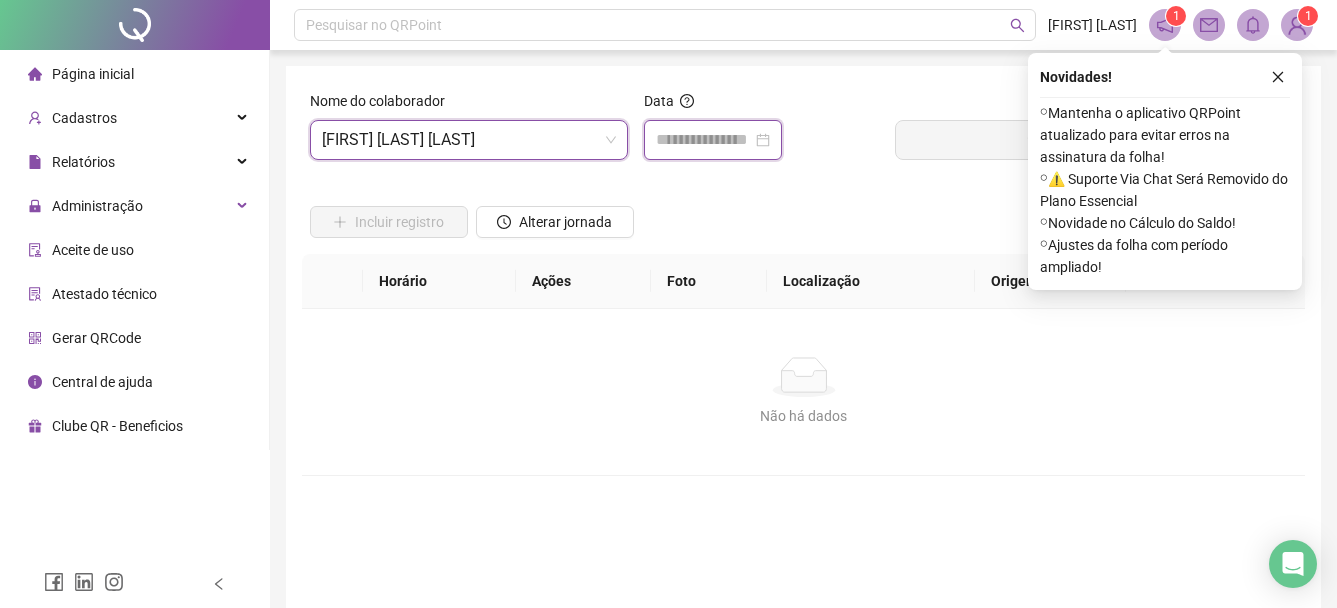 click at bounding box center (704, 140) 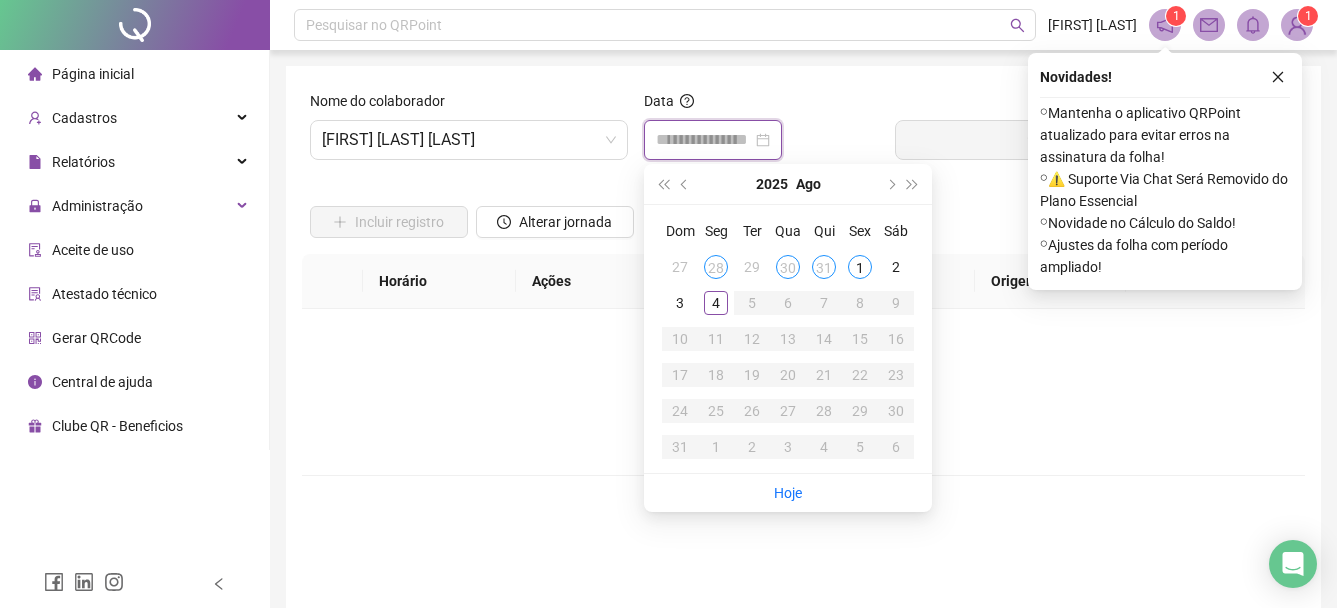 type on "**********" 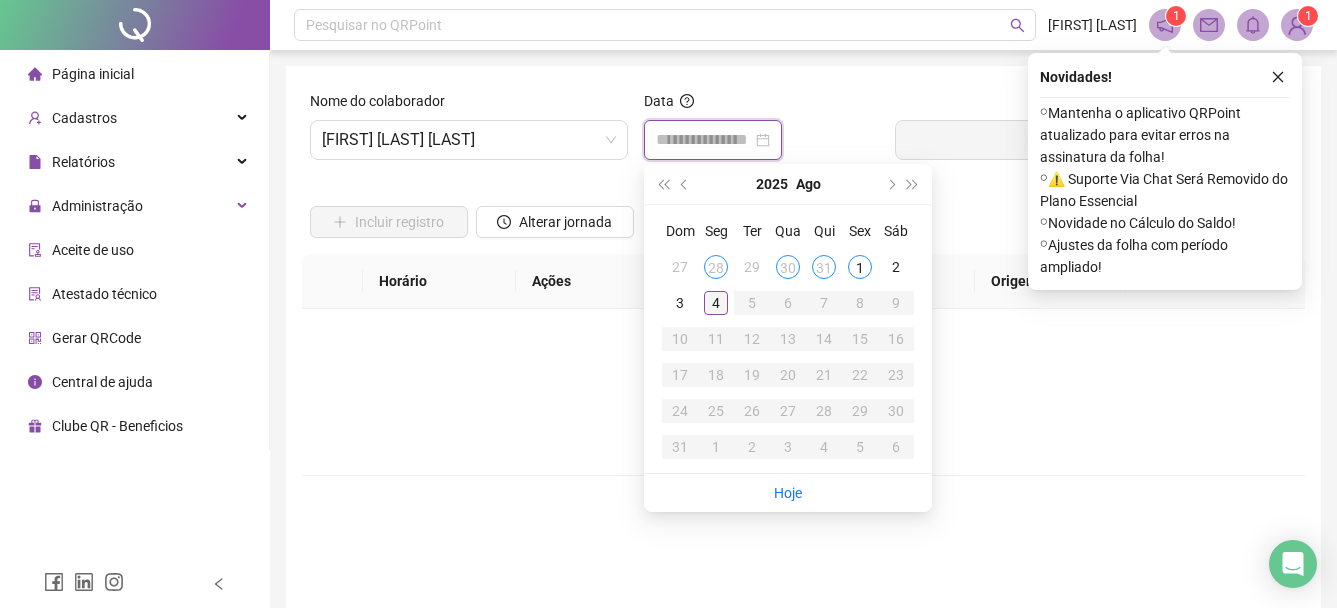 type on "**********" 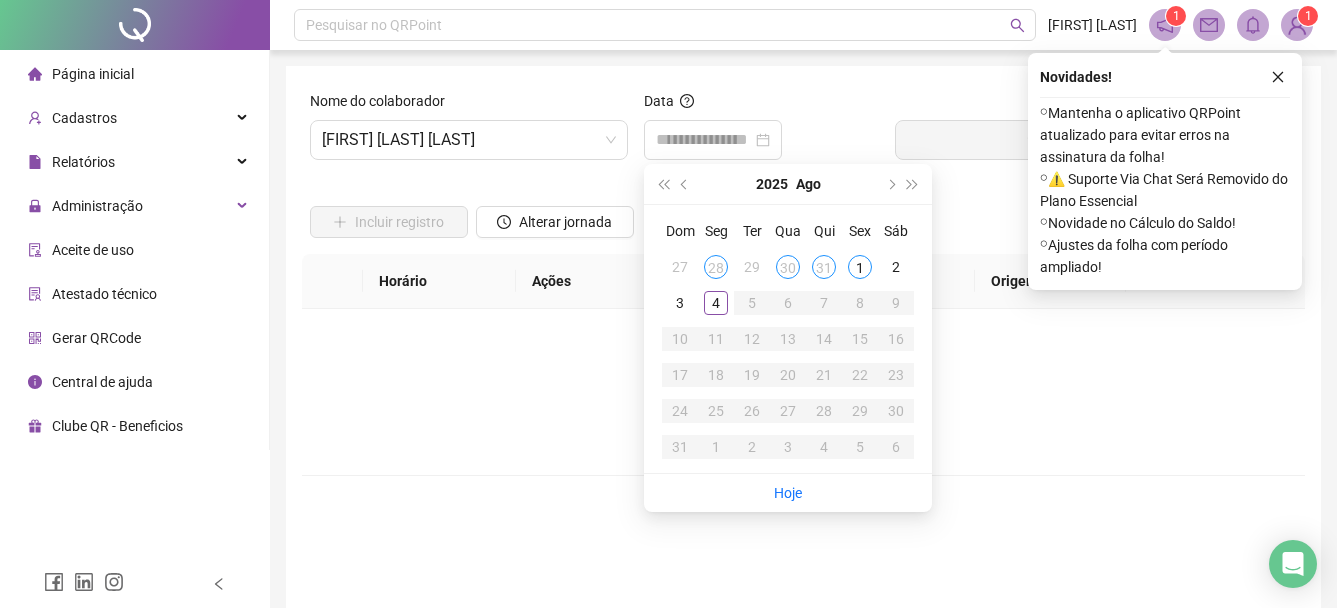 drag, startPoint x: 572, startPoint y: 424, endPoint x: 567, endPoint y: 395, distance: 29.427877 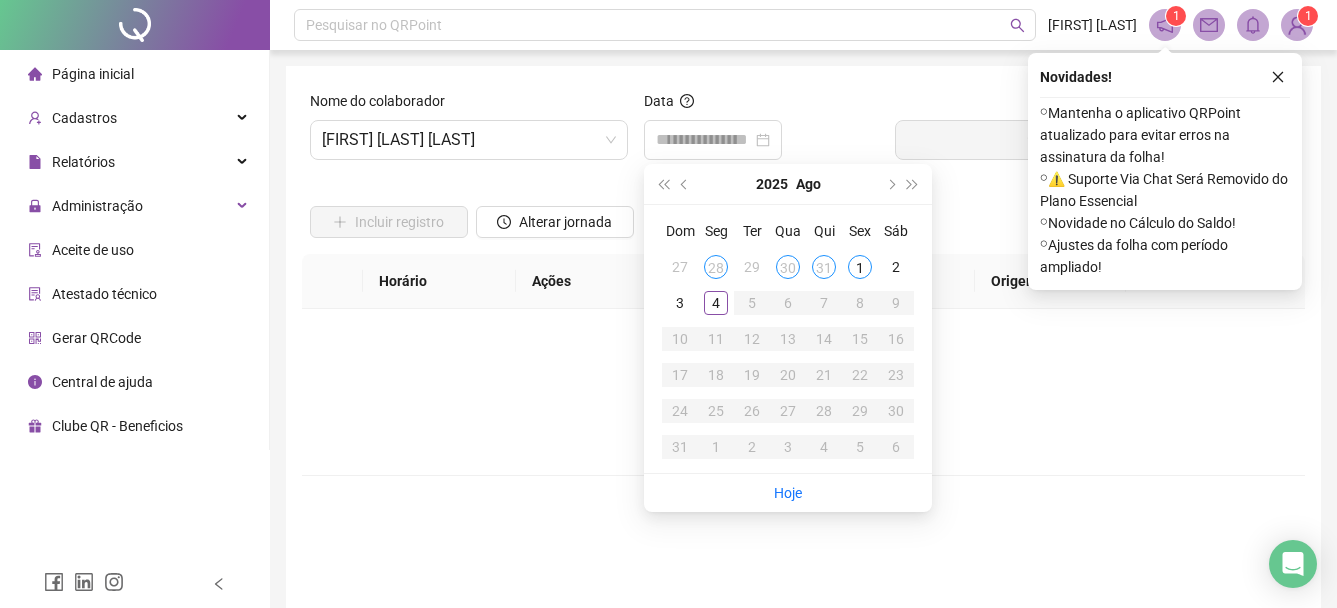 click on "Não há dados" at bounding box center [803, 416] 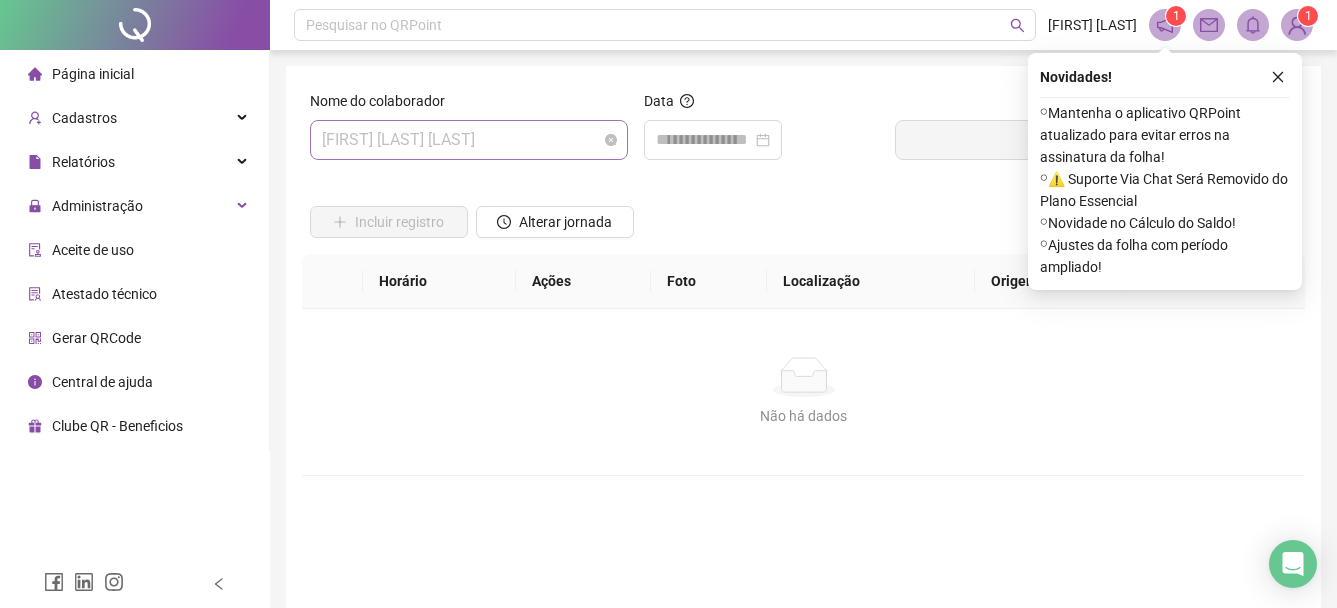click on "[FIRST] [LAST] [LAST]" at bounding box center [469, 140] 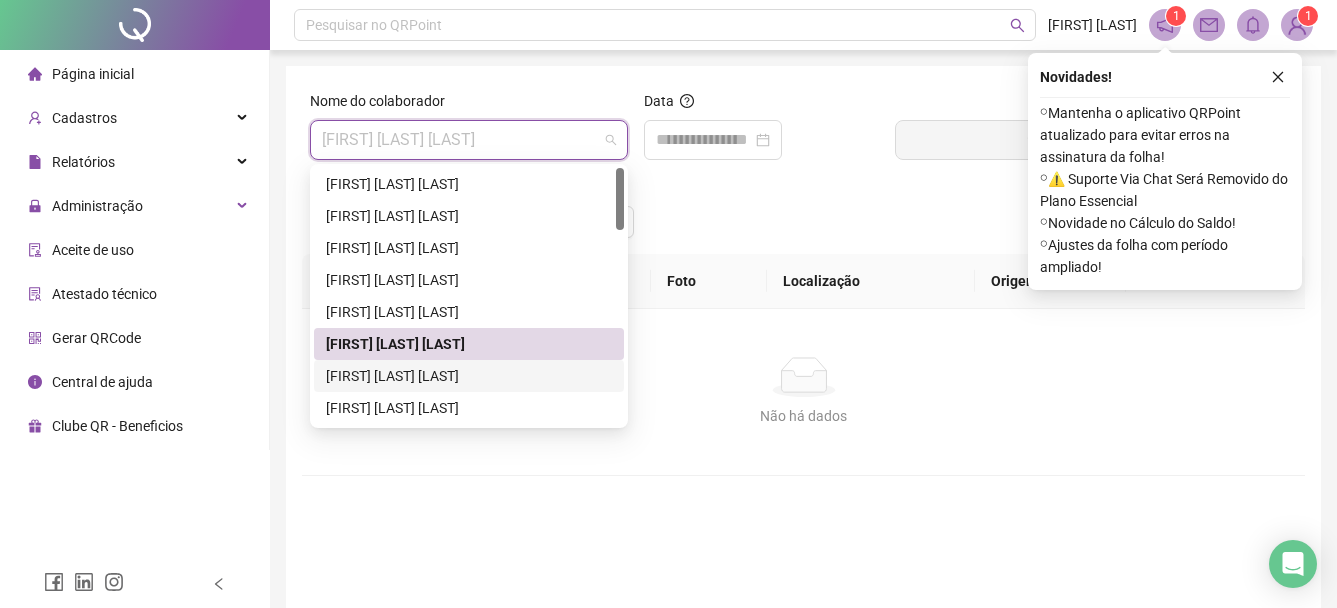 click on "[FIRST] [LAST] [LAST]" at bounding box center (469, 376) 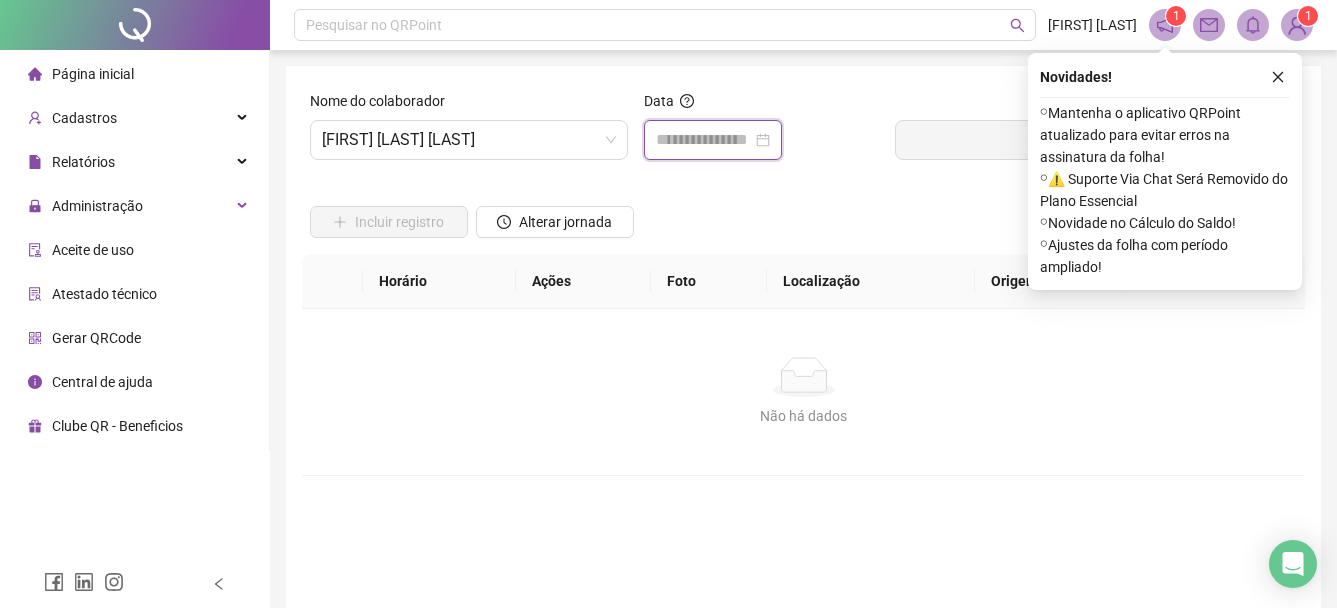 click at bounding box center (704, 140) 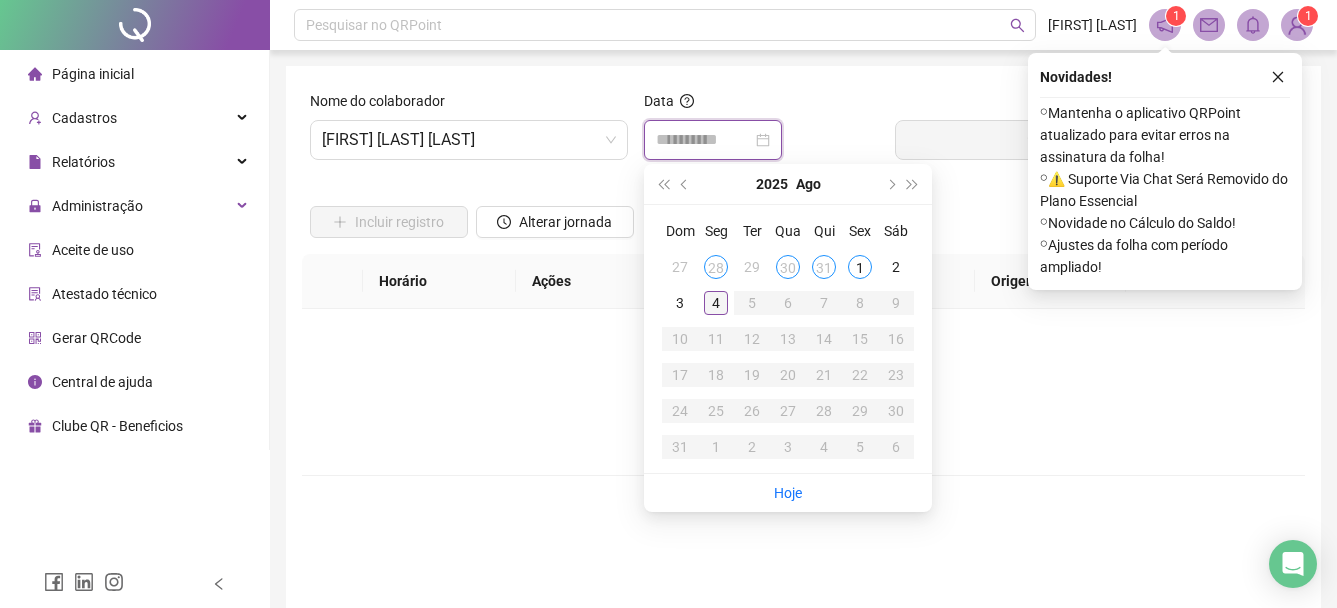 type on "**********" 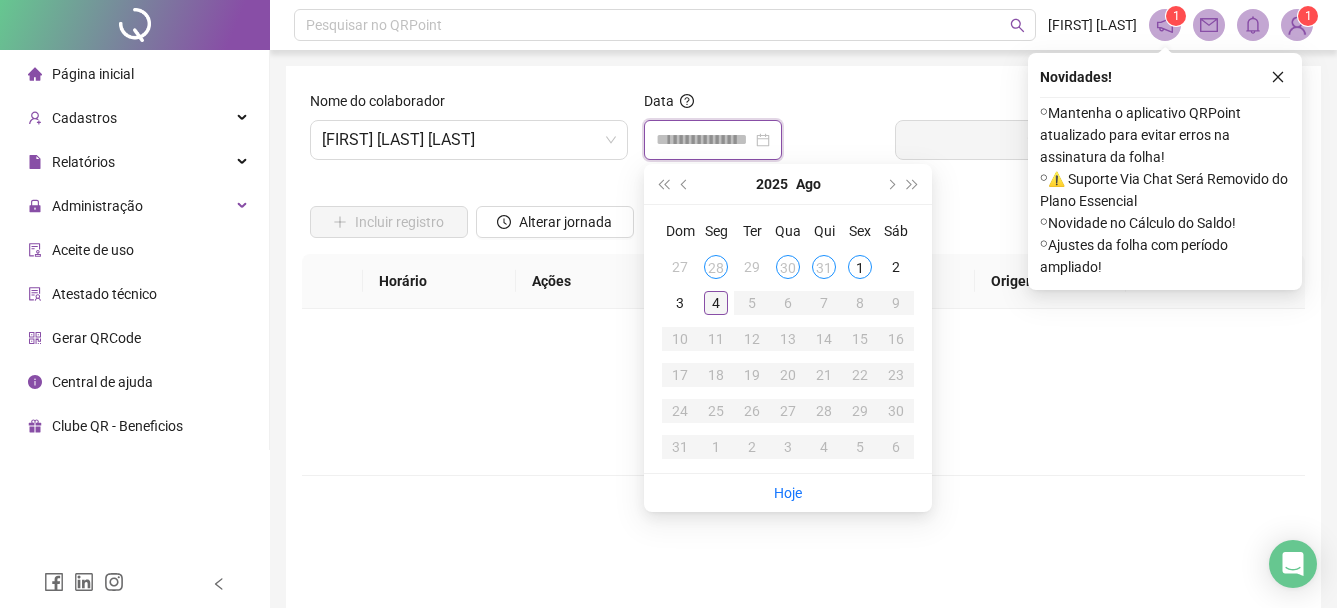 type on "**********" 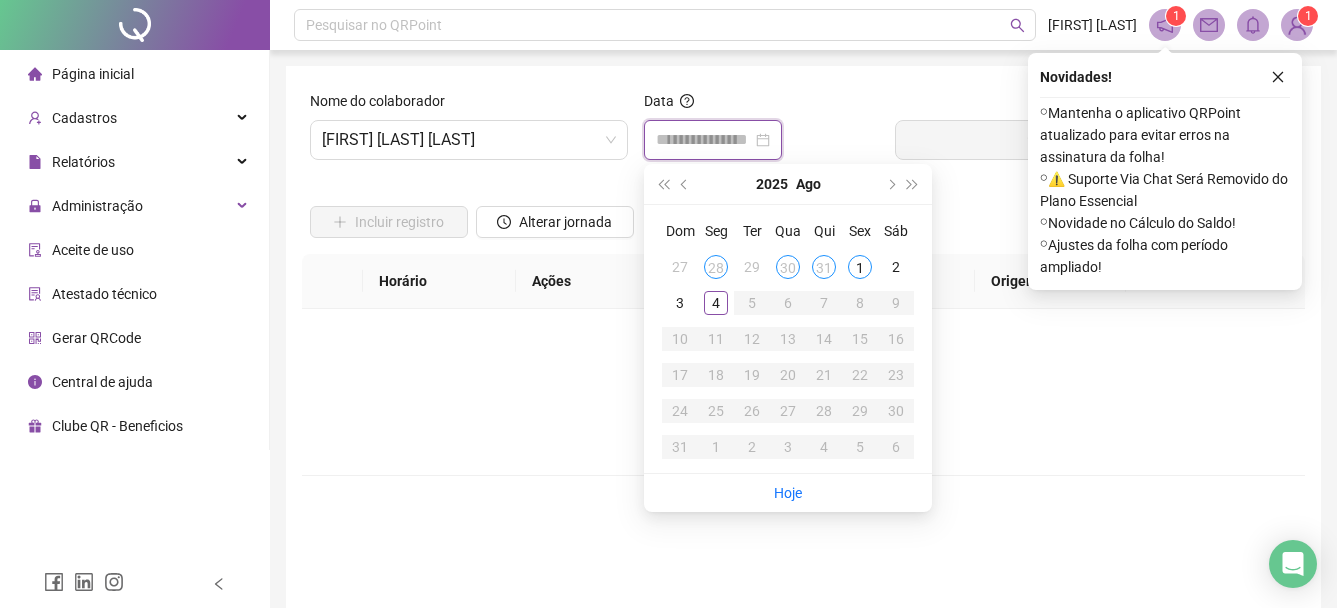type on "**********" 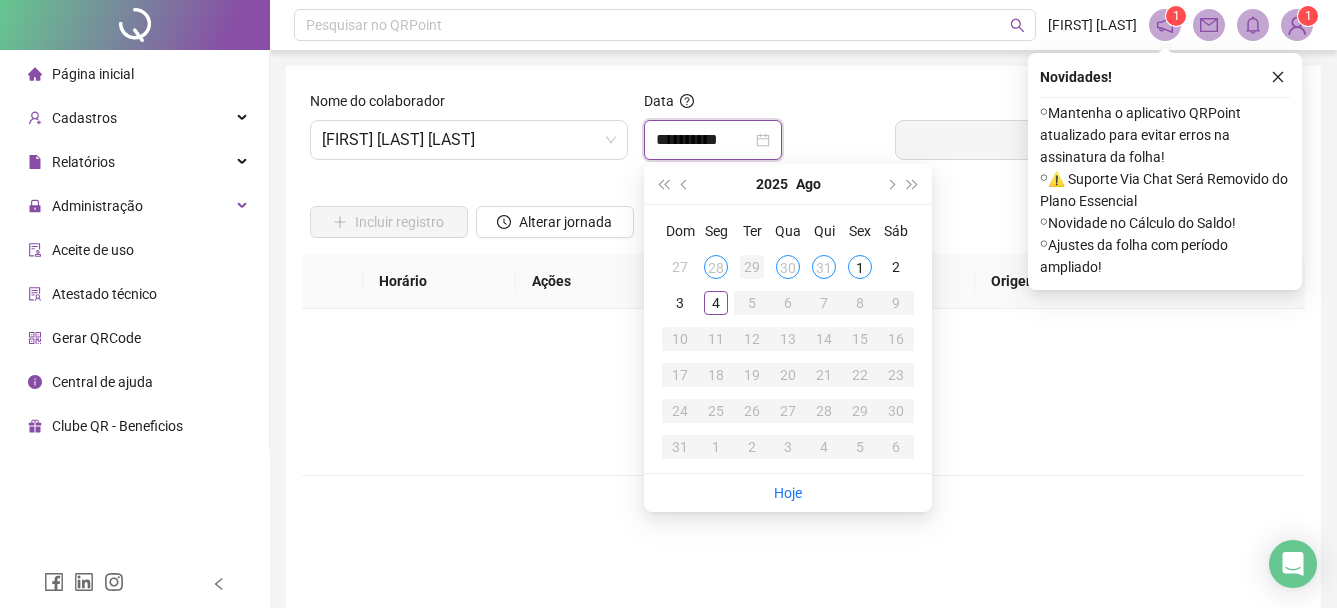 type on "**********" 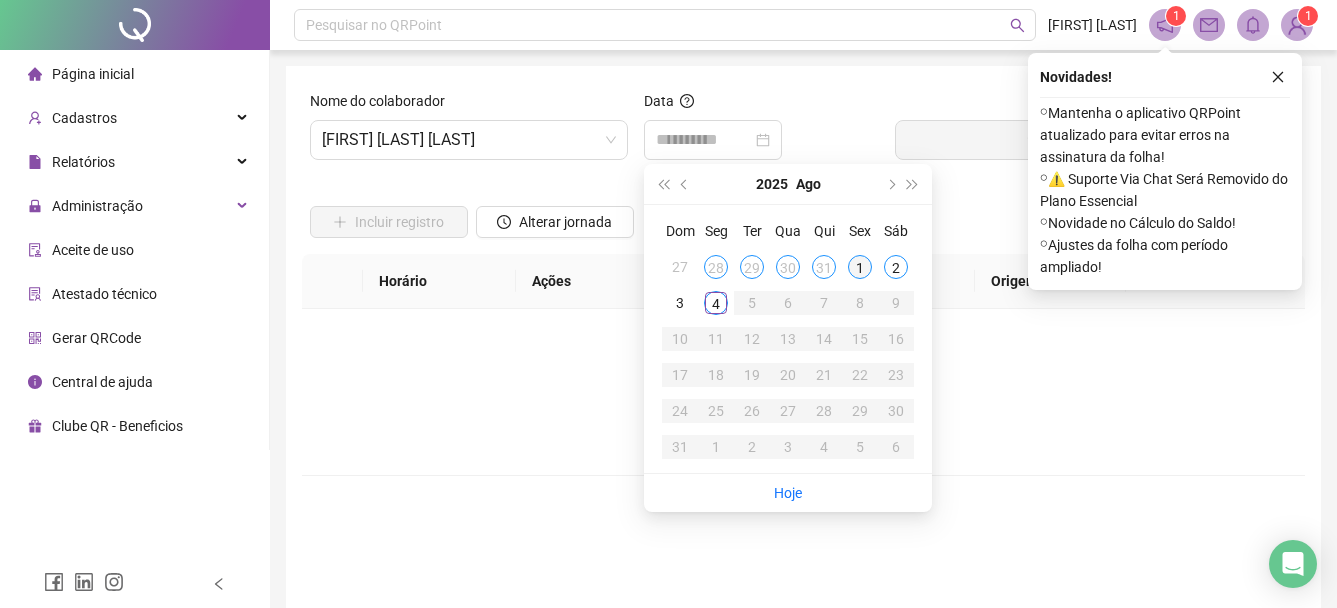 click on "1" at bounding box center (860, 267) 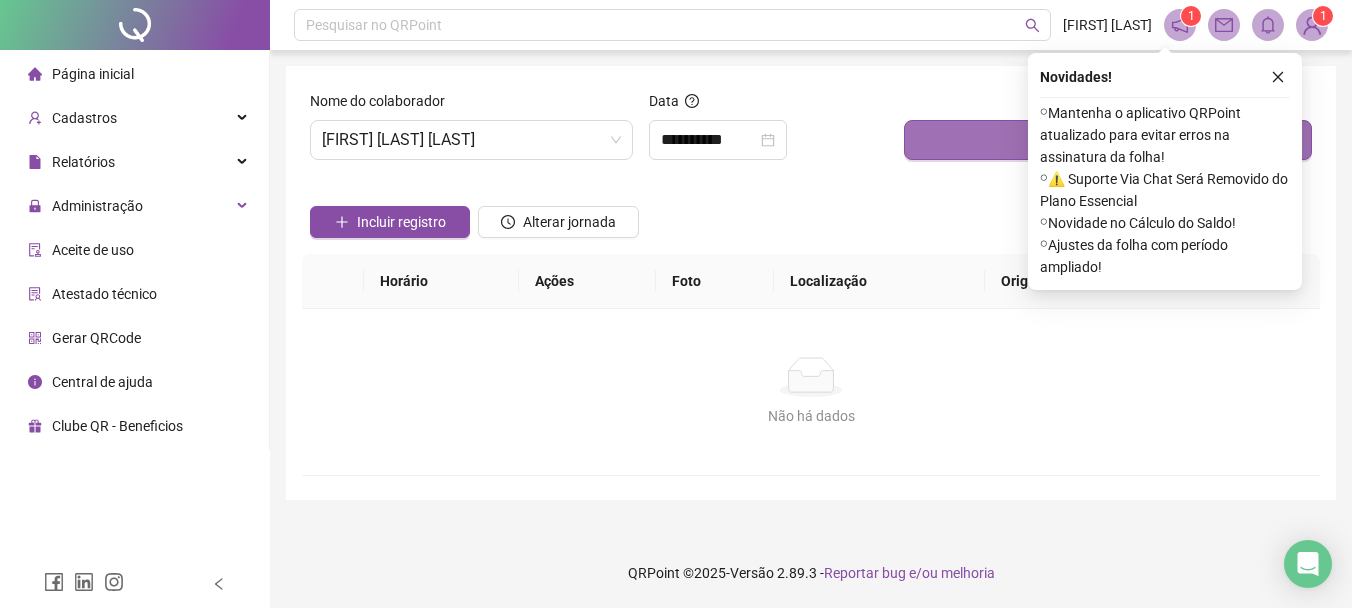 drag, startPoint x: 917, startPoint y: 149, endPoint x: 931, endPoint y: 143, distance: 15.231546 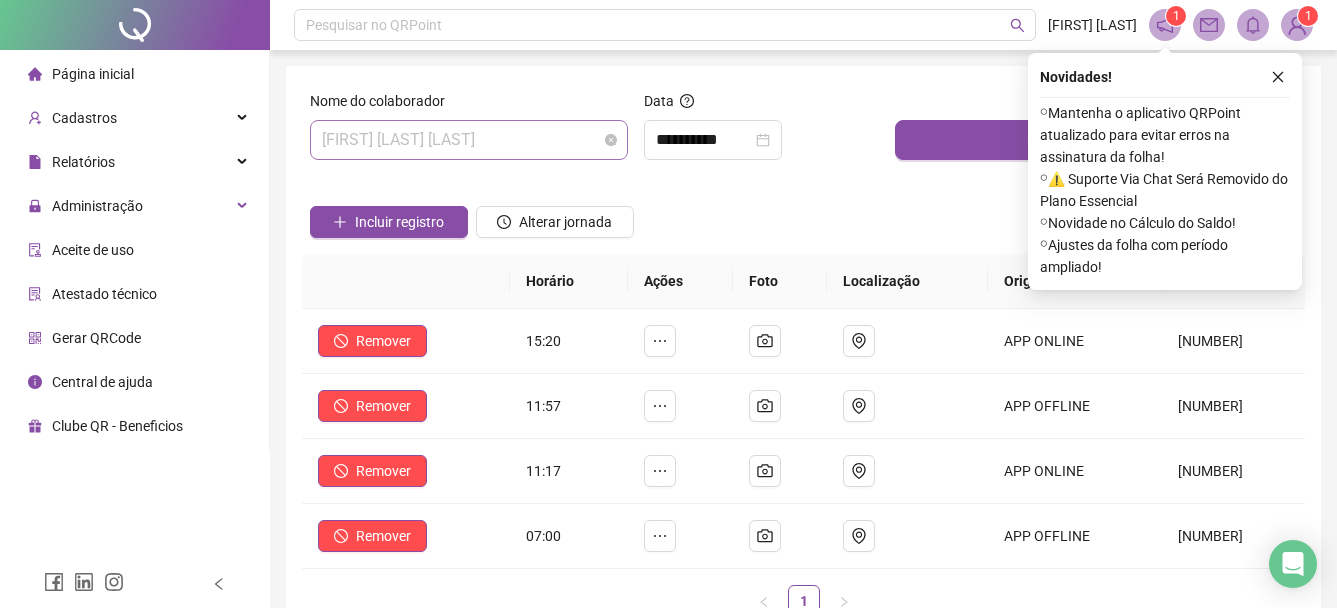 click on "[FIRST] [LAST] [LAST]" at bounding box center (469, 140) 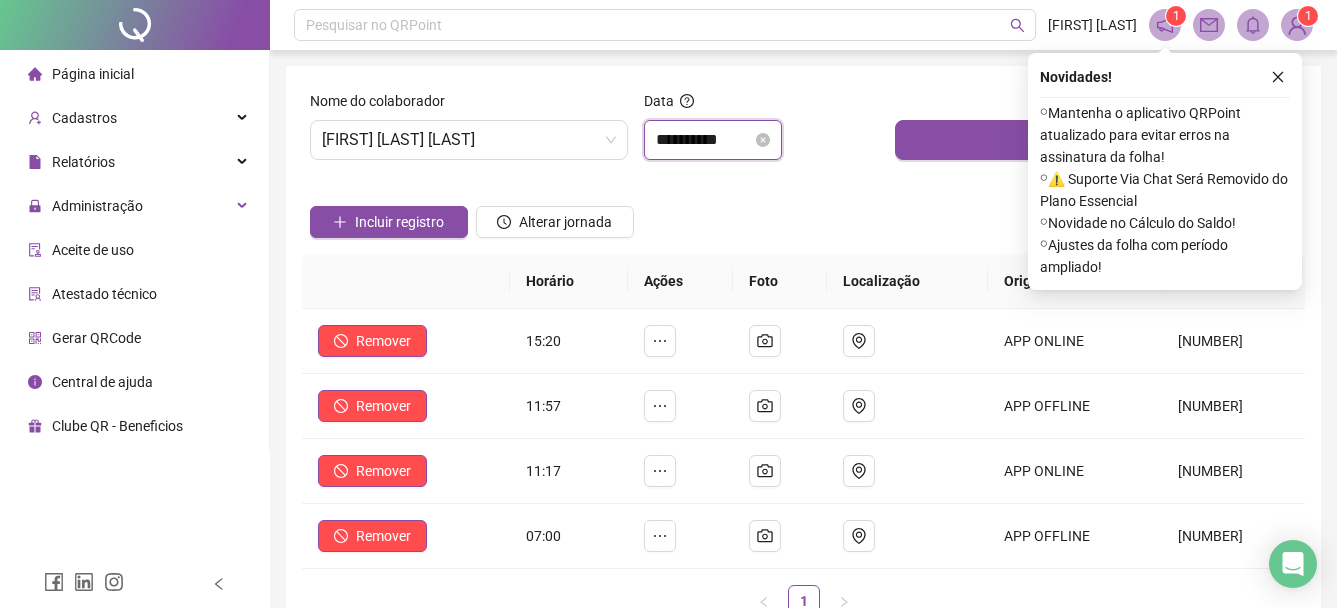 click on "**********" at bounding box center (704, 140) 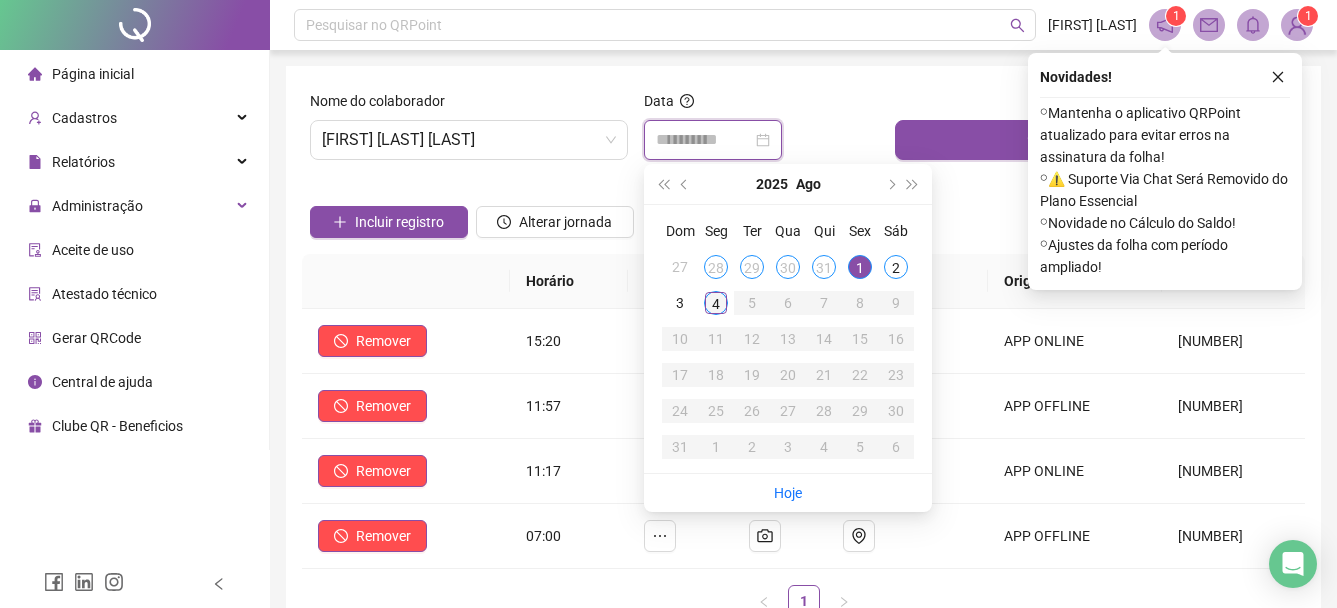 type on "**********" 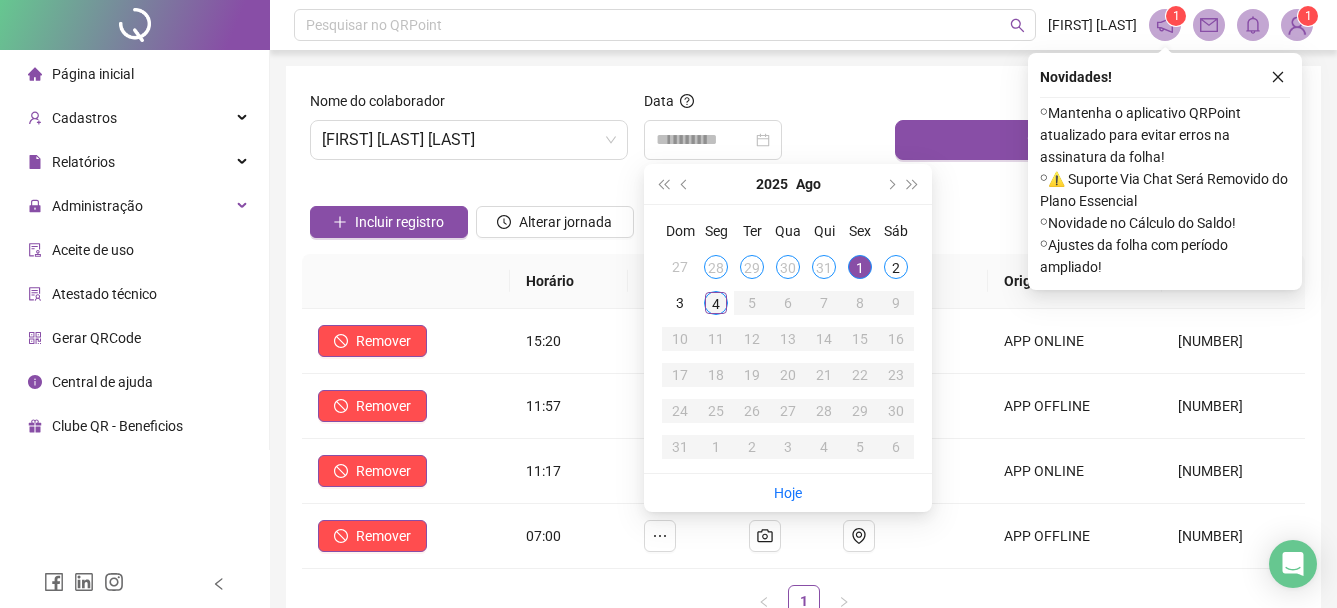click on "4" at bounding box center [716, 303] 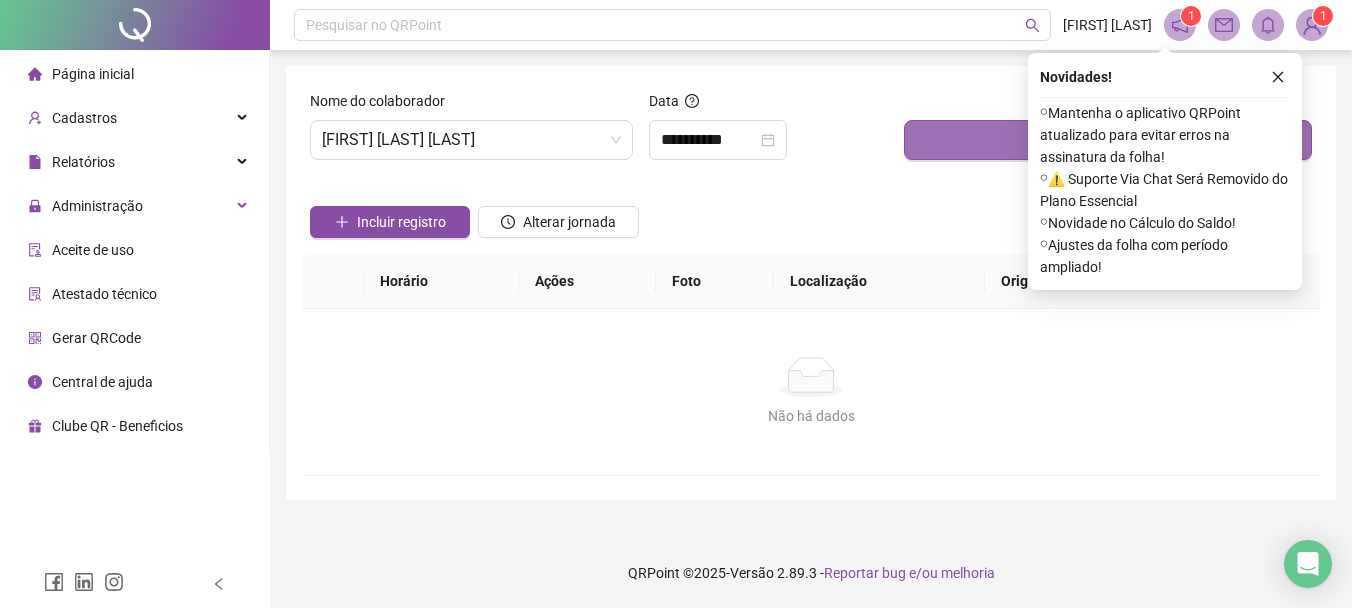 click on "Buscar registros" at bounding box center [1108, 140] 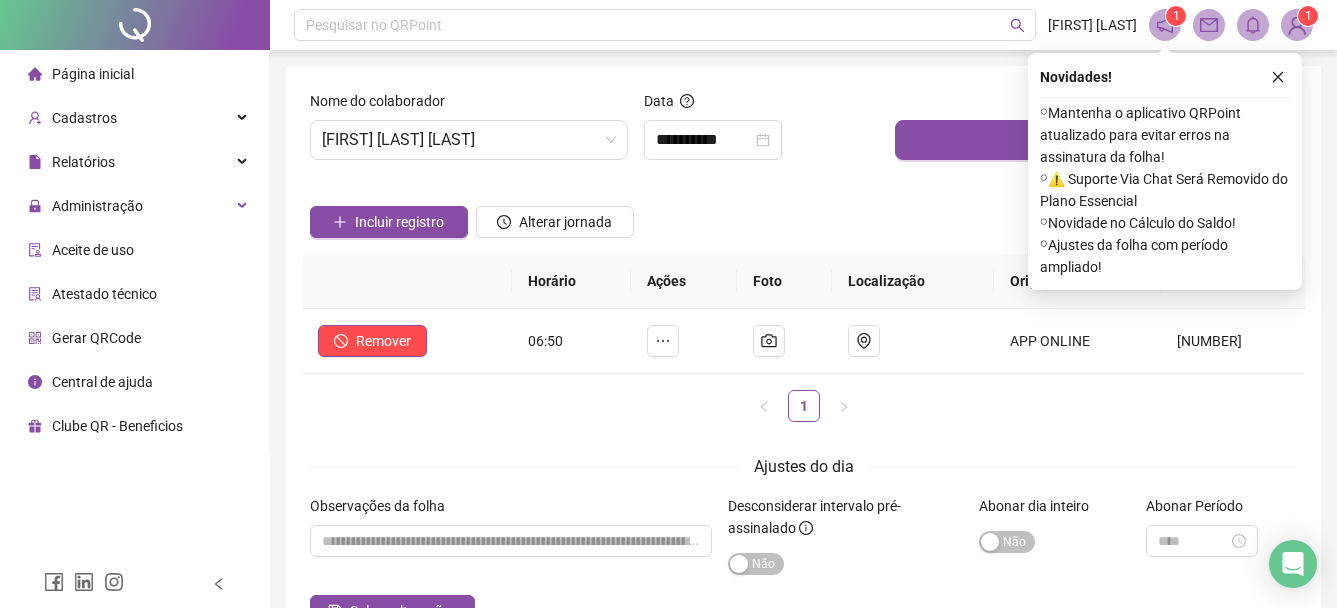 drag, startPoint x: 1282, startPoint y: 79, endPoint x: 1011, endPoint y: 211, distance: 301.43823 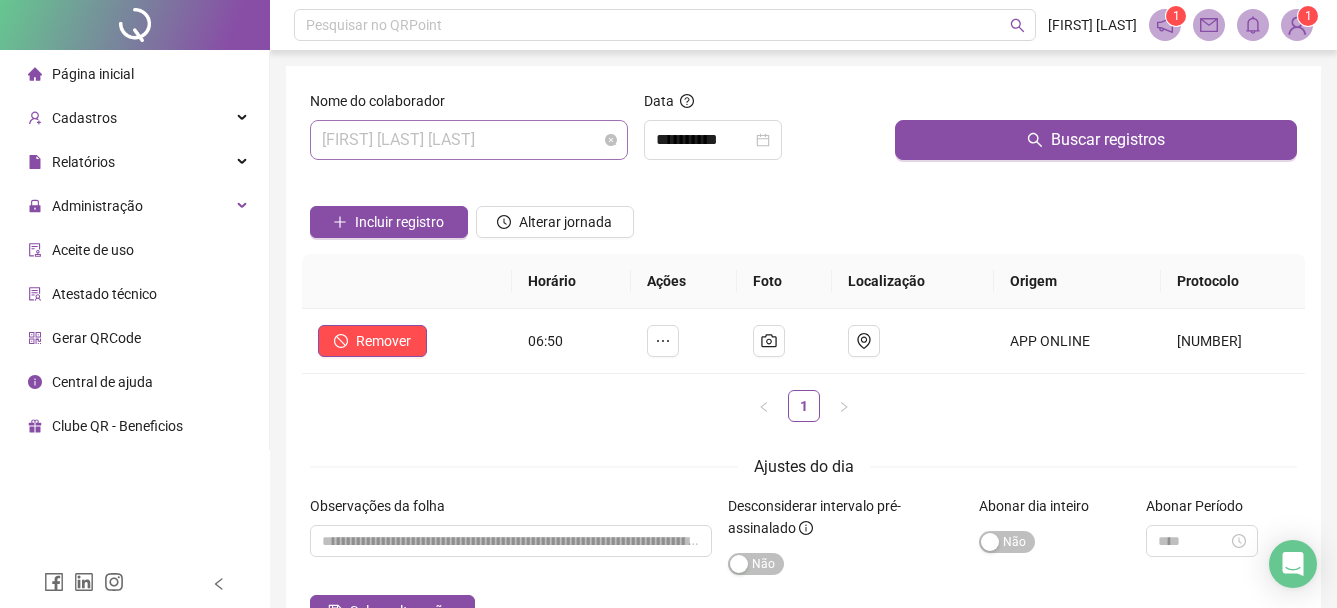 click on "[FIRST] [LAST] [LAST]" at bounding box center [469, 140] 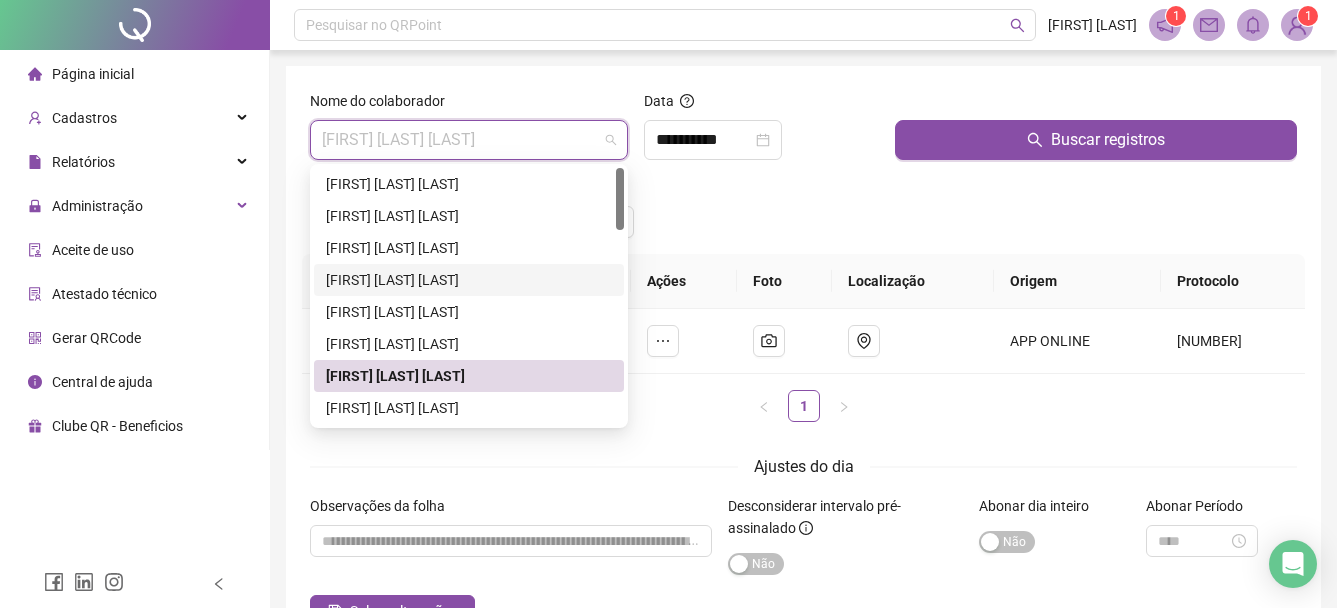 scroll, scrollTop: 100, scrollLeft: 0, axis: vertical 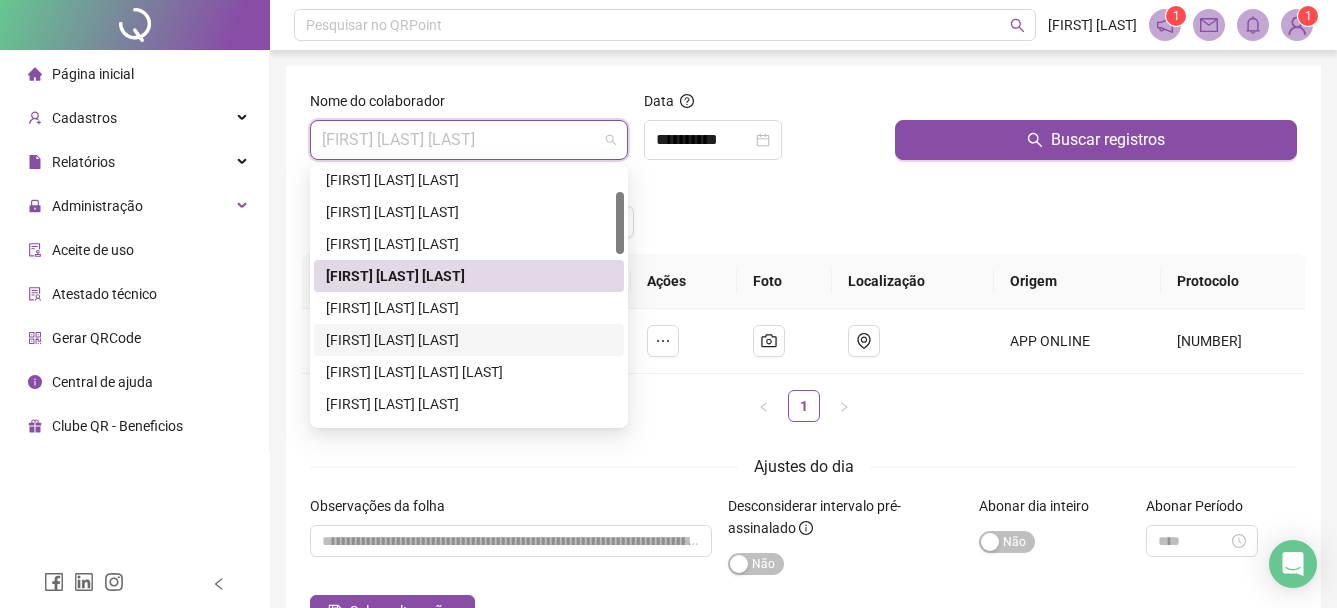click on "[FIRST] [LAST] [LAST]" at bounding box center (469, 340) 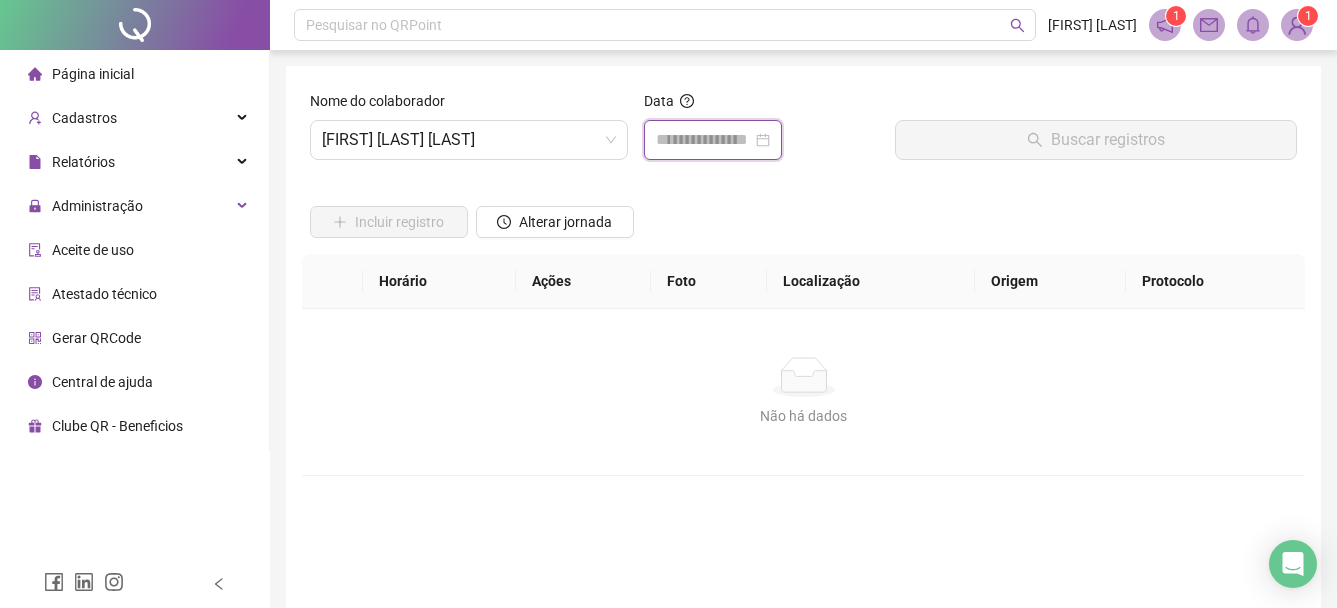 click at bounding box center (704, 140) 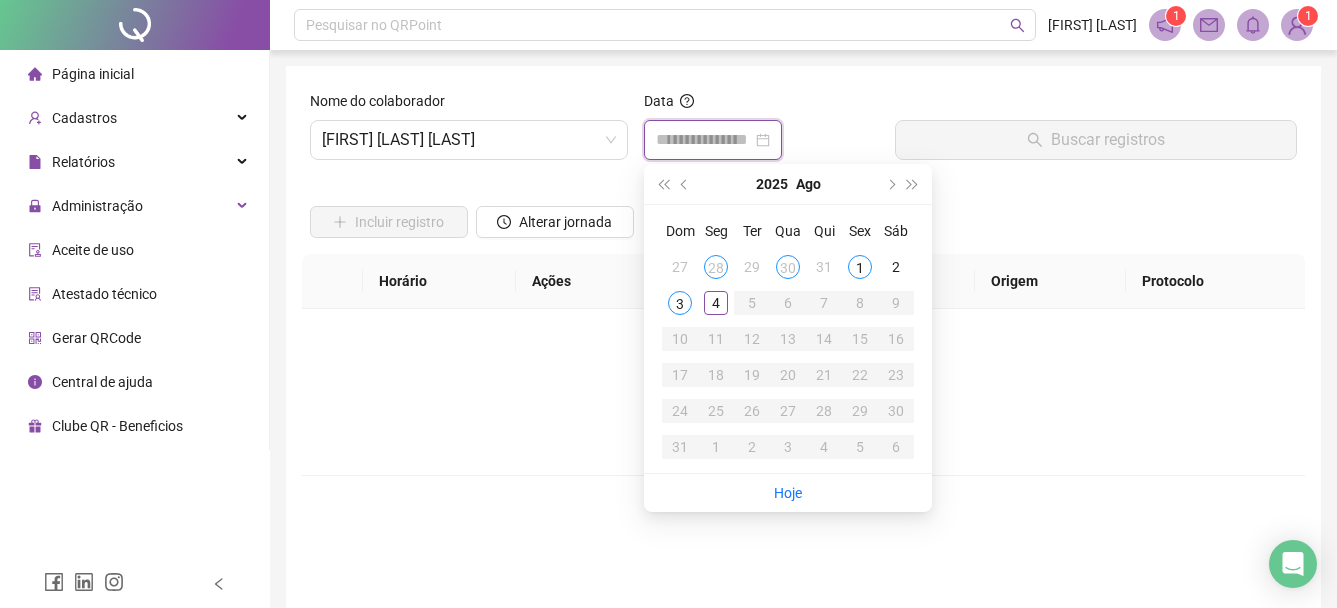type on "**********" 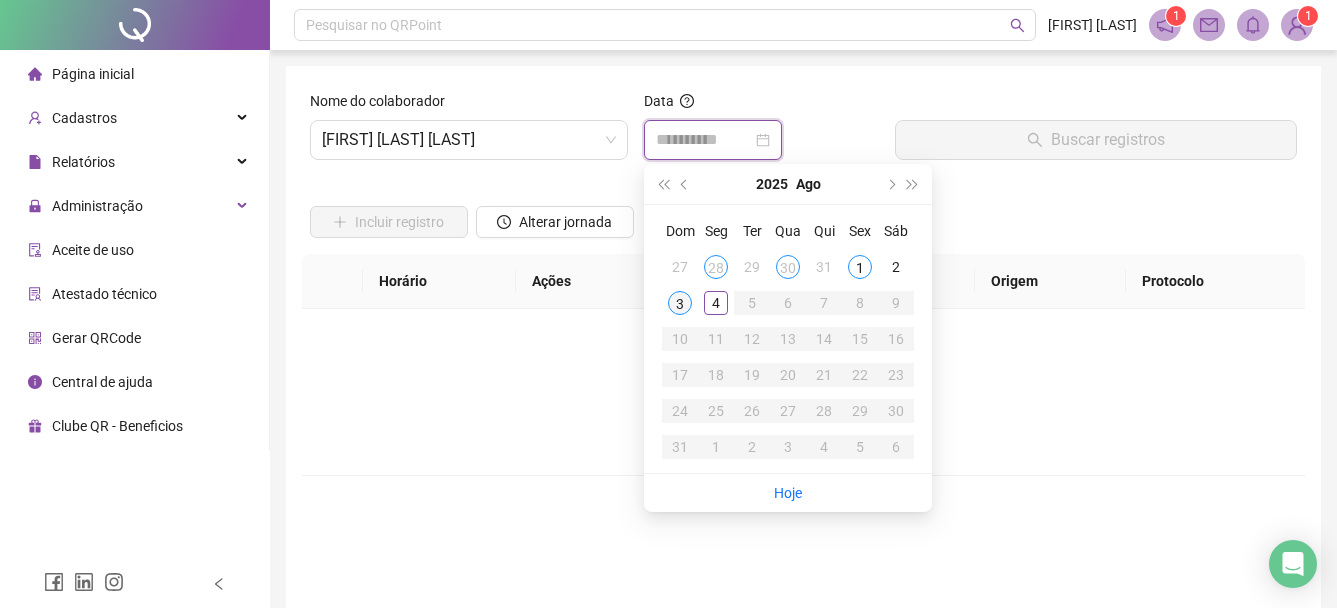 type on "**********" 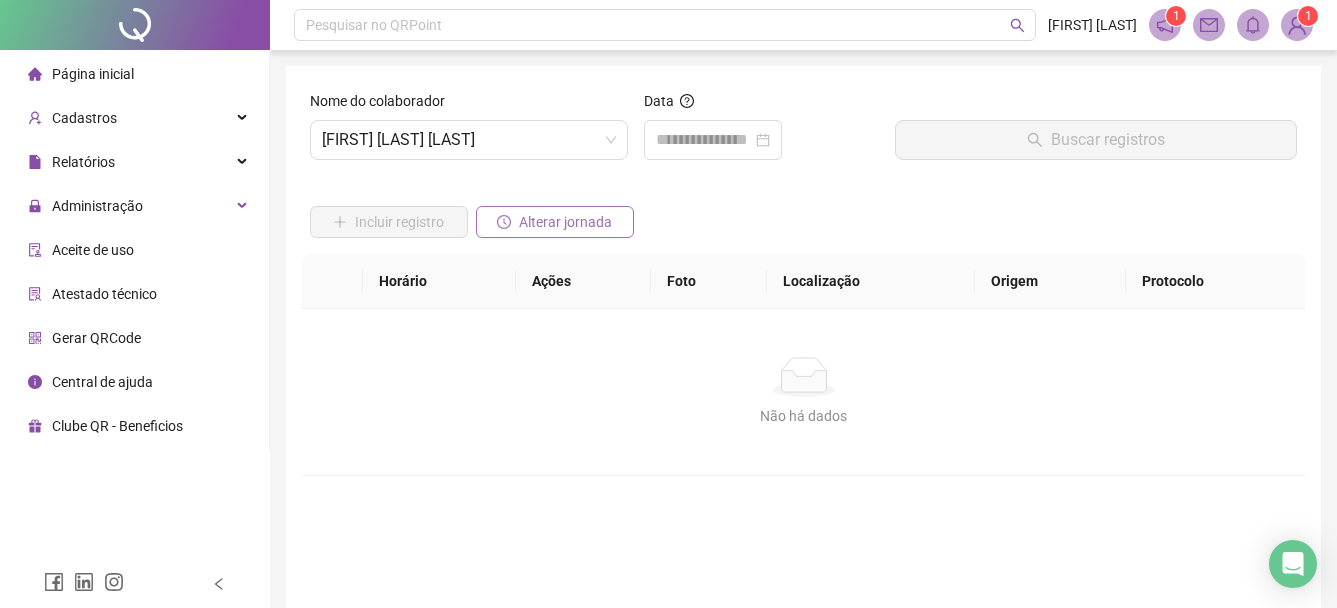 drag, startPoint x: 557, startPoint y: 117, endPoint x: 519, endPoint y: 207, distance: 97.6934 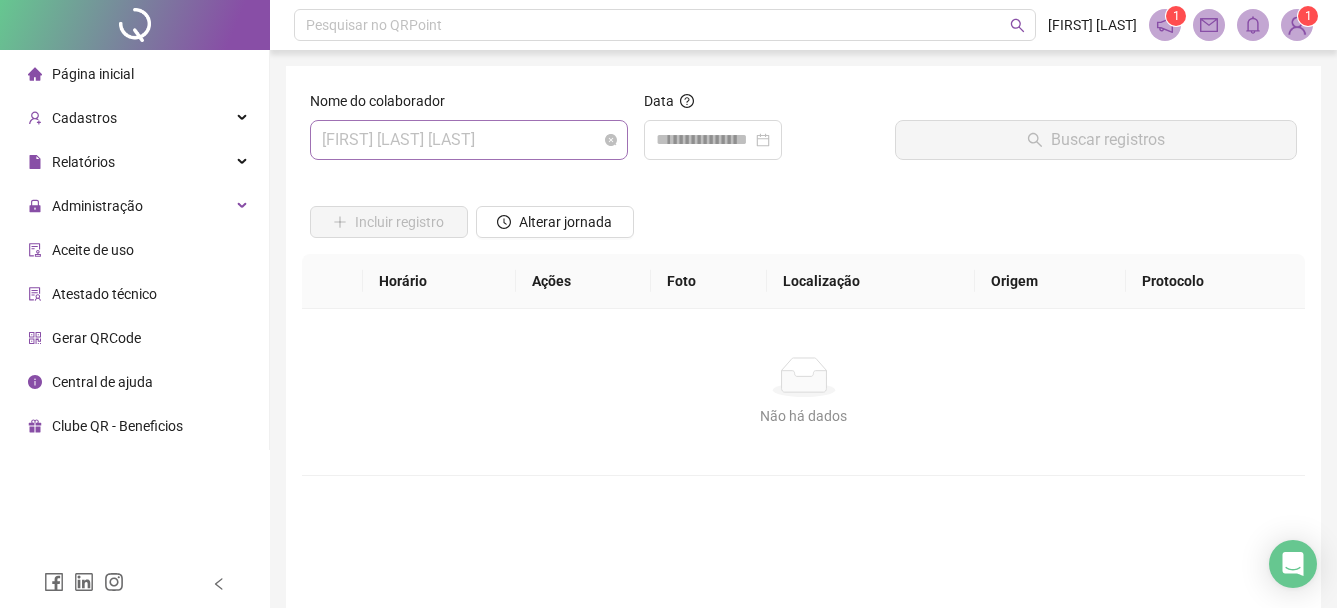 click on "[FIRST] [LAST] [LAST]" at bounding box center [469, 140] 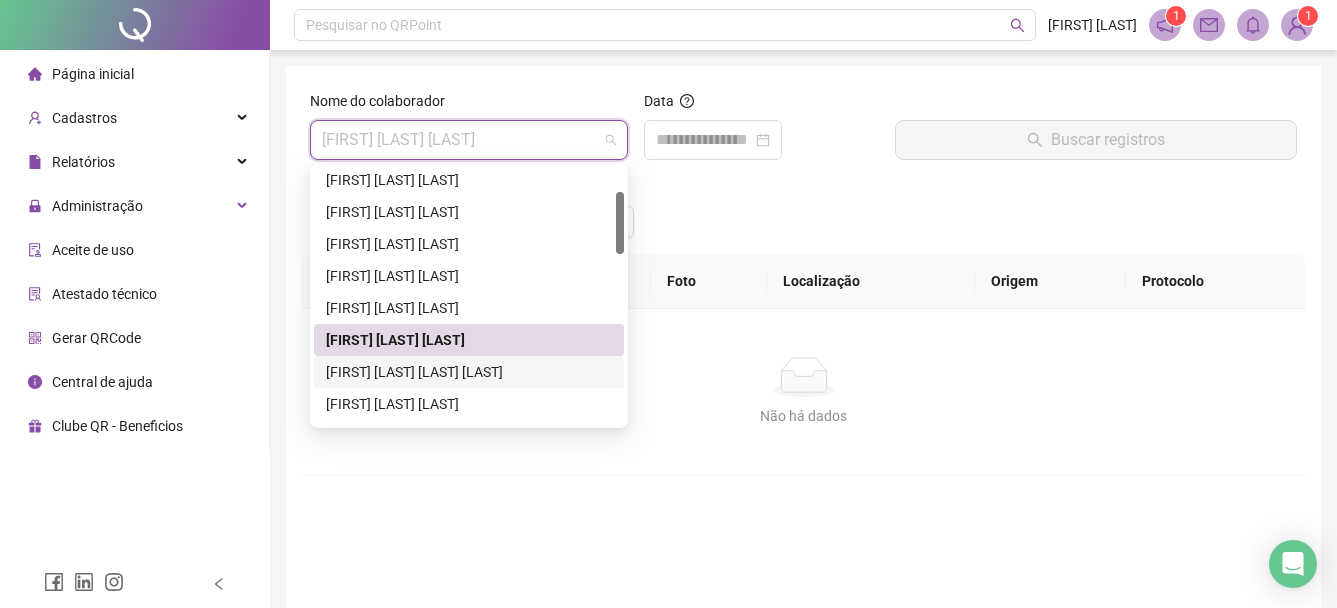 click on "[FIRST] [LAST] [LAST] [LAST]" at bounding box center (469, 372) 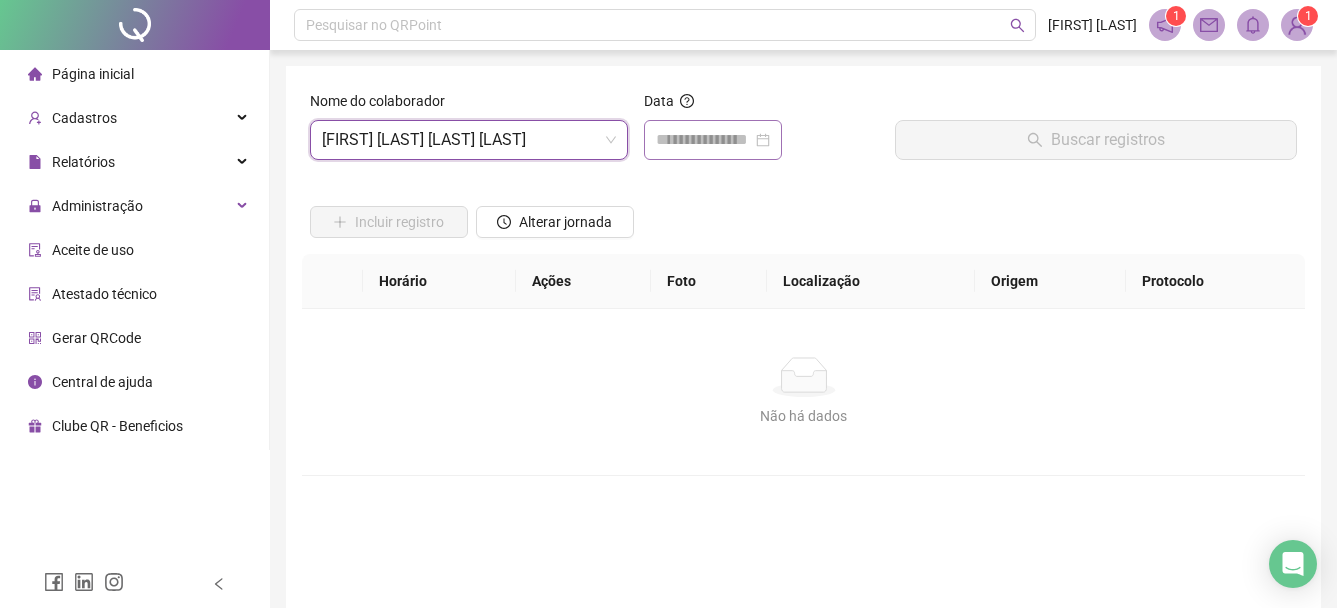 click at bounding box center [713, 140] 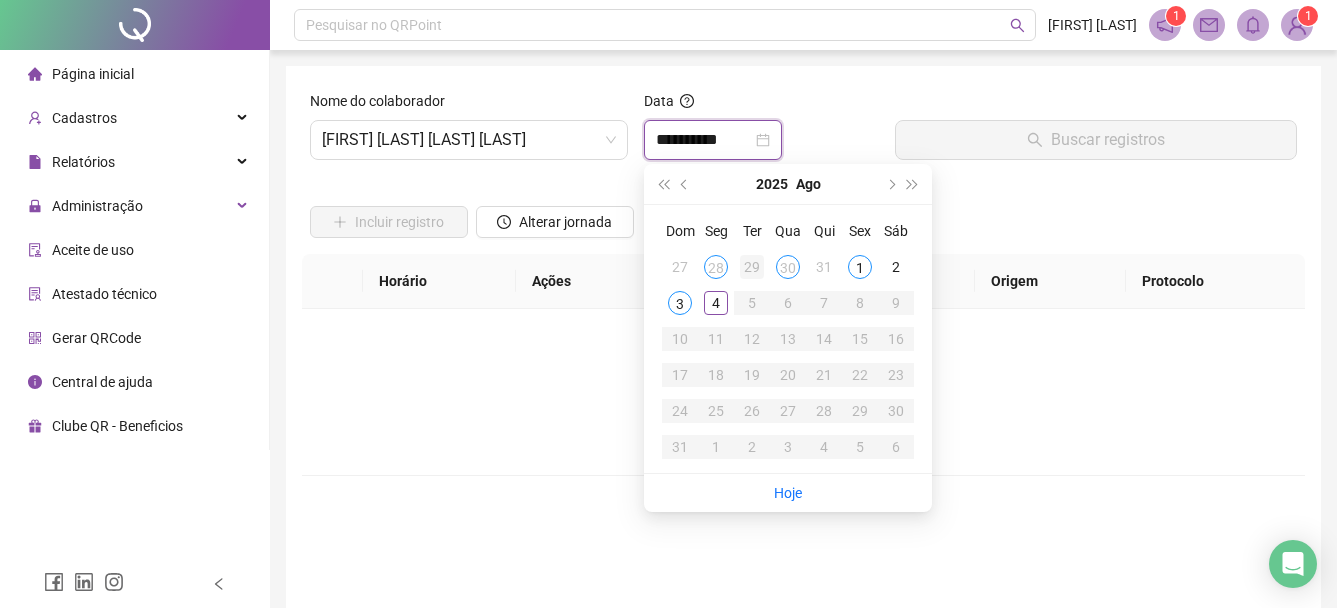 type on "**********" 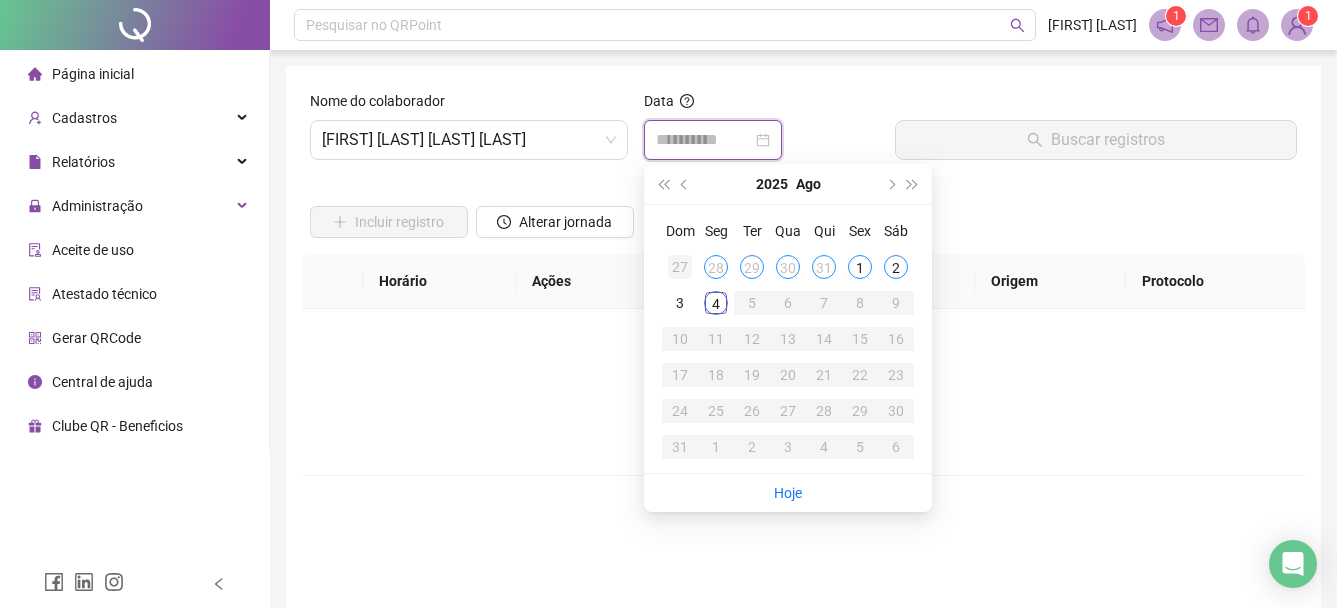 type on "**********" 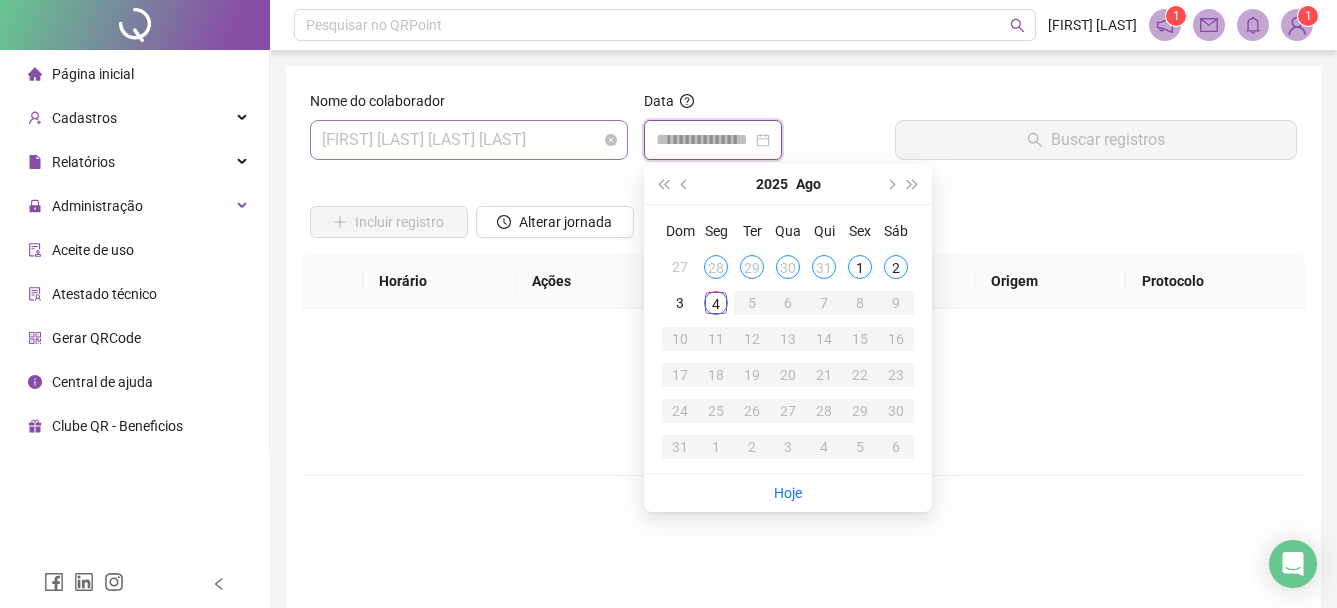 click on "[FIRST] [LAST] [LAST] [LAST]" at bounding box center (469, 140) 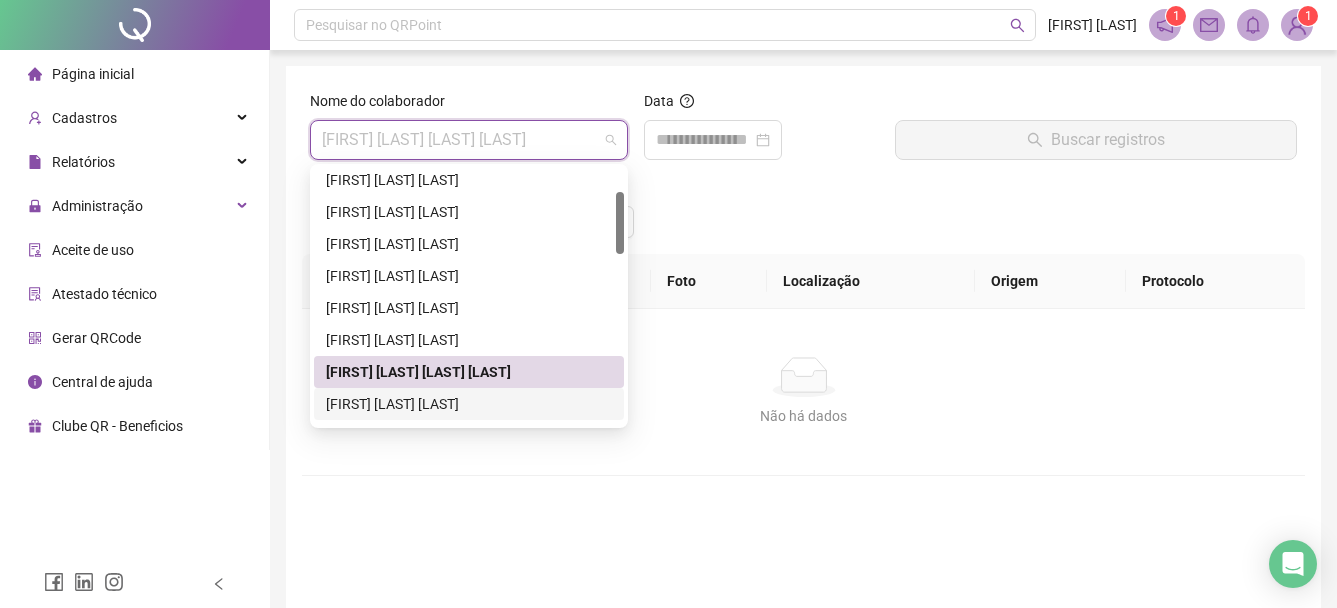 drag, startPoint x: 451, startPoint y: 405, endPoint x: 461, endPoint y: 412, distance: 12.206555 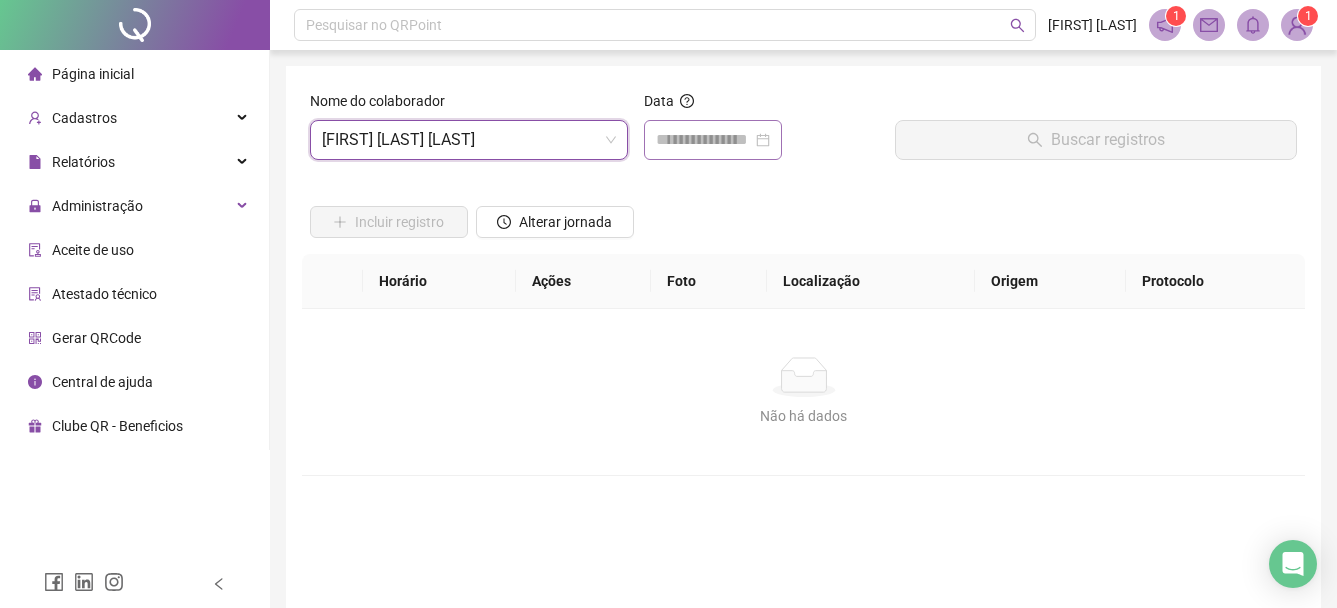 click at bounding box center [713, 140] 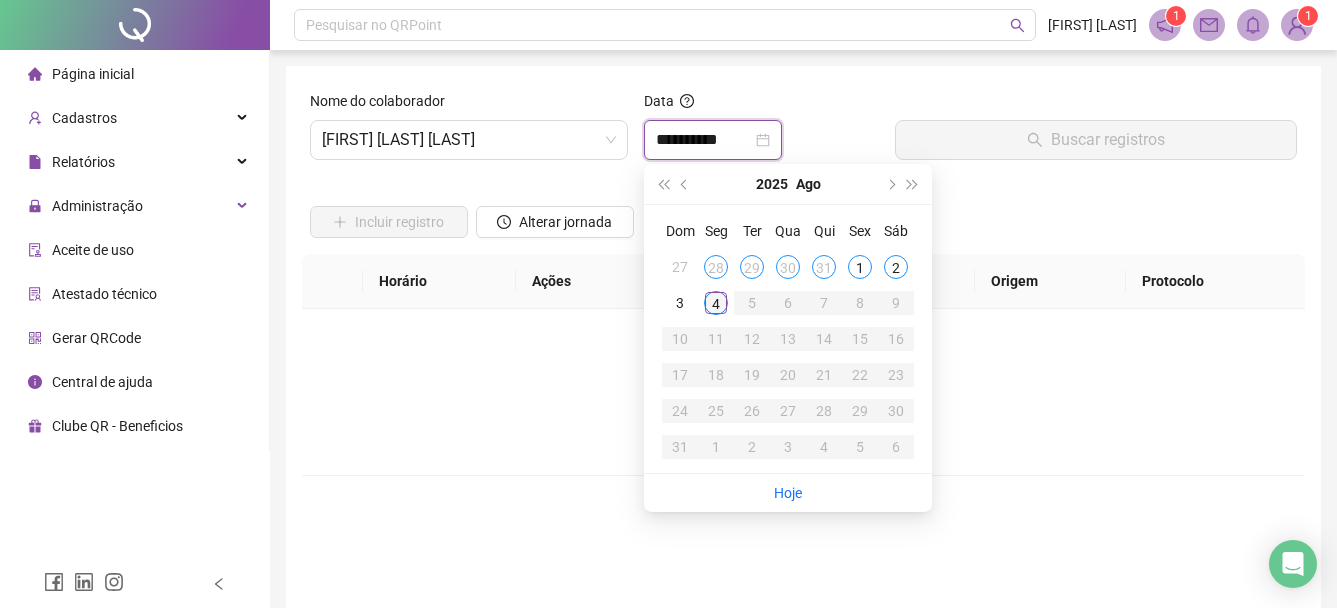 type on "**********" 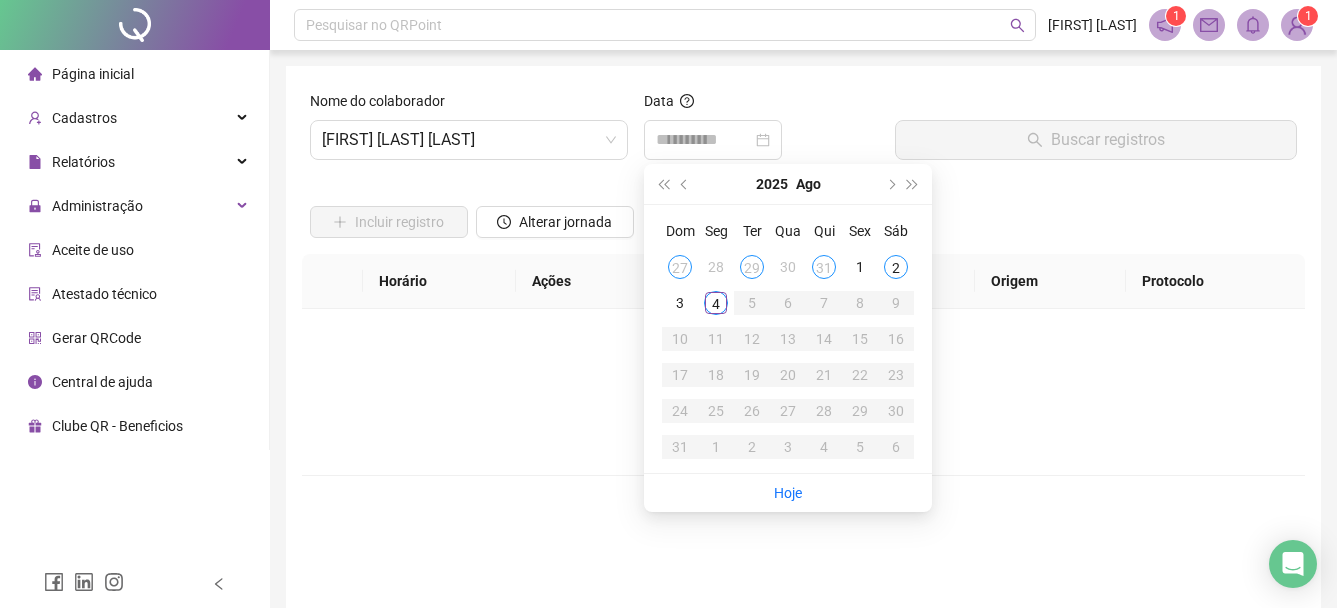 drag, startPoint x: 717, startPoint y: 306, endPoint x: 755, endPoint y: 260, distance: 59.665737 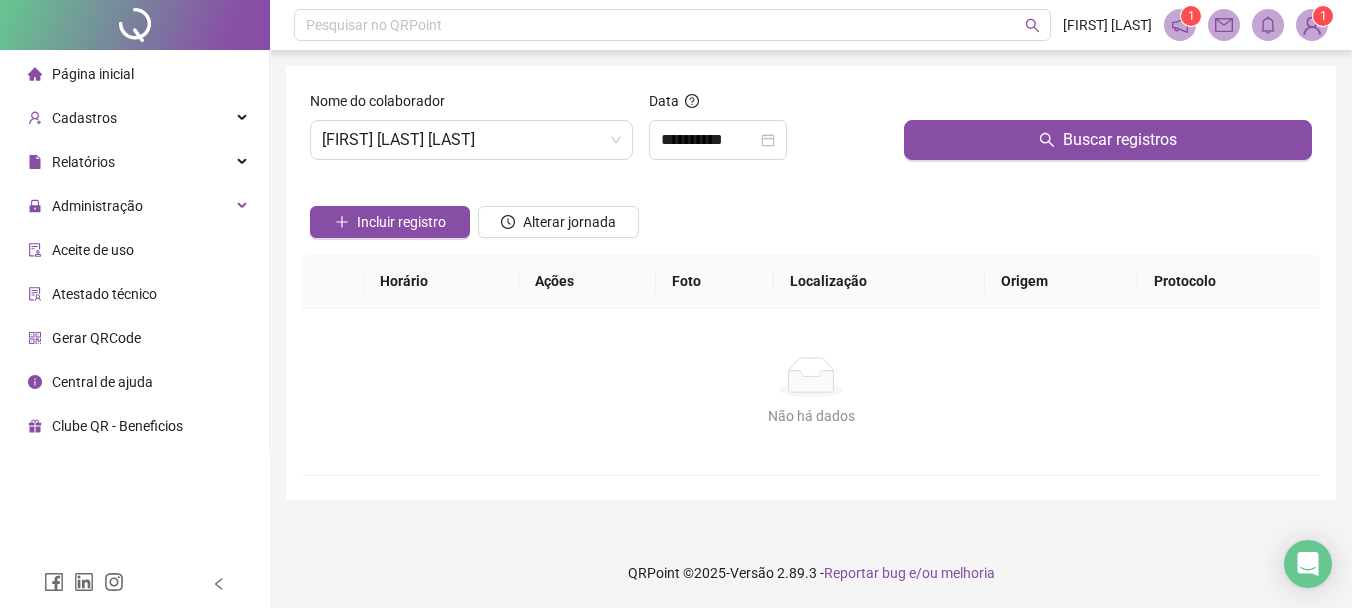 drag, startPoint x: 1006, startPoint y: 99, endPoint x: 988, endPoint y: 117, distance: 25.455845 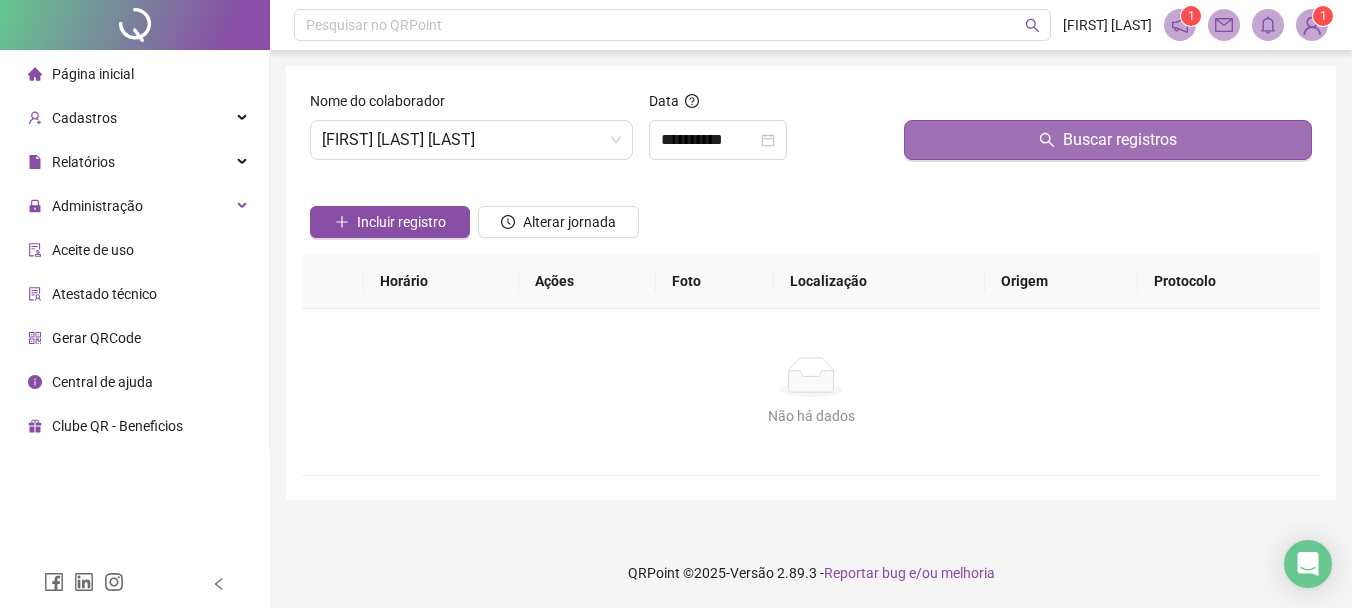 click on "Buscar registros" at bounding box center (1108, 140) 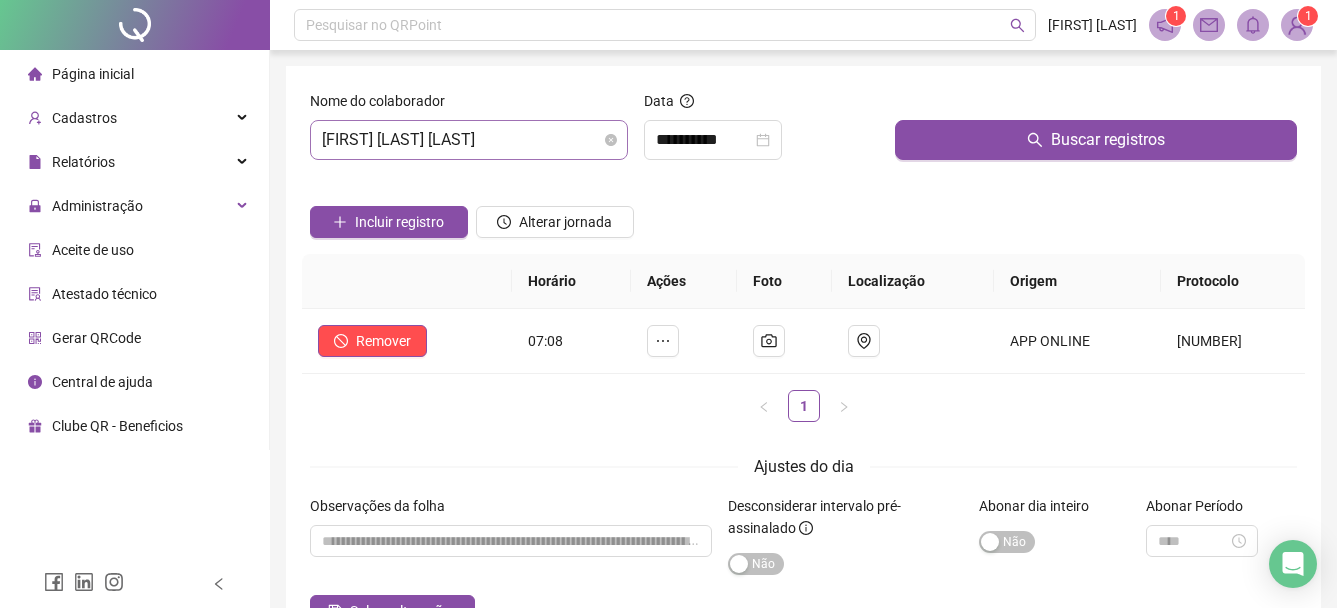 click on "[FIRST] [LAST] [LAST]" at bounding box center (469, 140) 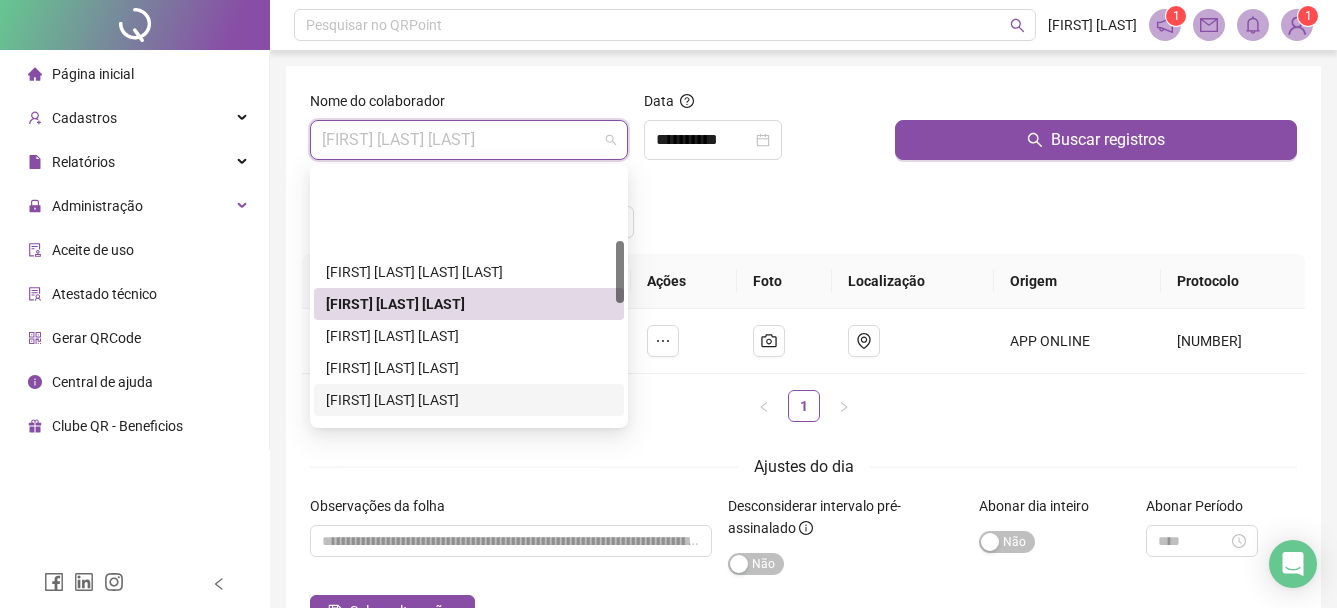 scroll, scrollTop: 300, scrollLeft: 0, axis: vertical 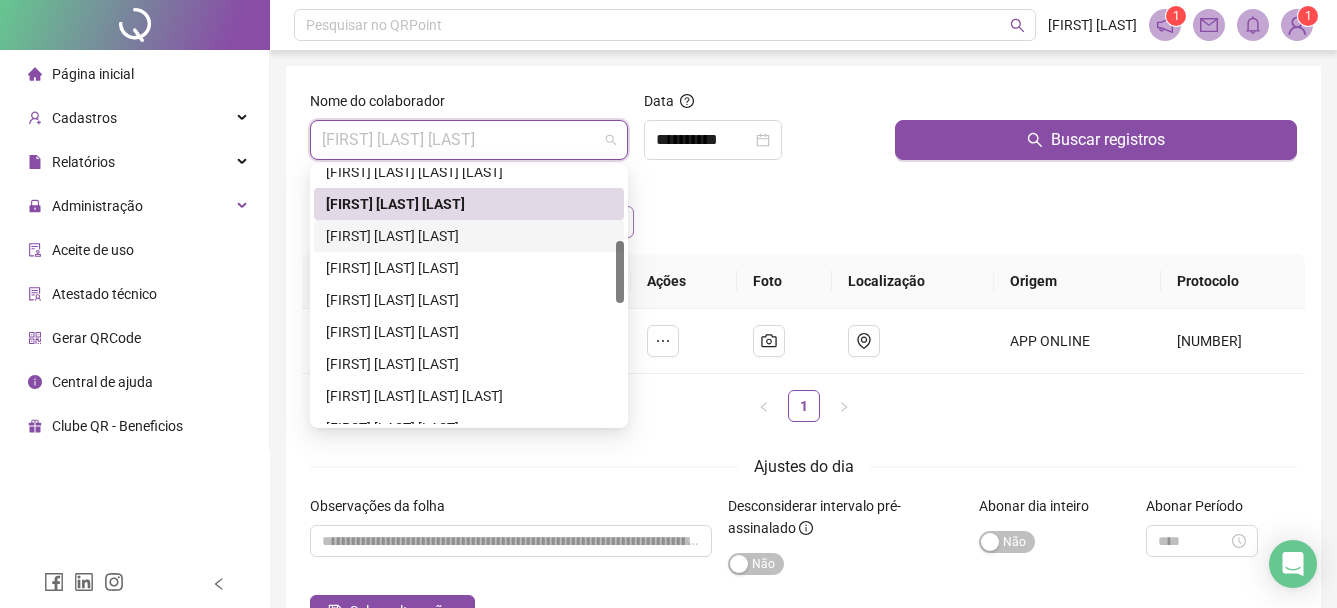 click on "[FIRST] [LAST] [LAST]" at bounding box center (469, 236) 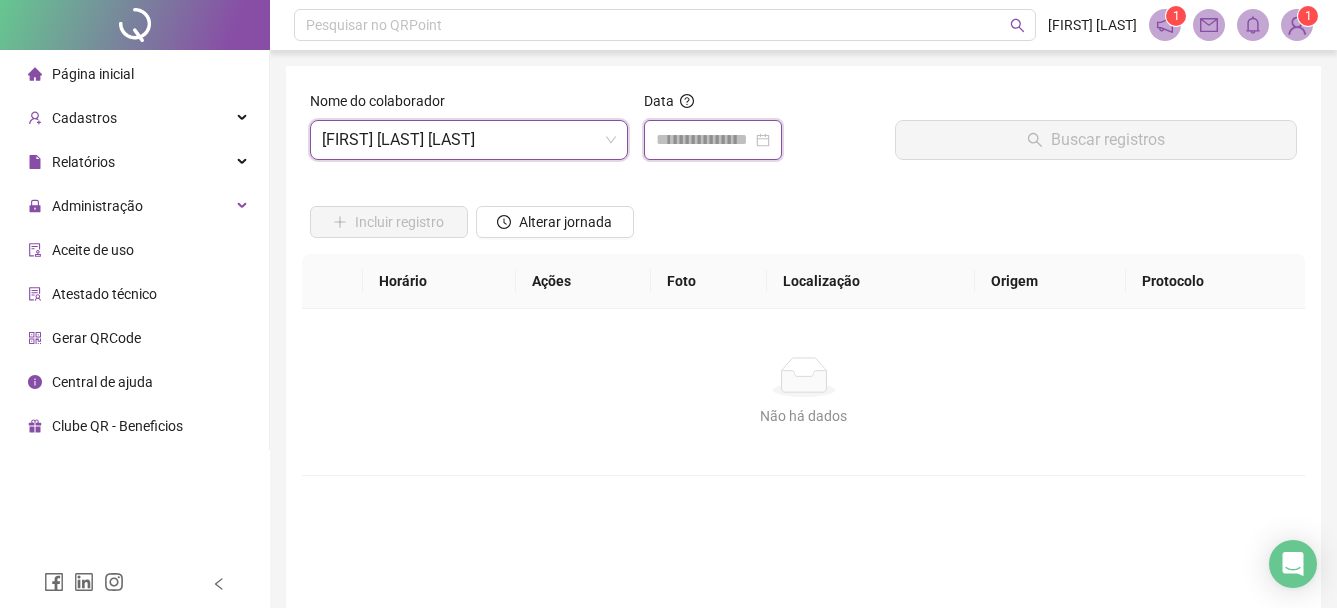 click at bounding box center (704, 140) 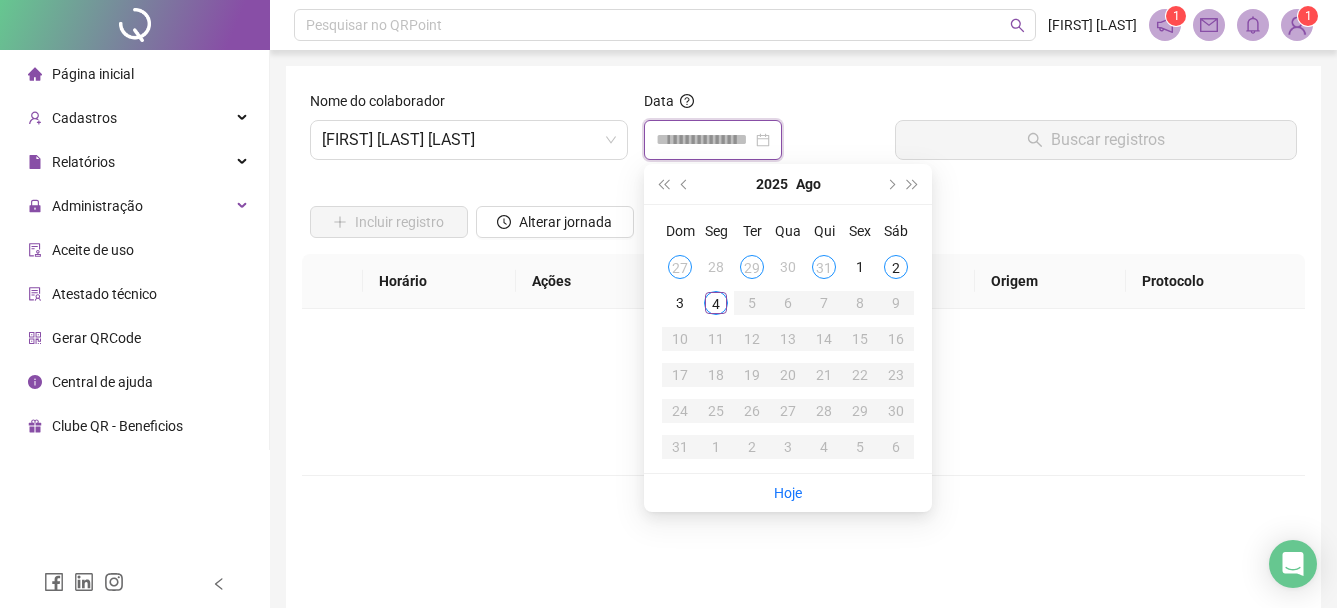 type on "**********" 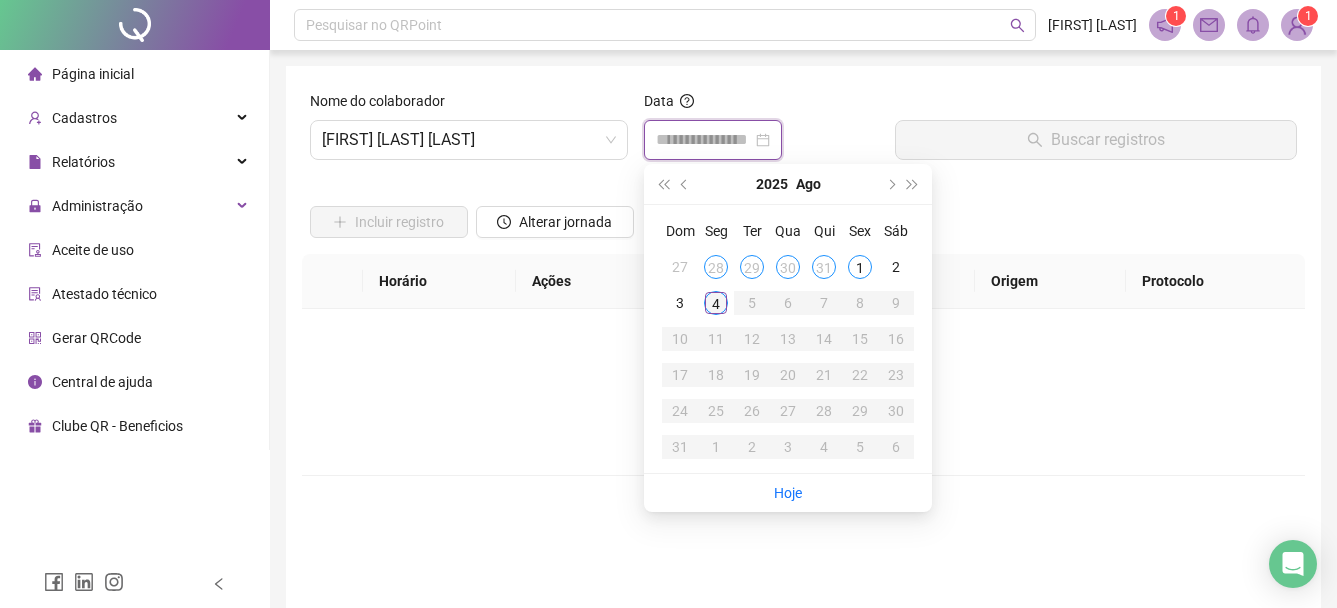 type on "**********" 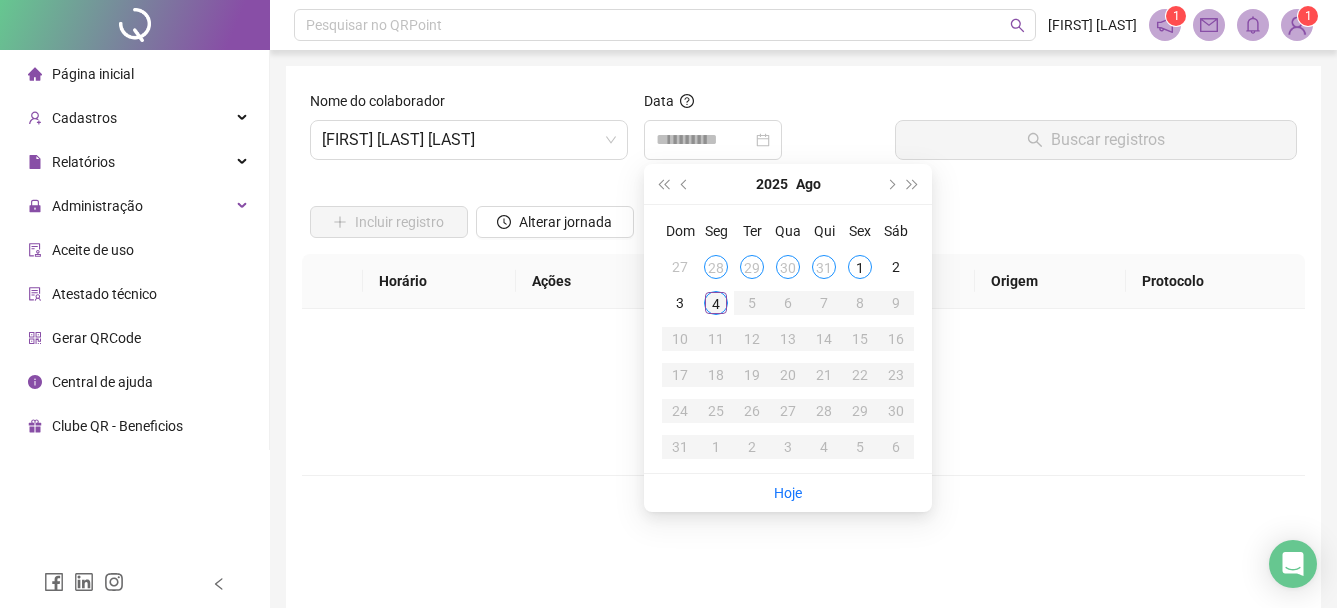 drag, startPoint x: 718, startPoint y: 307, endPoint x: 830, endPoint y: 233, distance: 134.23859 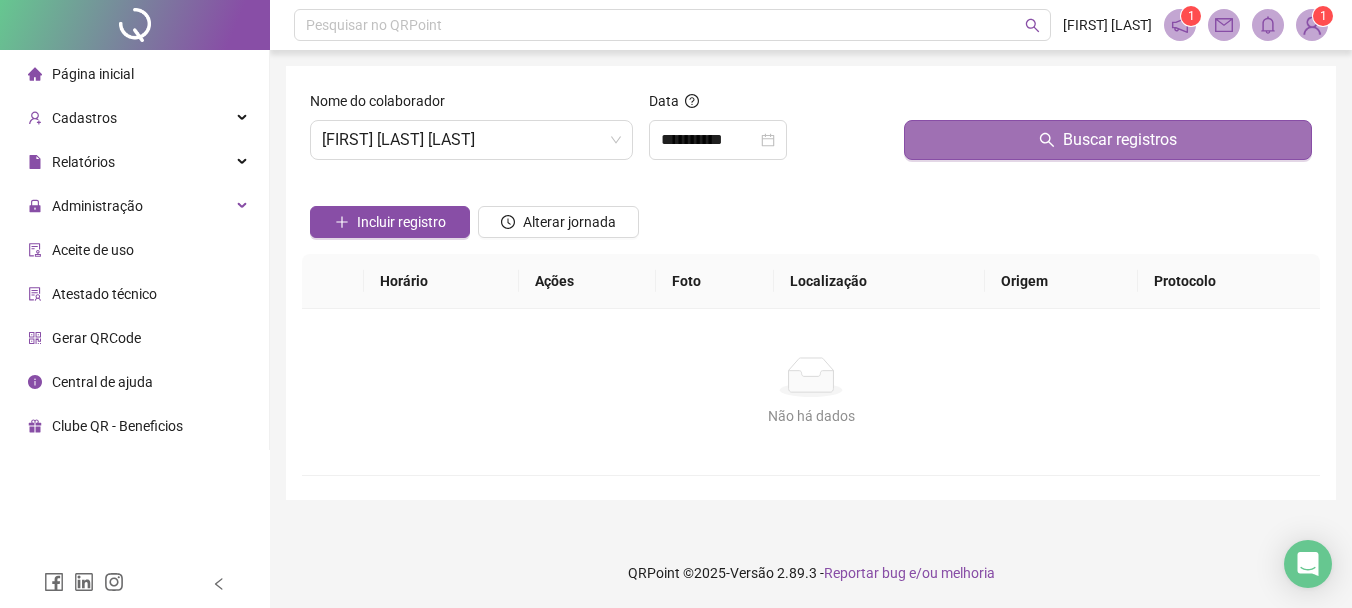 click on "Buscar registros" at bounding box center [1108, 140] 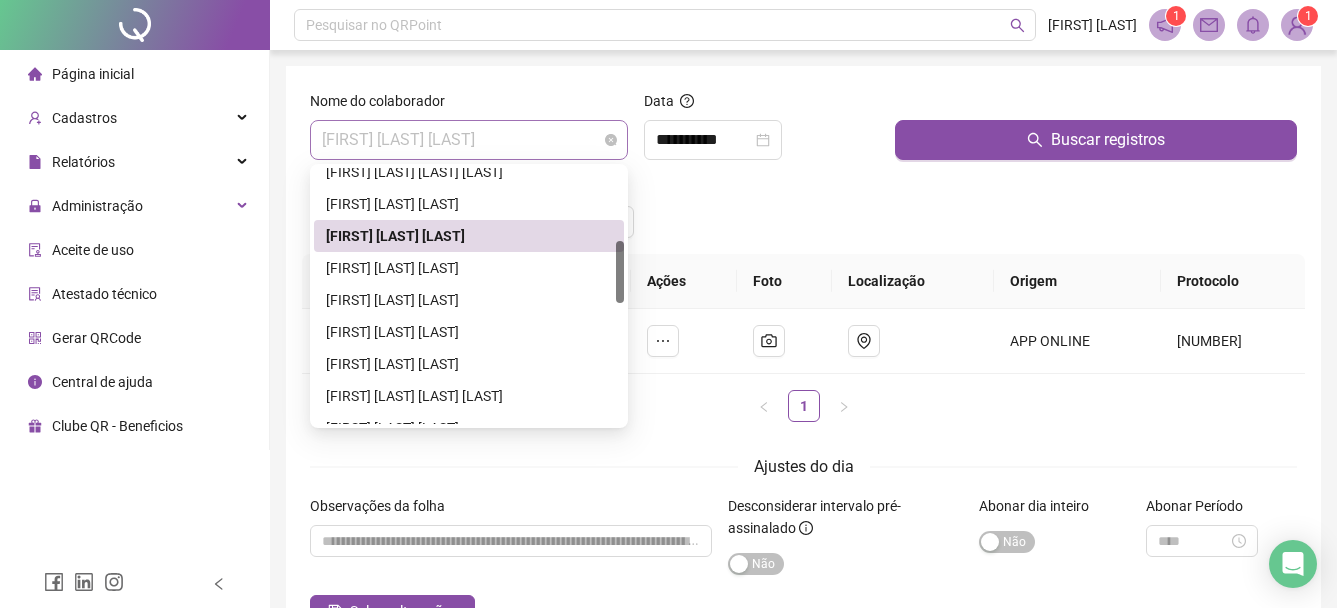 click on "[FIRST] [LAST] [LAST]" at bounding box center [469, 140] 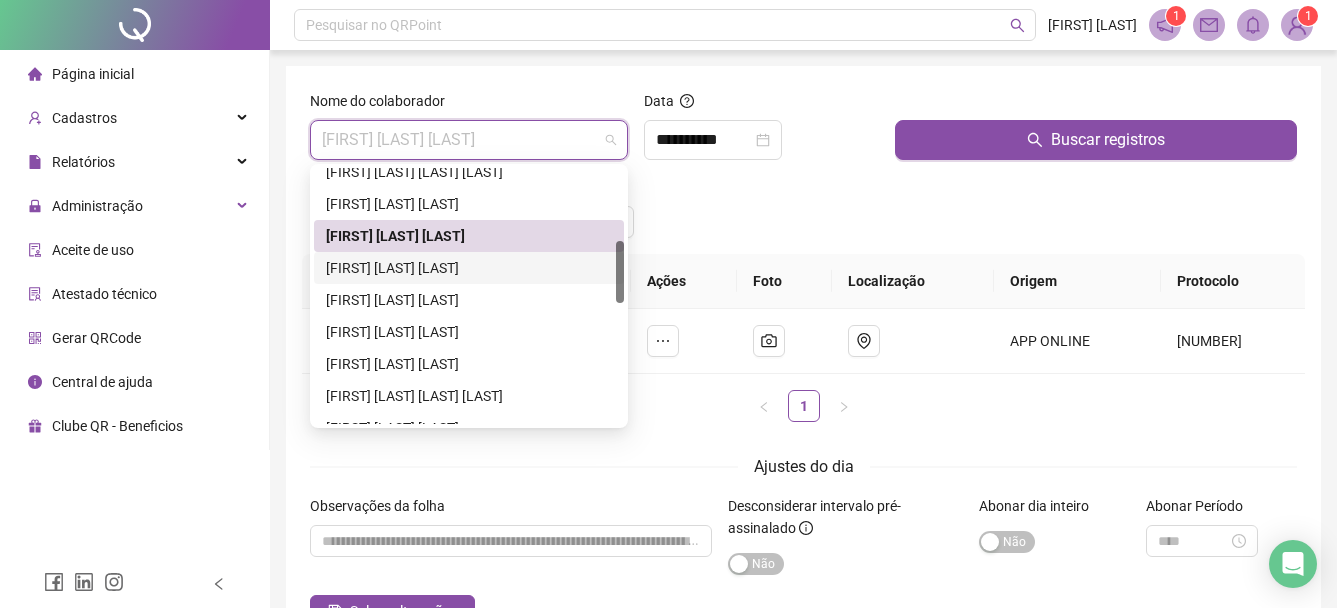 click on "[FIRST] [LAST] [LAST]" at bounding box center [469, 268] 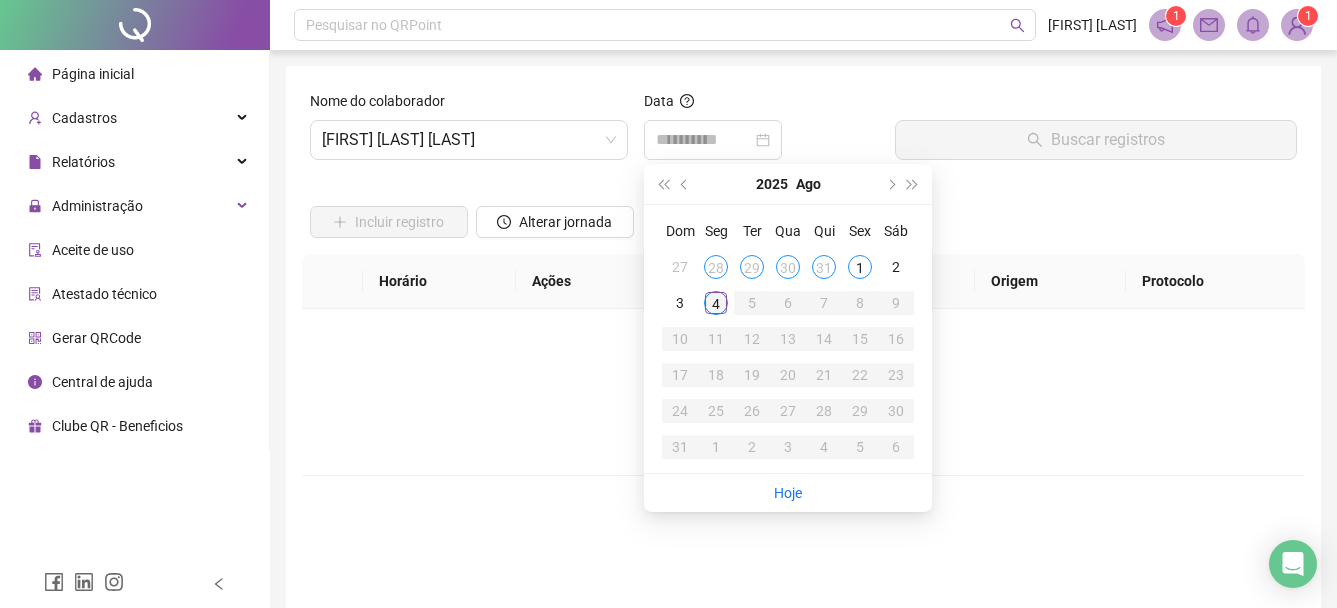 click on "4" at bounding box center [716, 303] 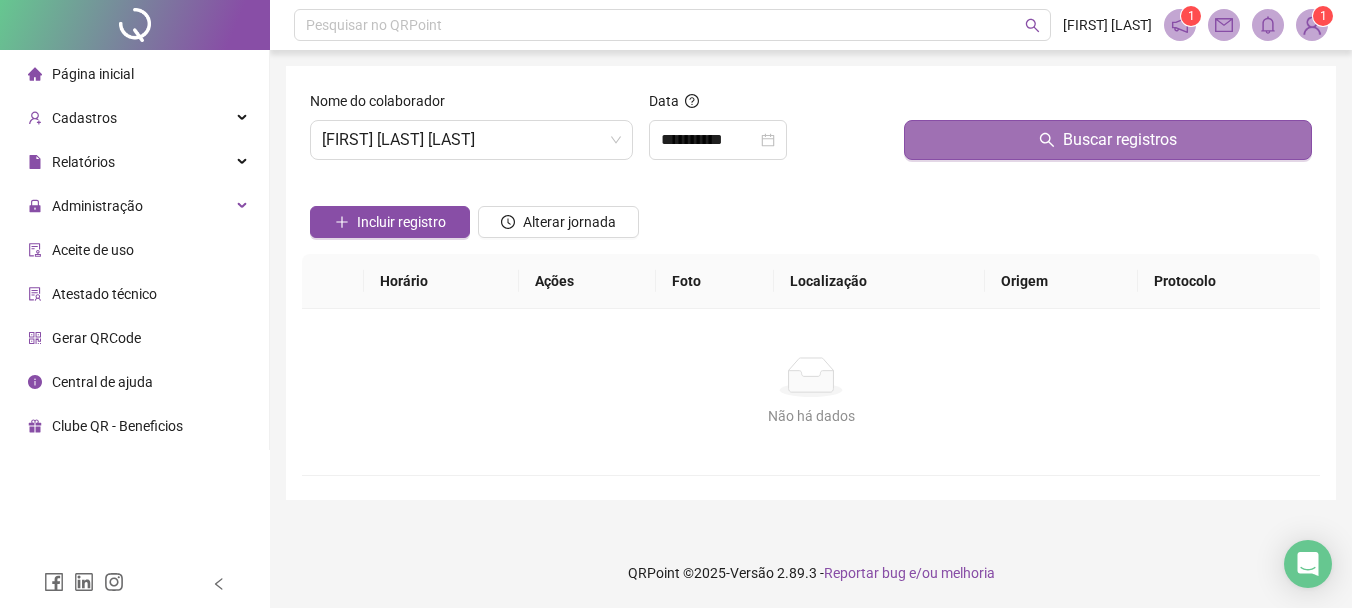 click on "Buscar registros" at bounding box center (1108, 140) 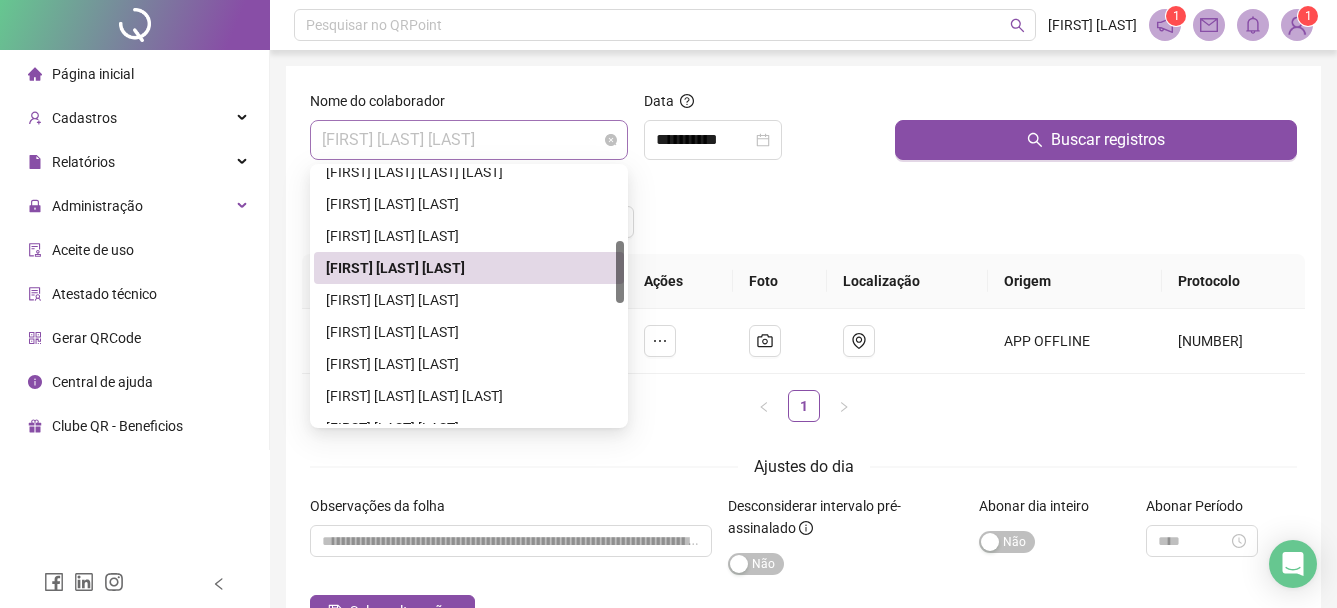 click on "[FIRST] [LAST] [LAST]" at bounding box center [469, 140] 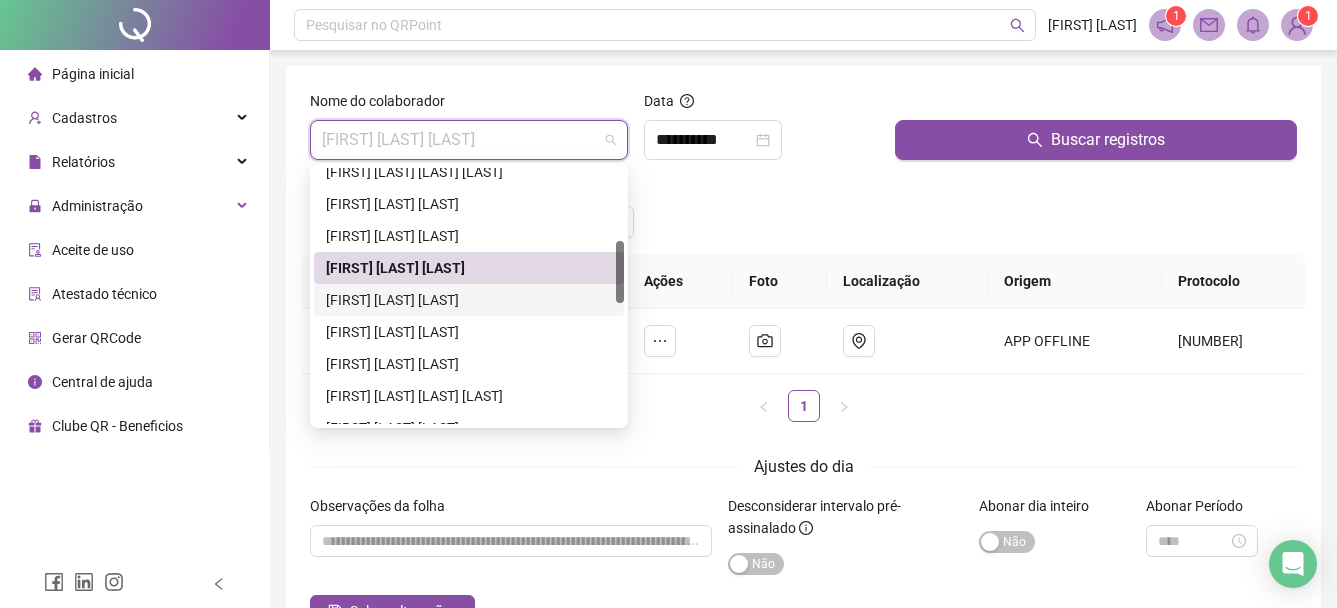 click on "[FIRST] [LAST] [LAST]" at bounding box center [469, 300] 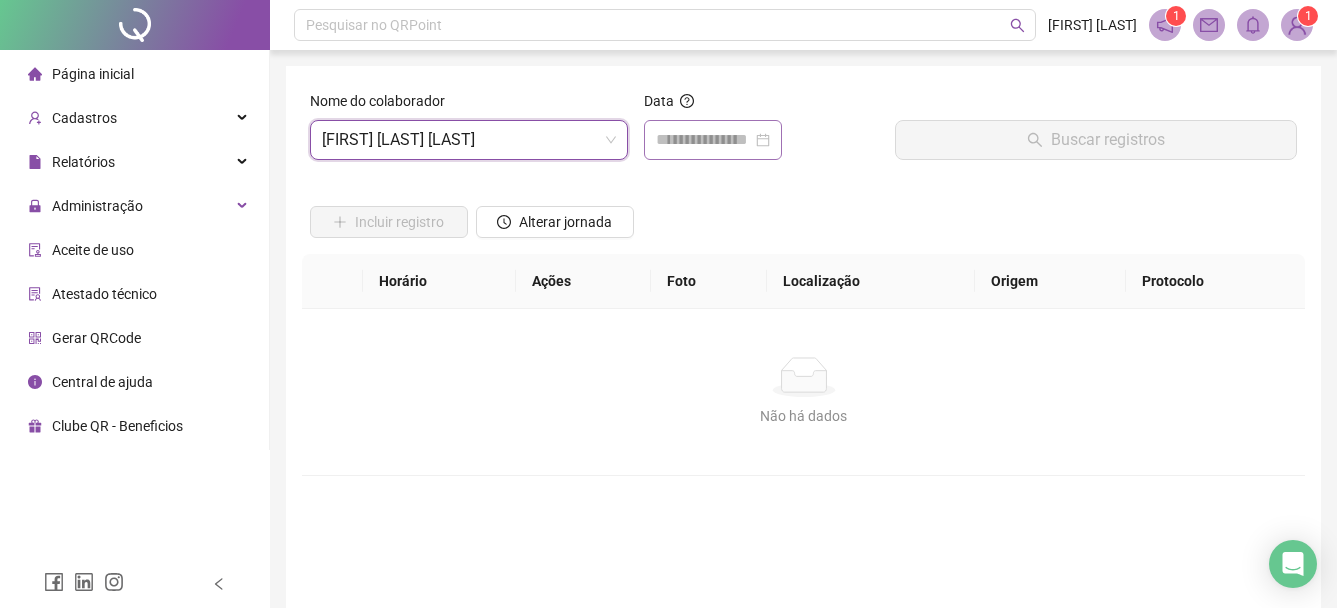 click at bounding box center [713, 140] 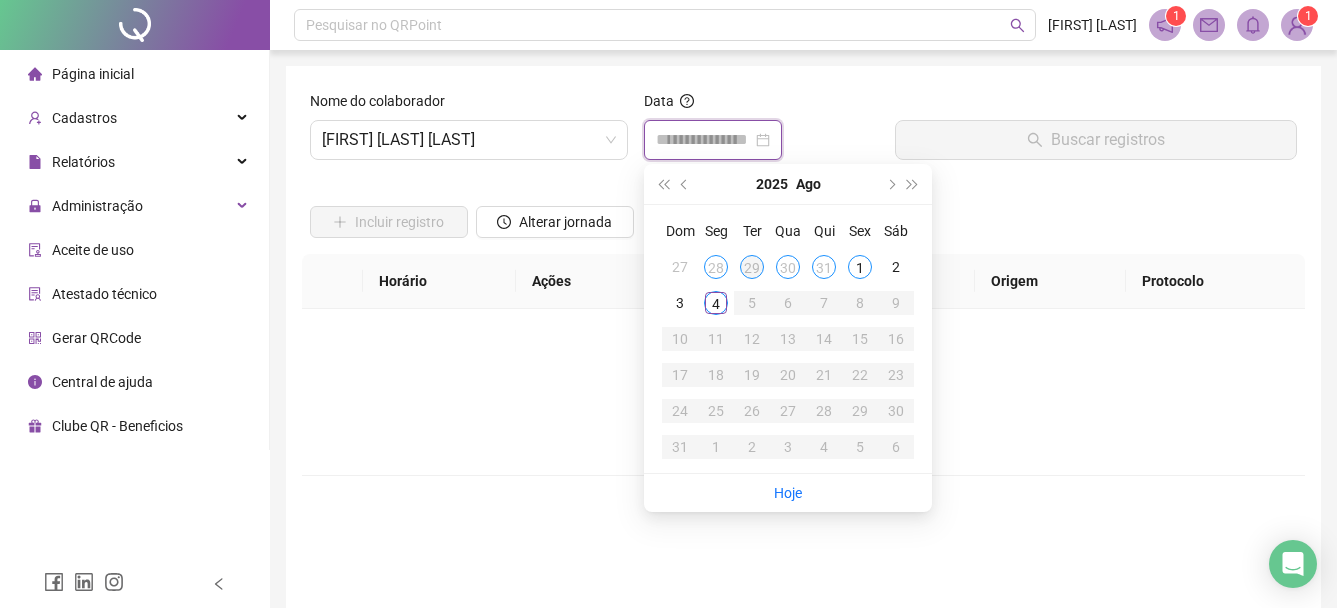 type on "**********" 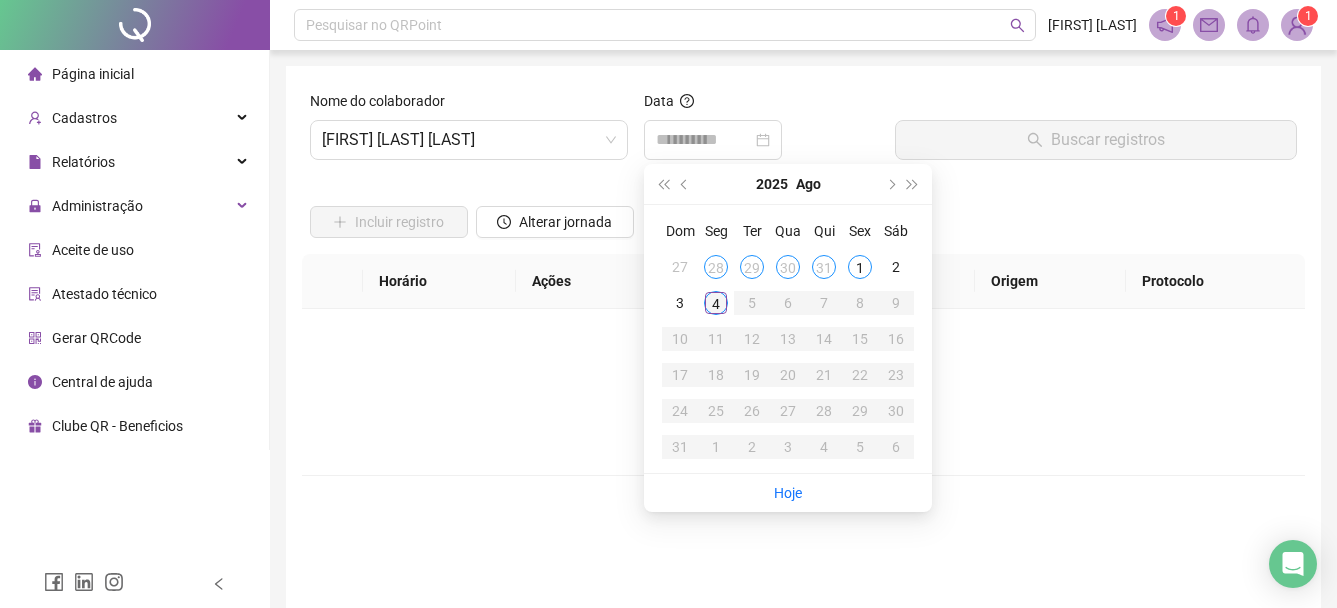 click on "4" at bounding box center (716, 303) 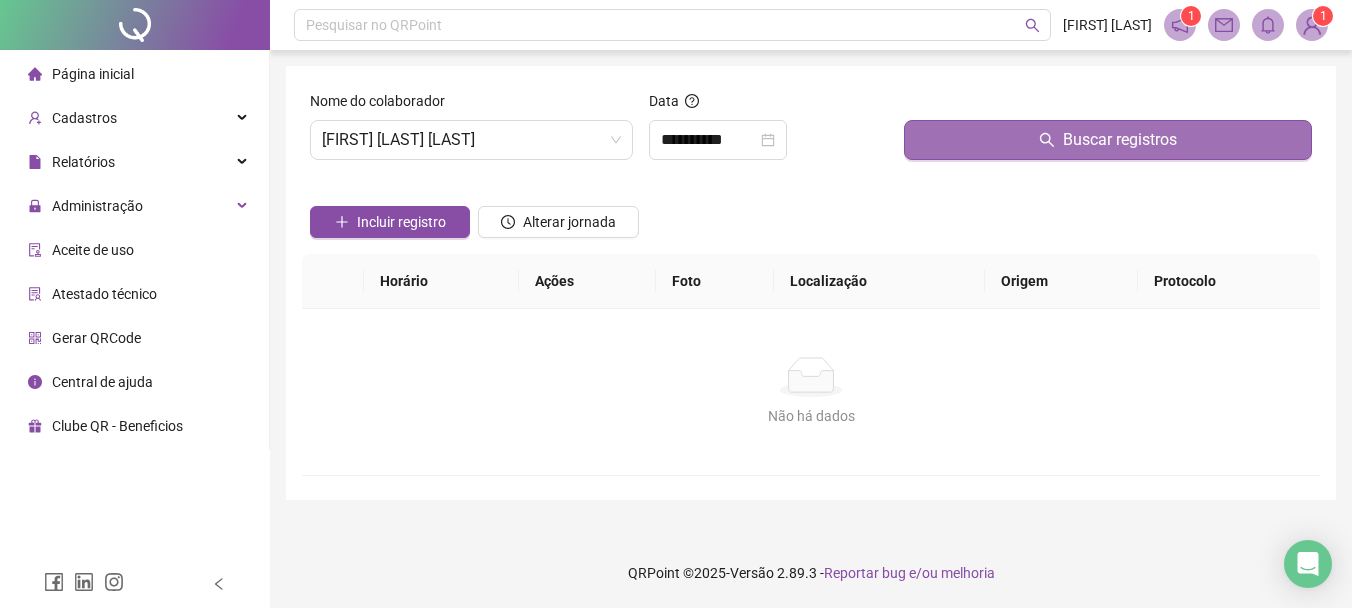 click on "Buscar registros" at bounding box center [1108, 140] 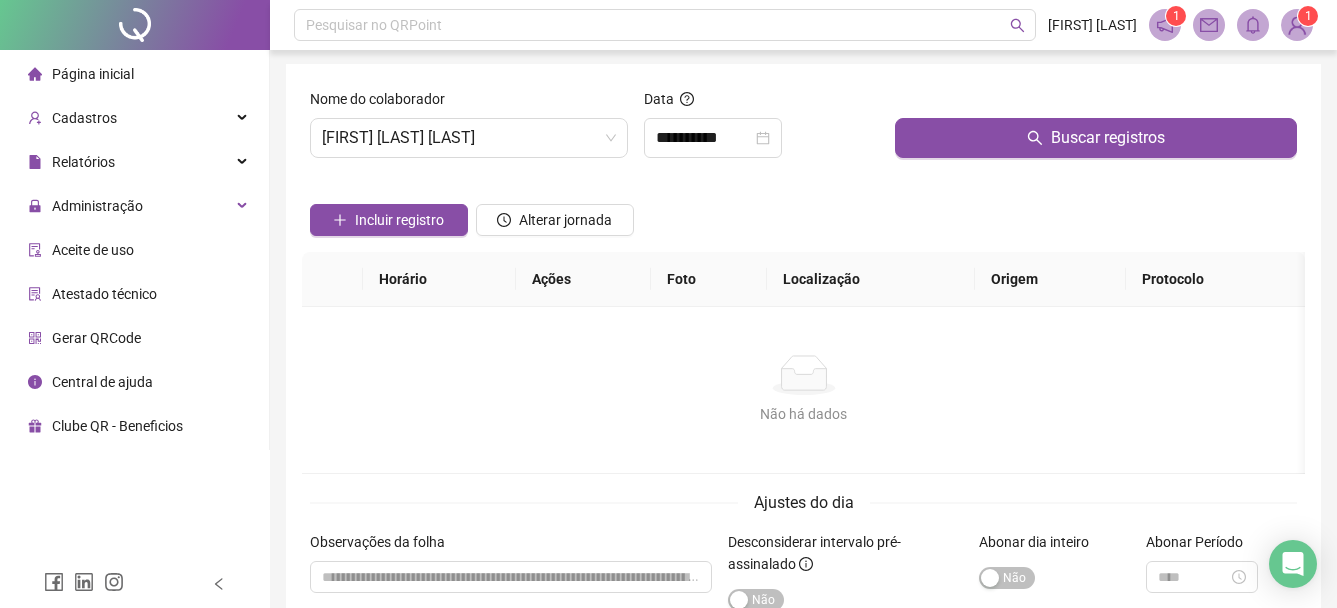 scroll, scrollTop: 0, scrollLeft: 0, axis: both 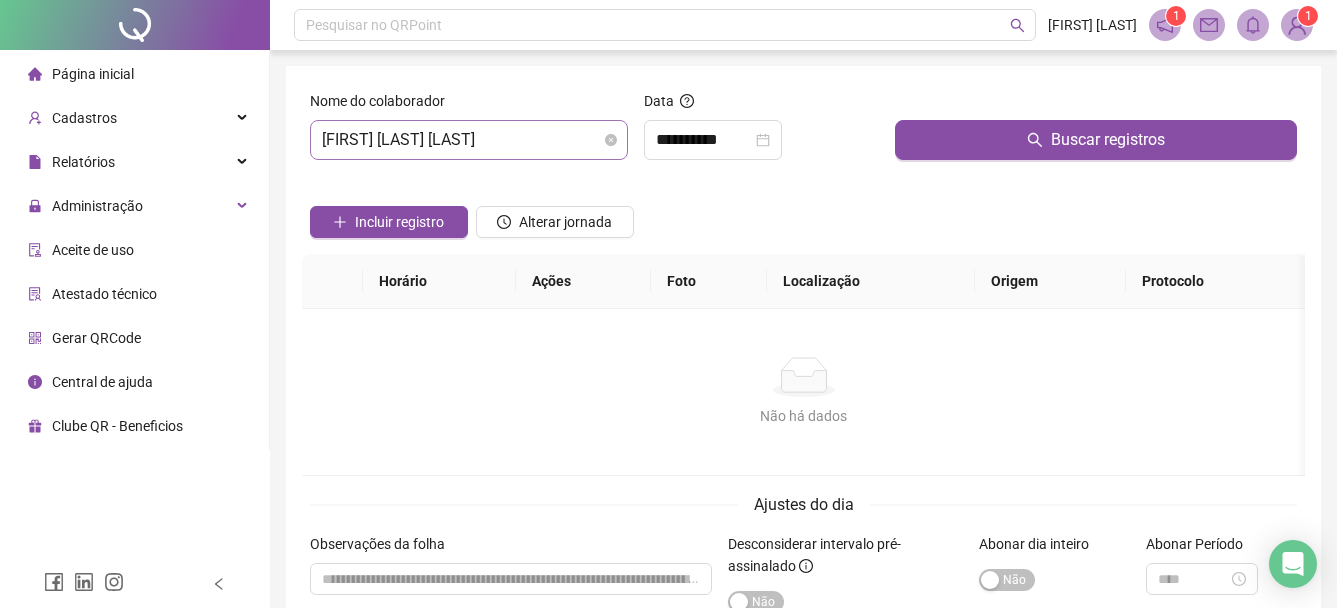click on "[FIRST] [LAST] [LAST]" at bounding box center (469, 140) 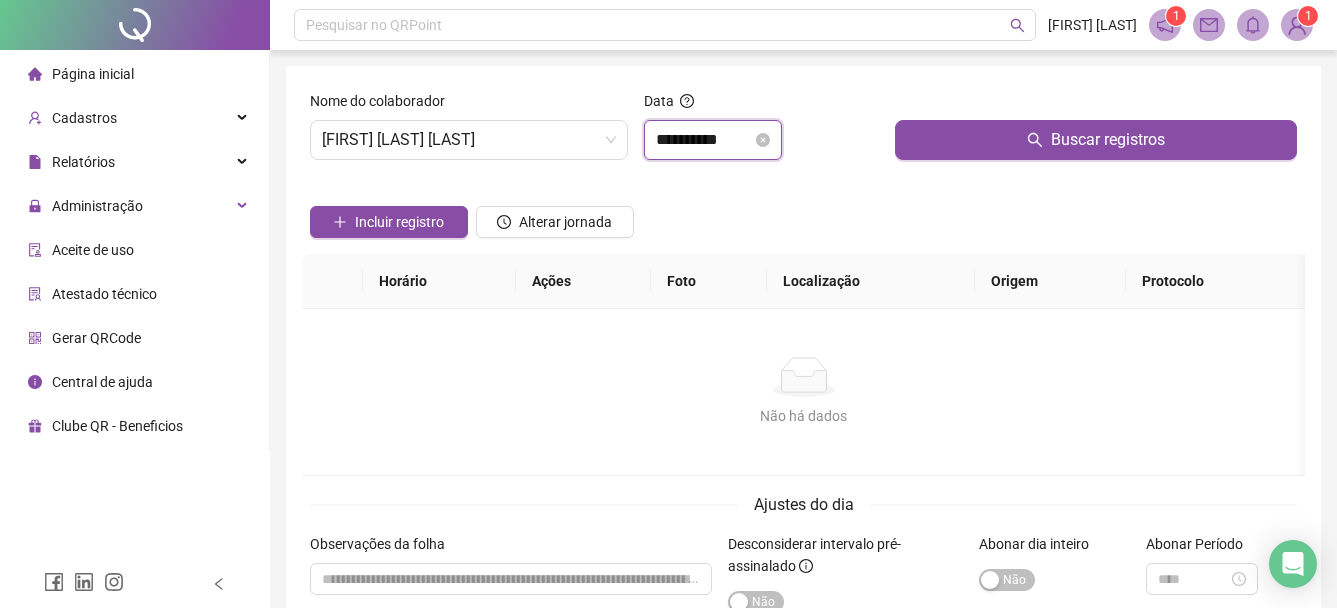 click on "**********" at bounding box center (704, 140) 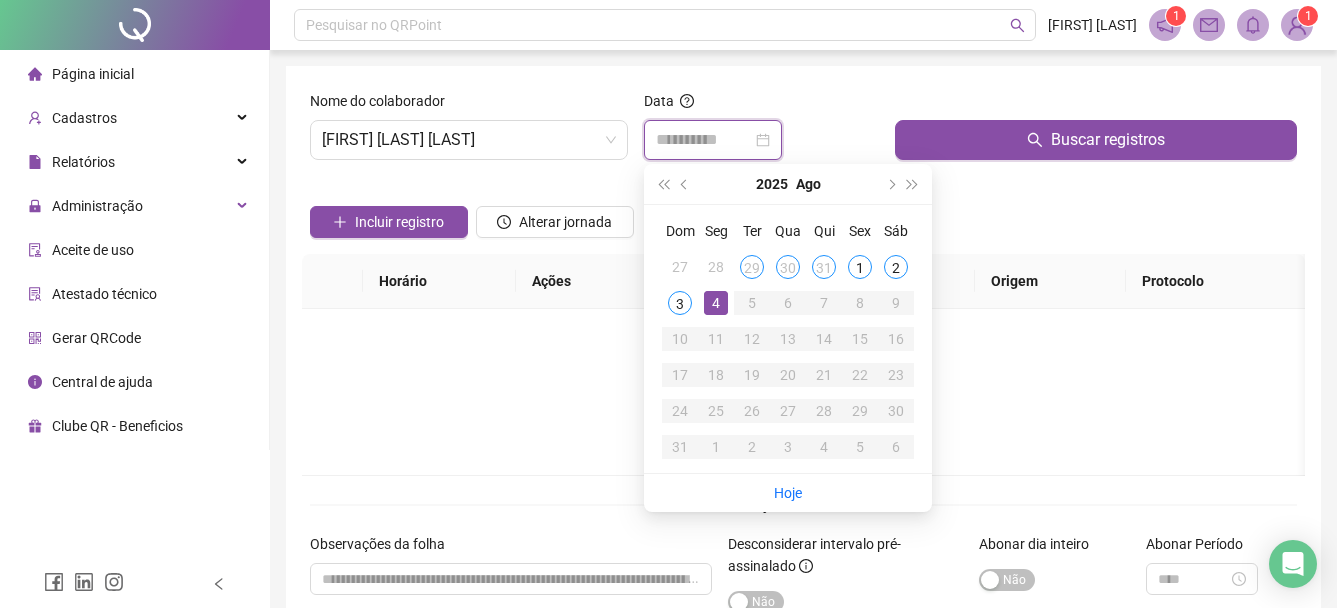 type on "**********" 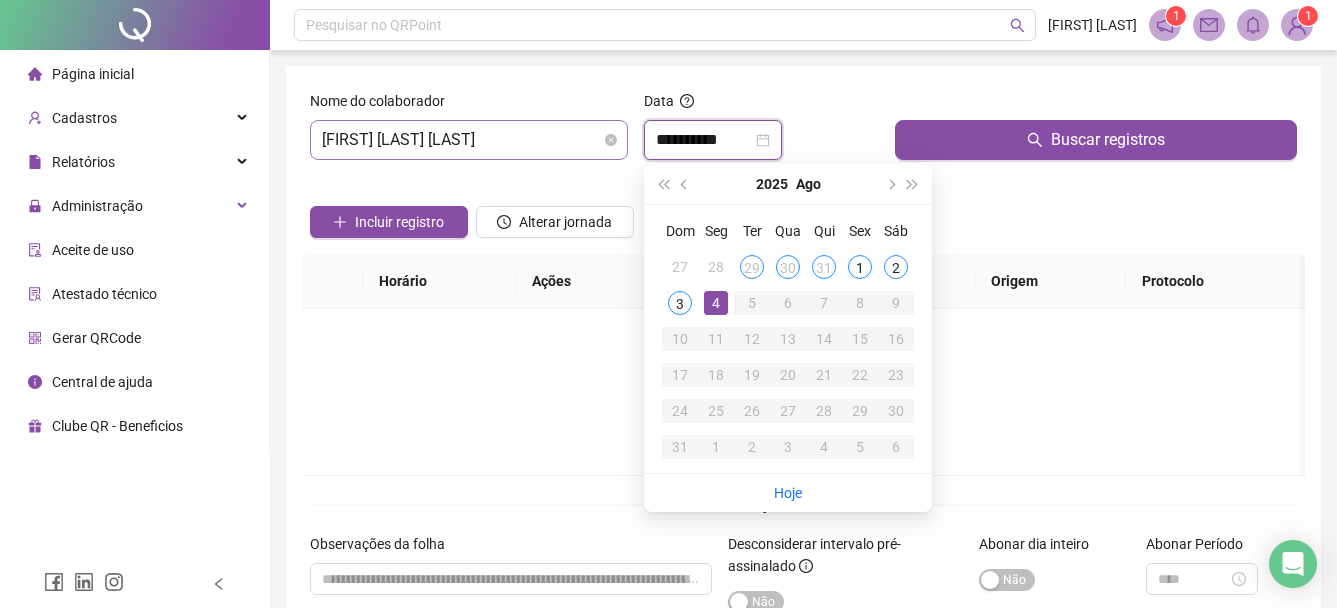 click on "[FIRST] [LAST] [LAST]" at bounding box center (469, 140) 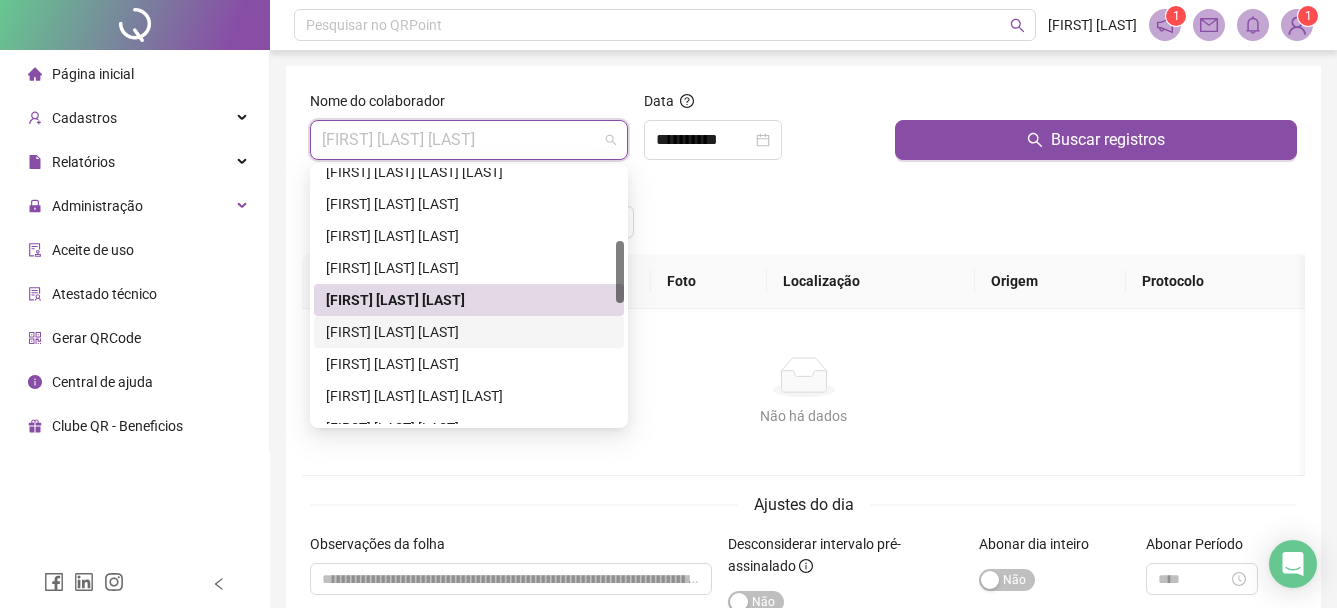 click on "[FIRST] [LAST] [LAST]" at bounding box center [469, 332] 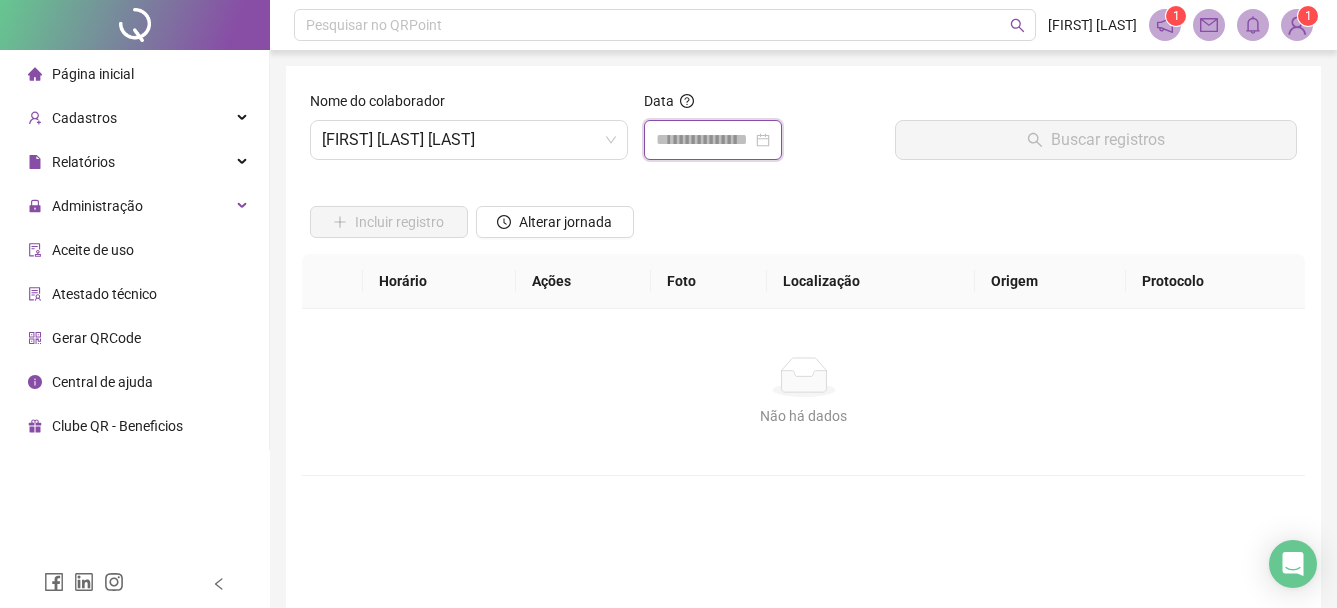 click at bounding box center (704, 140) 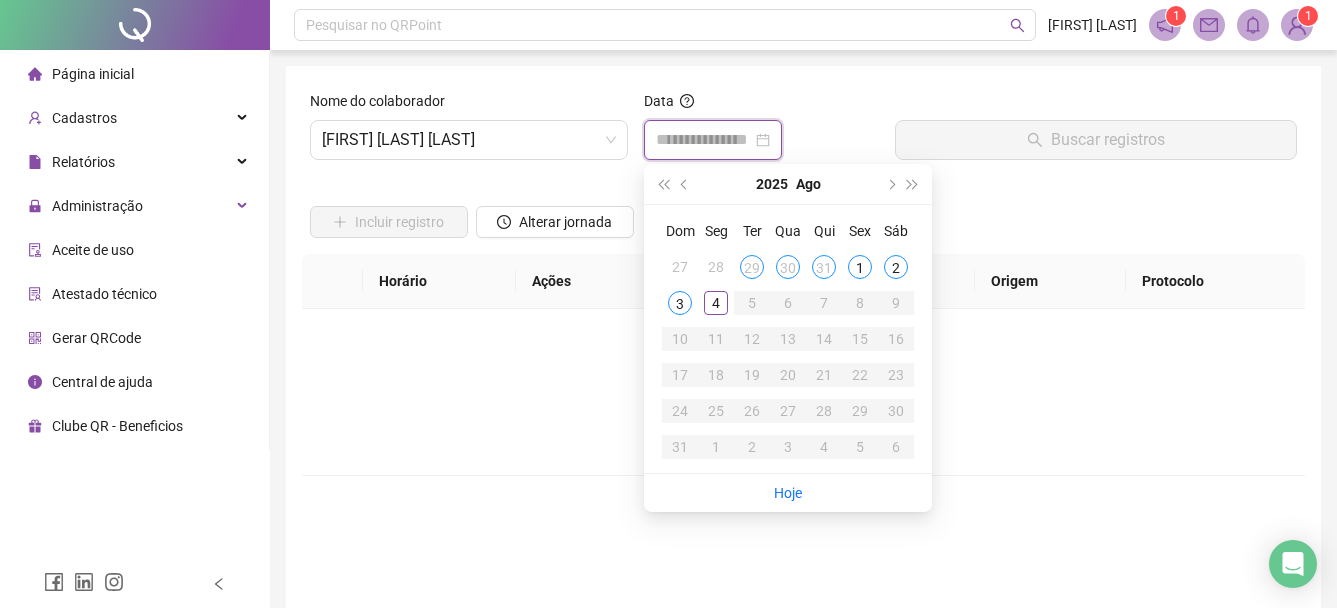 type on "**********" 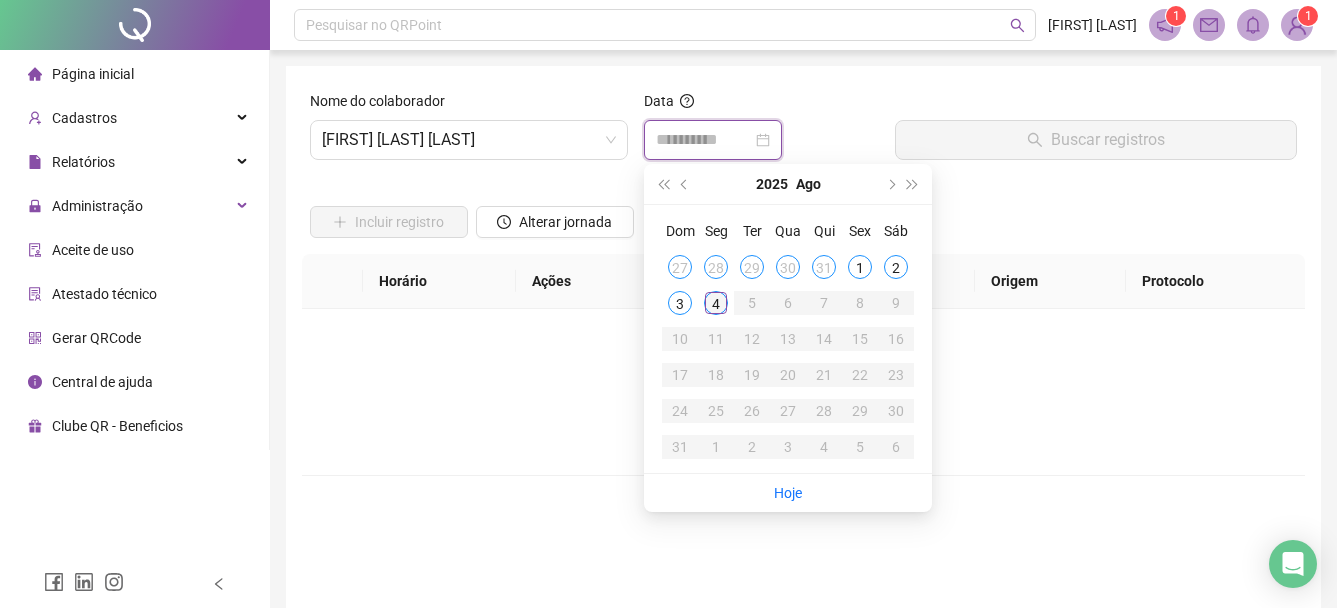type on "**********" 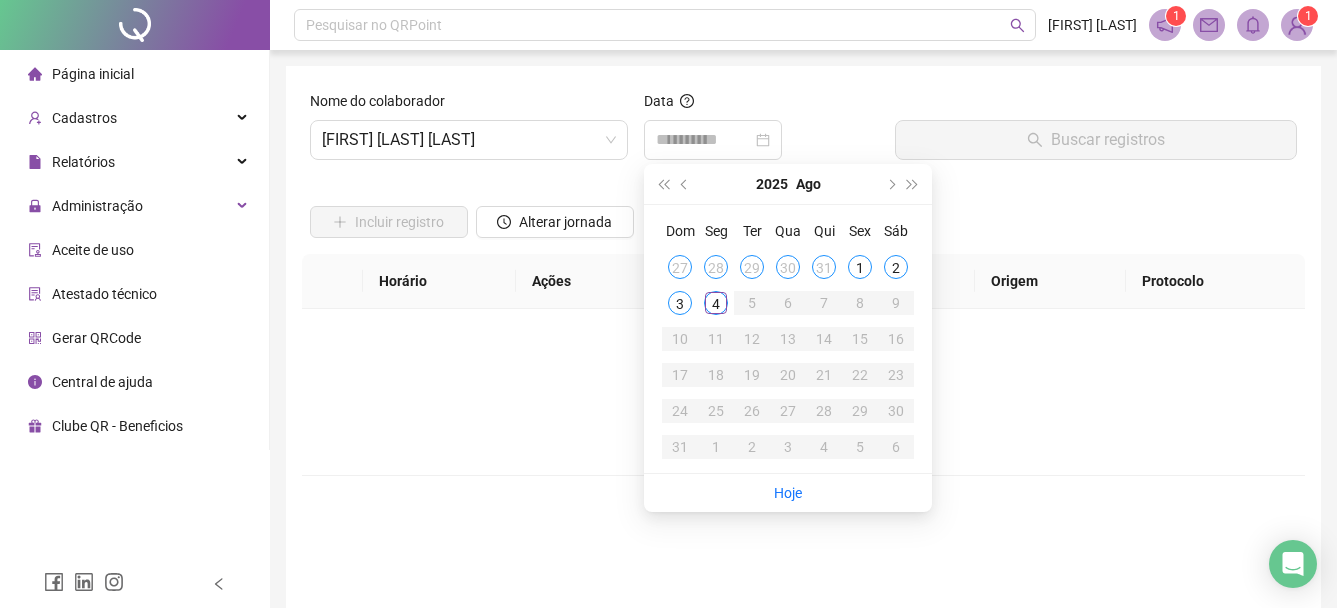 click on "4" at bounding box center [716, 303] 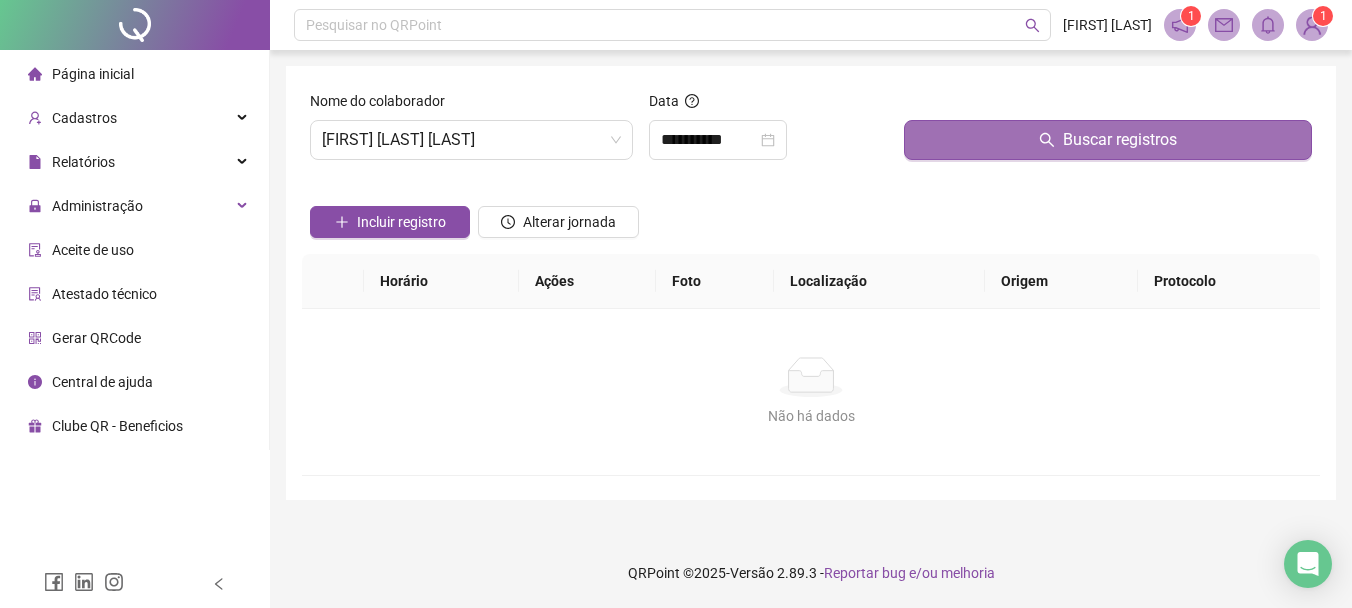 click on "Buscar registros" at bounding box center (1108, 140) 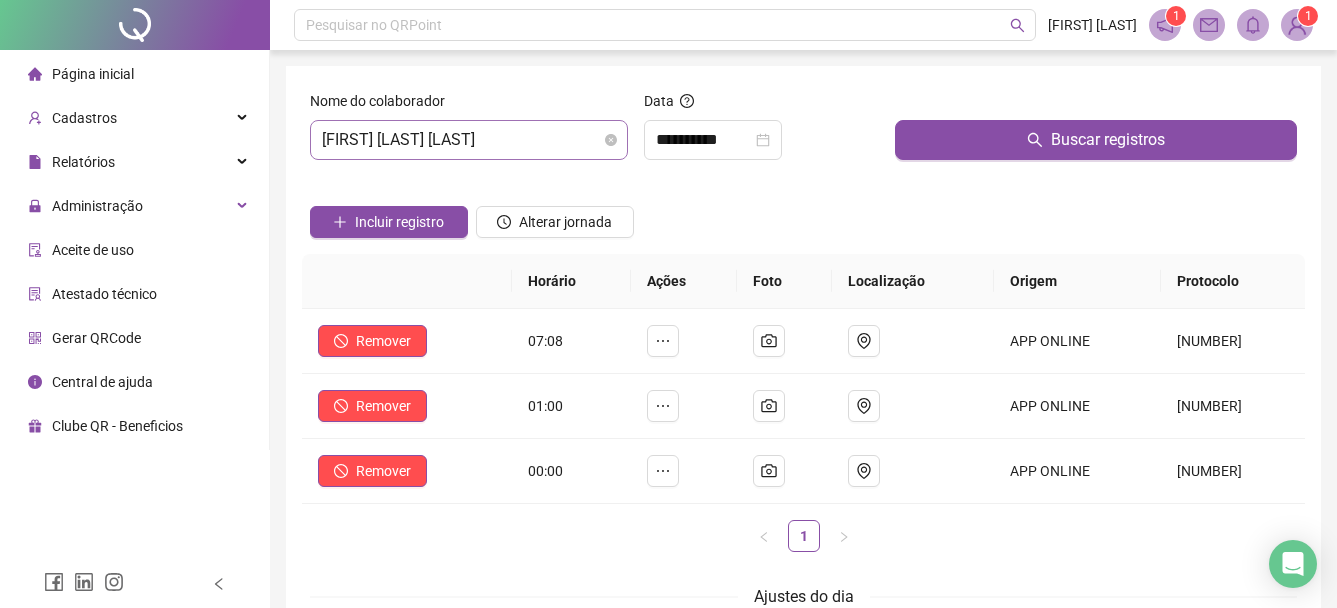 click on "[FIRST] [LAST] [LAST]" at bounding box center [469, 140] 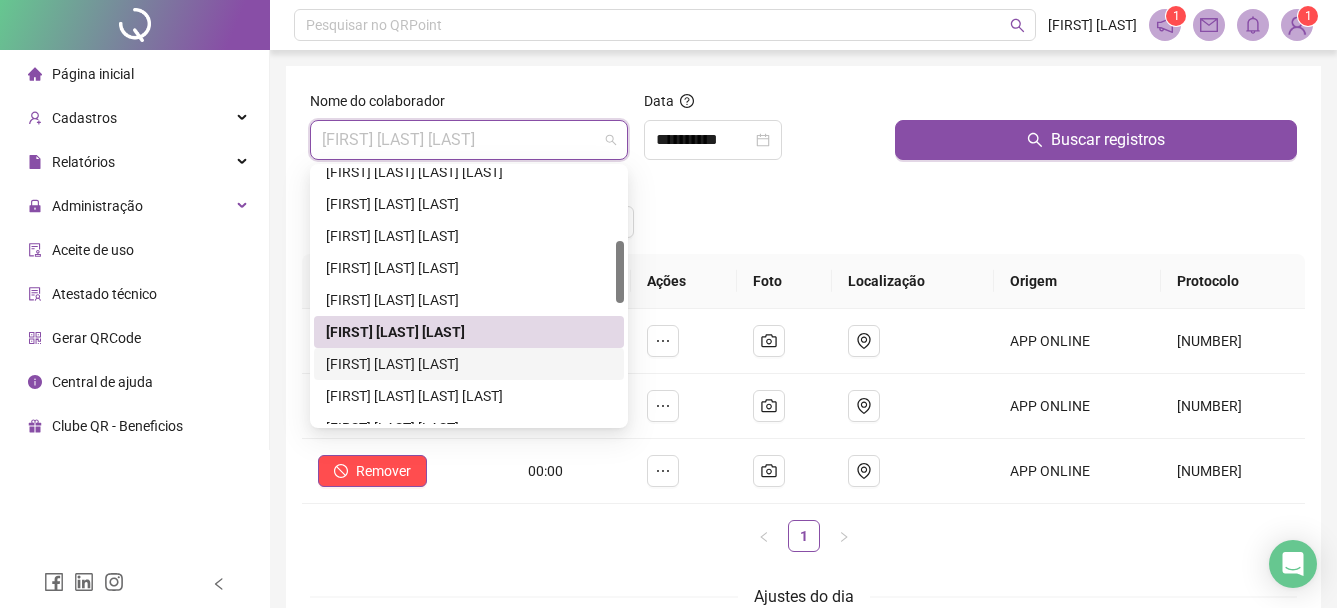 click on "[FIRST] [LAST] [LAST]" at bounding box center (469, 364) 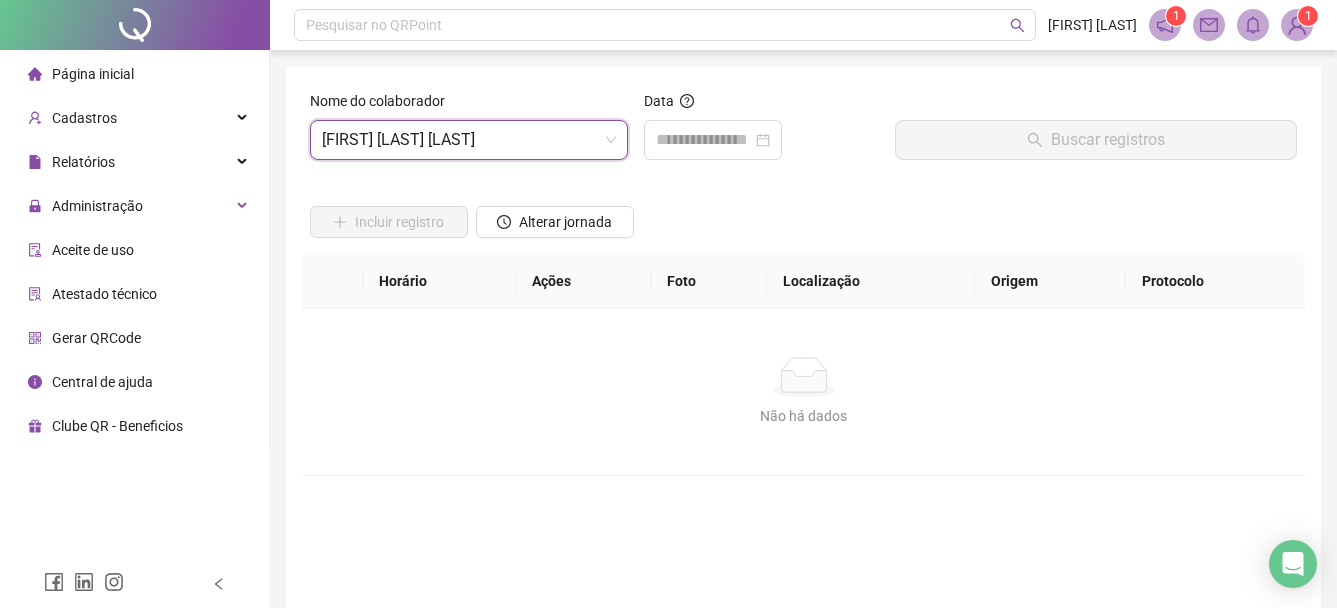 click on "Nome do colaborador [FIRST] [LAST] [LAST] [FIRST] [LAST] [LAST]" at bounding box center (469, 133) 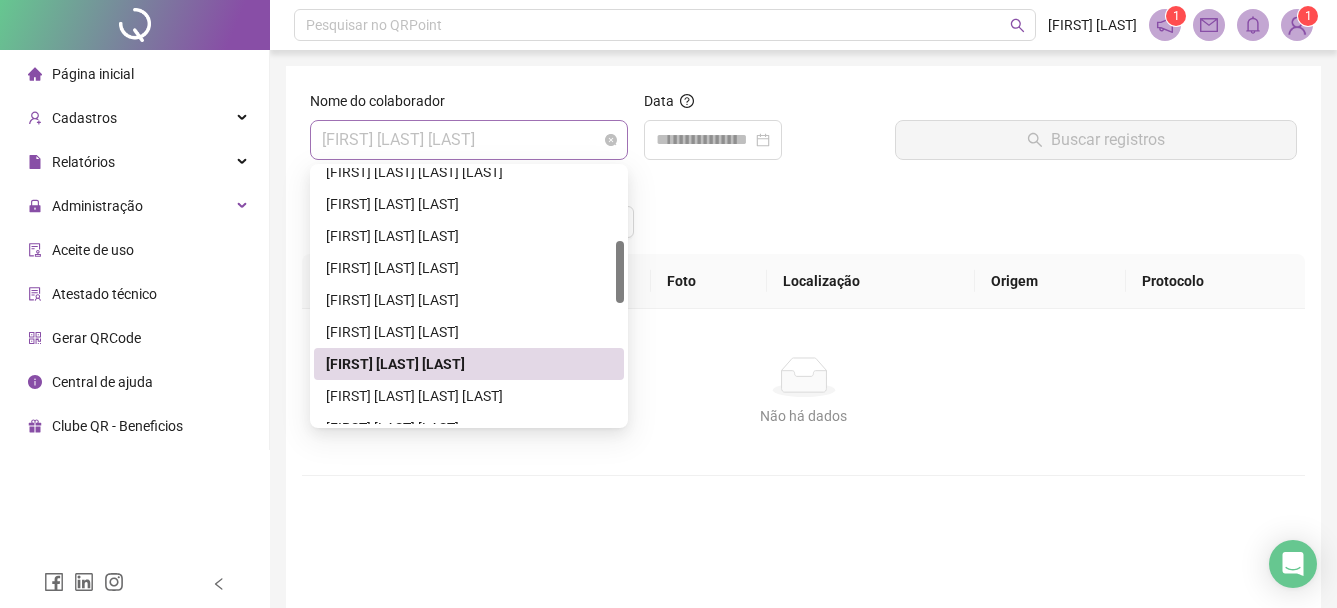 click on "[FIRST] [LAST] [LAST]" at bounding box center (469, 140) 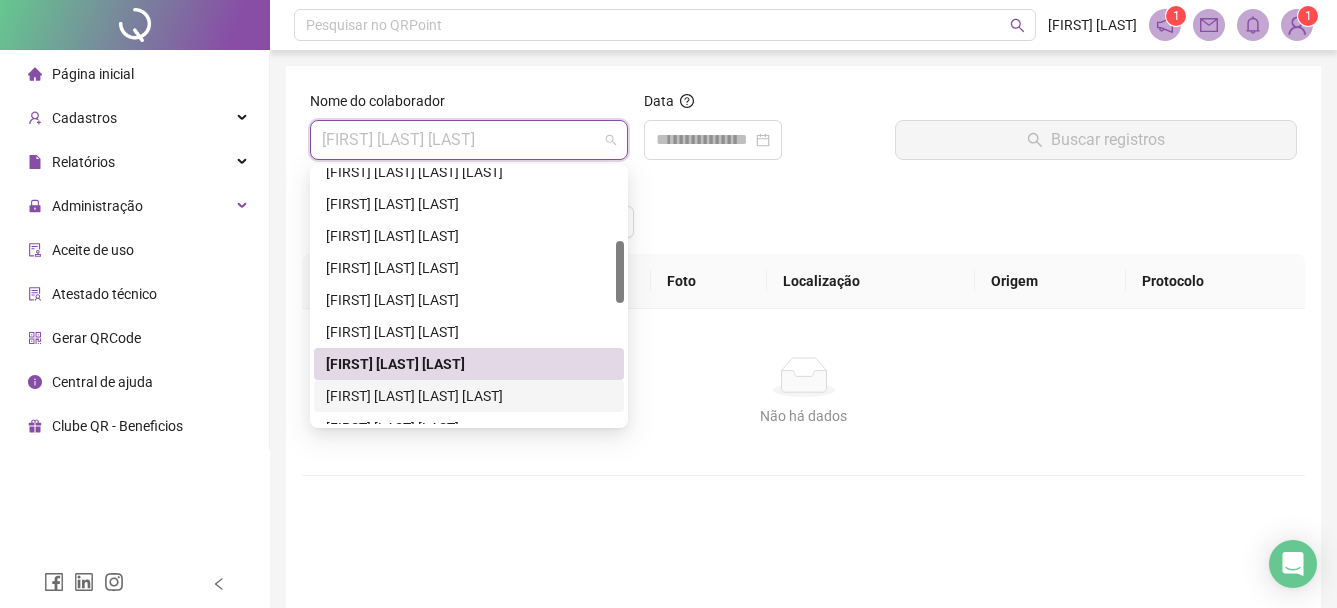 click on "[FIRST] [LAST] [LAST] [LAST]" at bounding box center (469, 396) 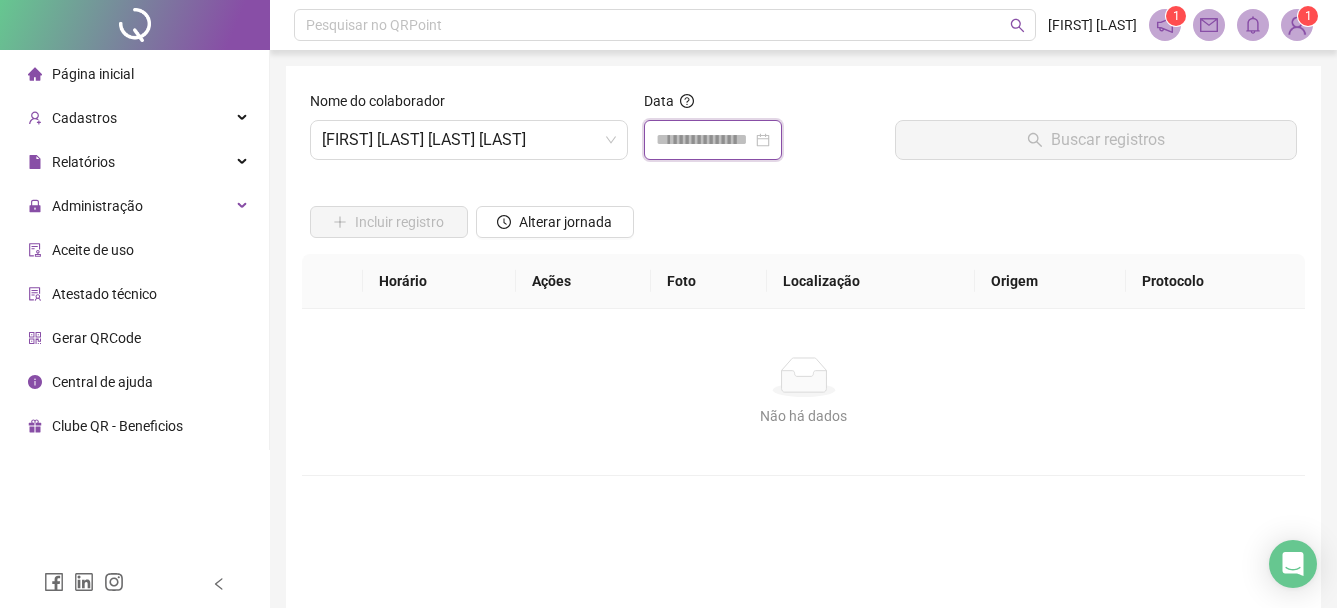 click at bounding box center (704, 140) 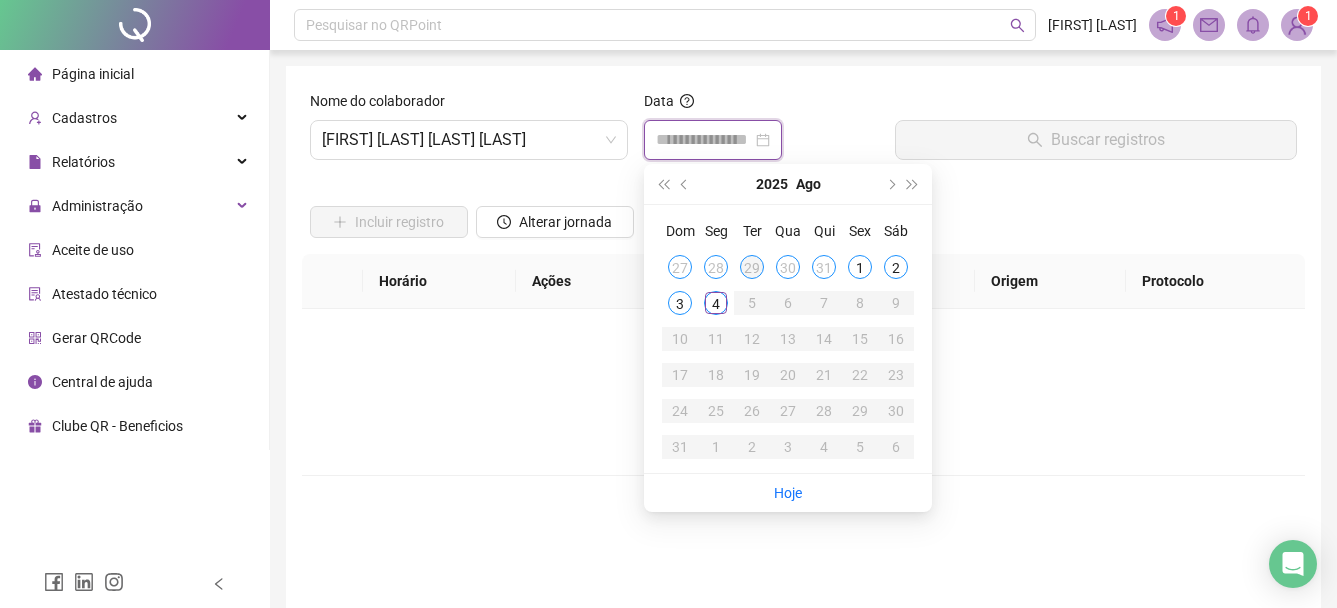 type on "**********" 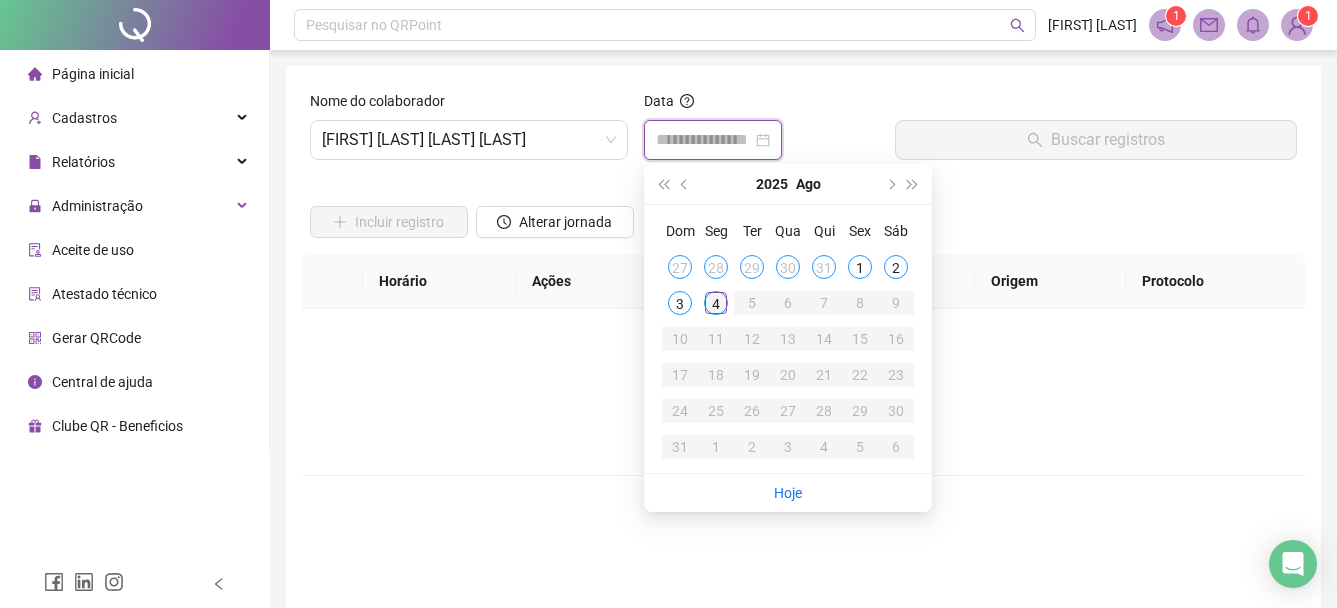 type on "**********" 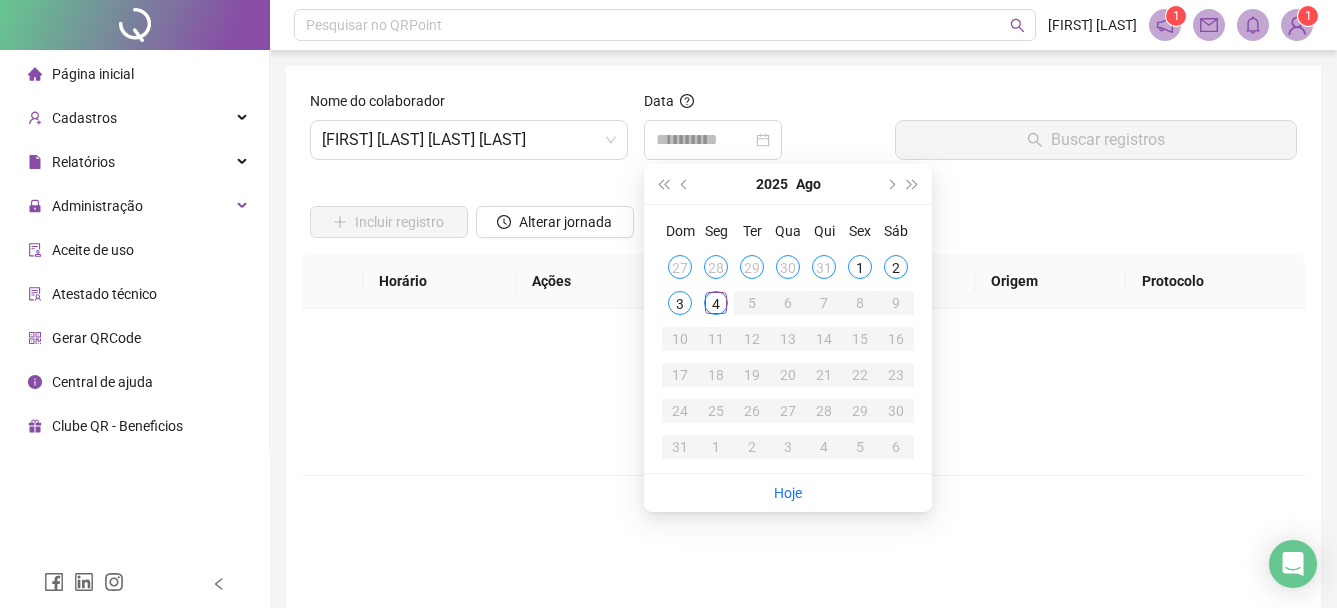 drag, startPoint x: 719, startPoint y: 308, endPoint x: 708, endPoint y: 303, distance: 12.083046 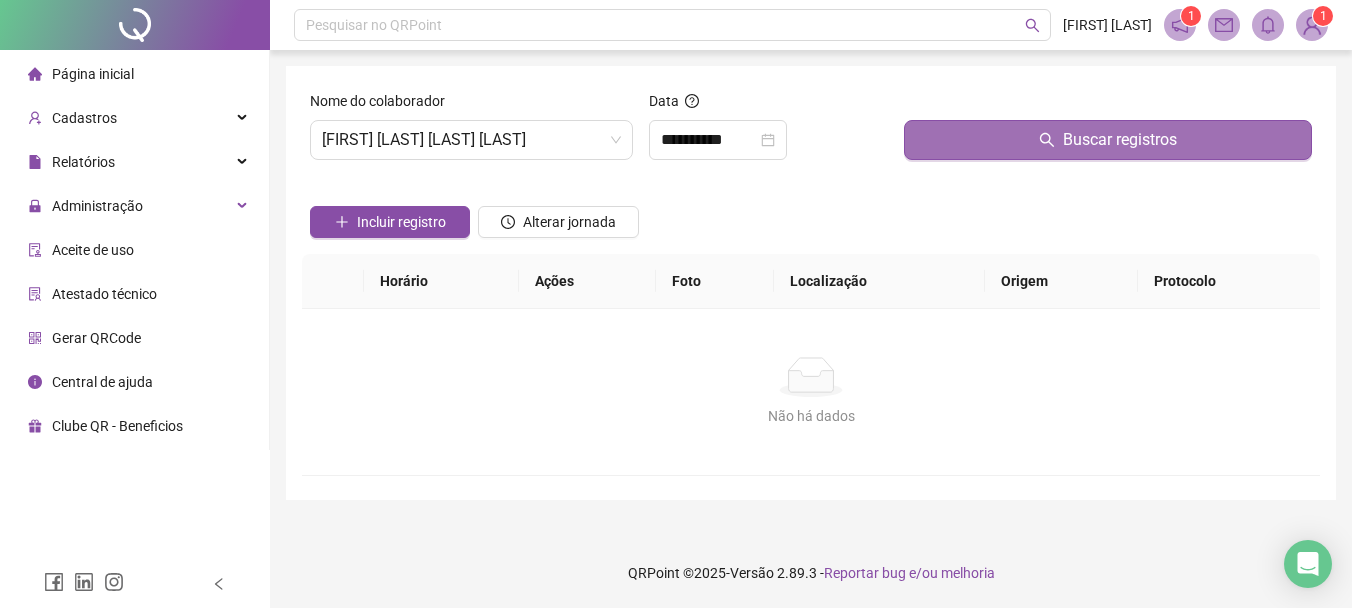 click on "Buscar registros" at bounding box center [1108, 125] 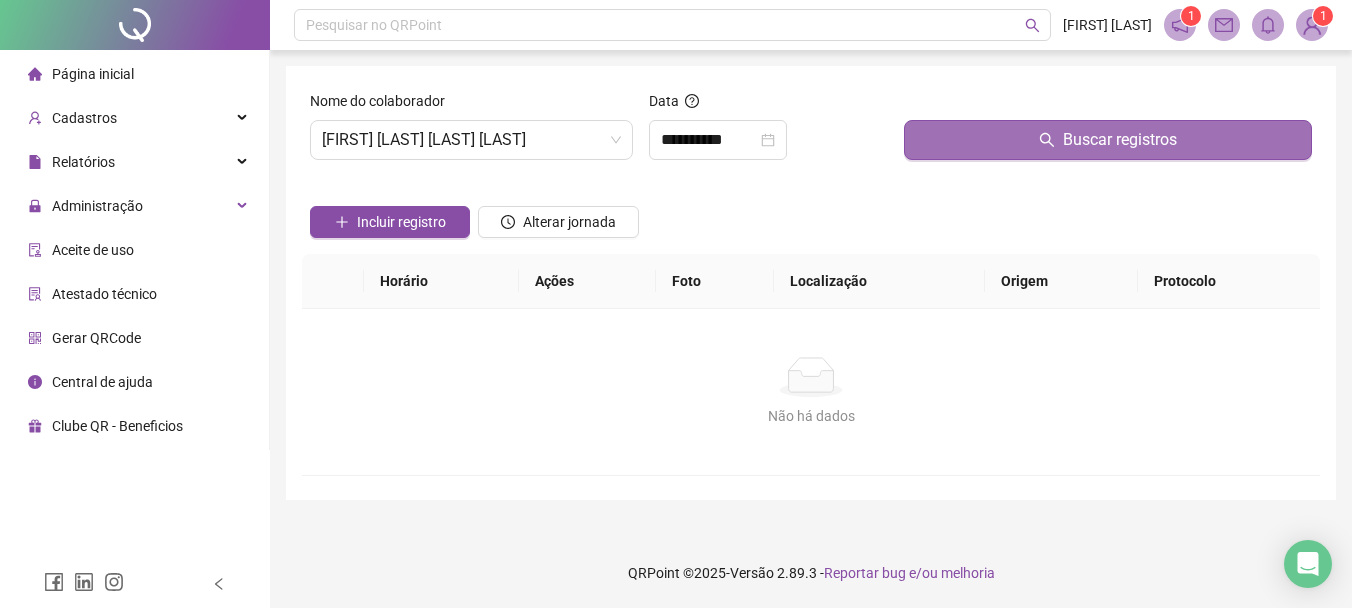drag, startPoint x: 967, startPoint y: 130, endPoint x: 924, endPoint y: 153, distance: 48.76474 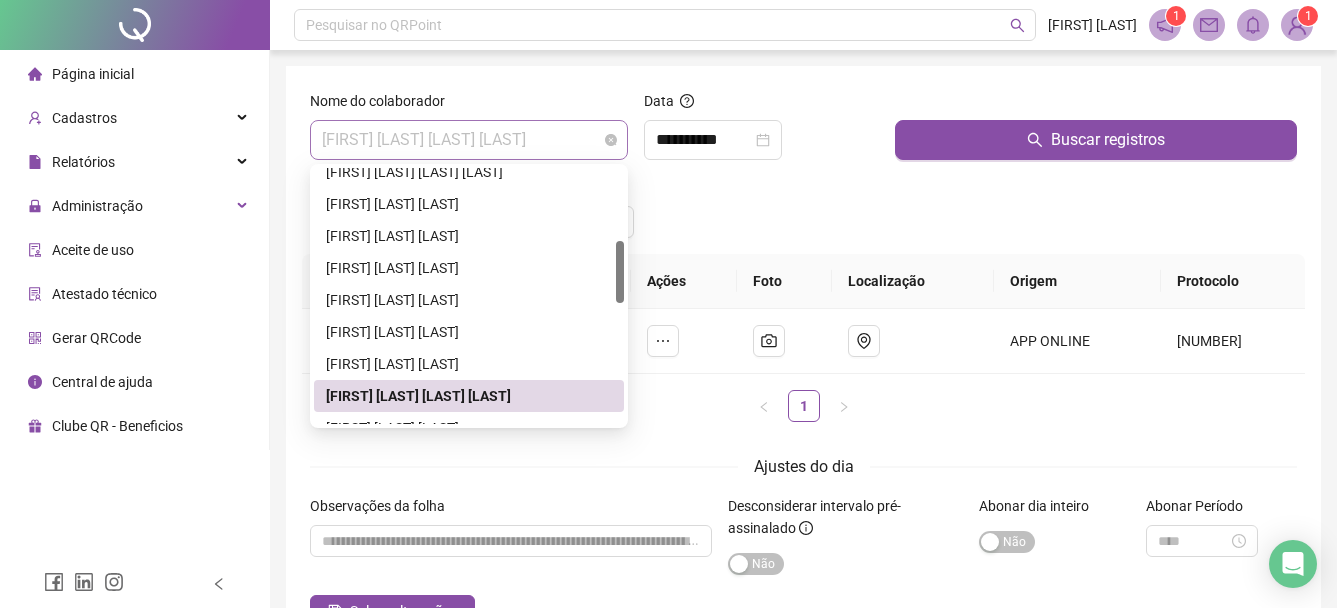 click on "[FIRST] [LAST] [LAST] [LAST]" at bounding box center (469, 140) 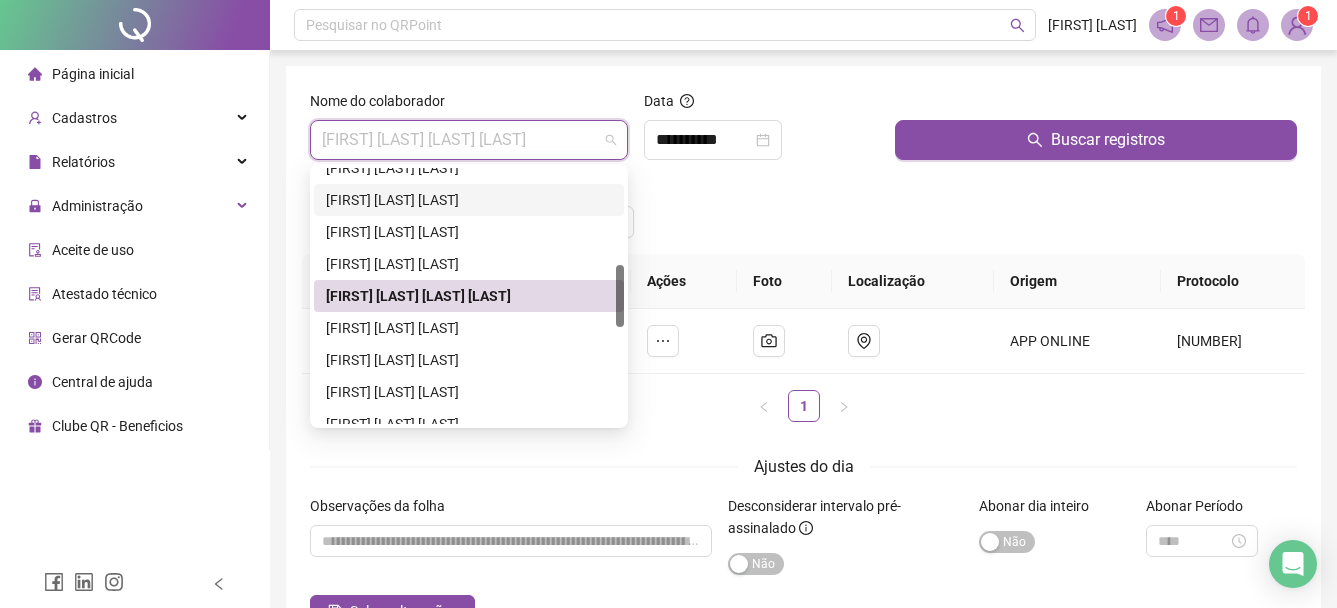 scroll, scrollTop: 500, scrollLeft: 0, axis: vertical 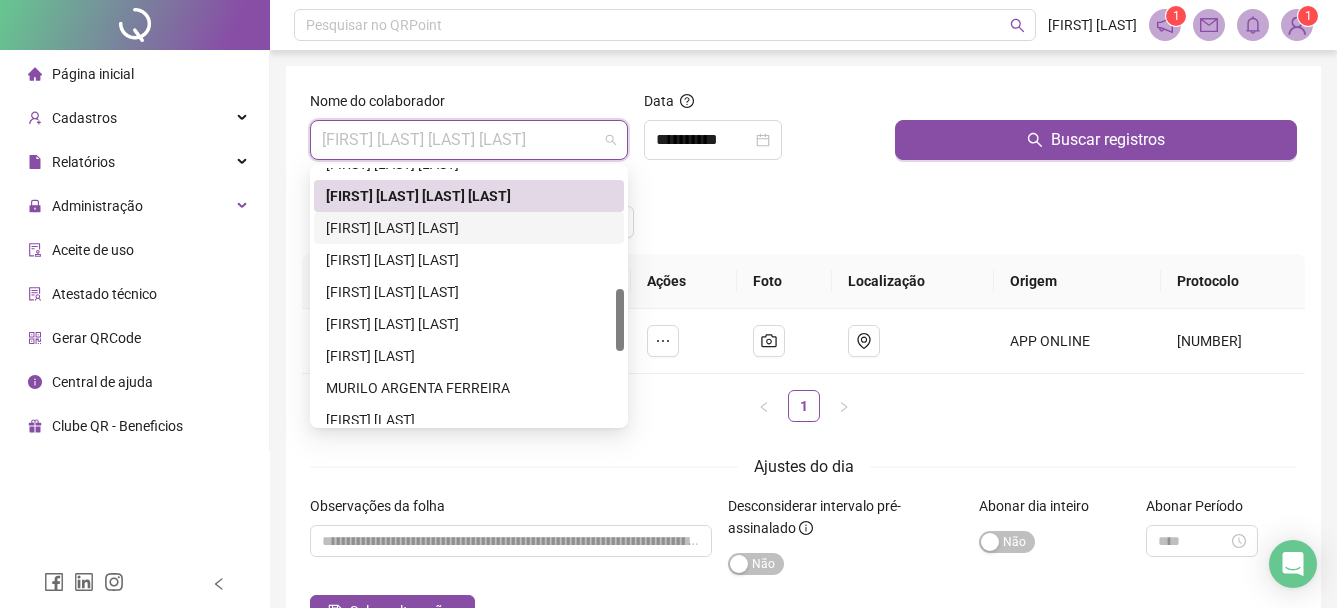 click on "[FIRST] [LAST] [LAST]" at bounding box center [469, 228] 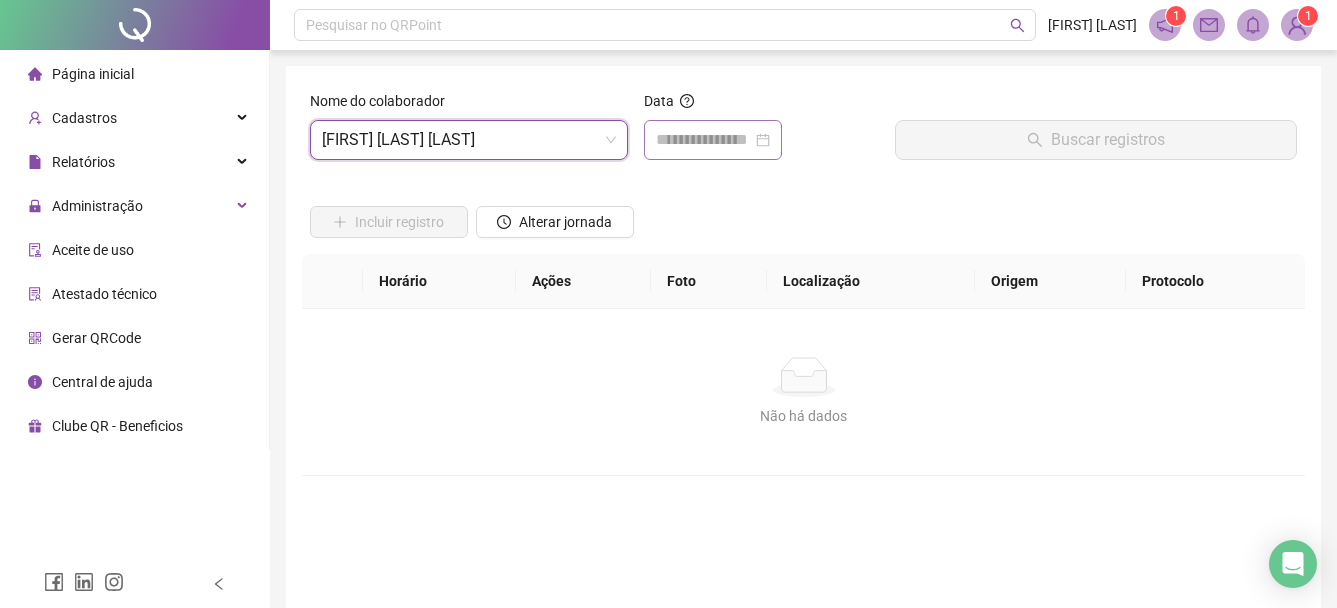 click at bounding box center [713, 140] 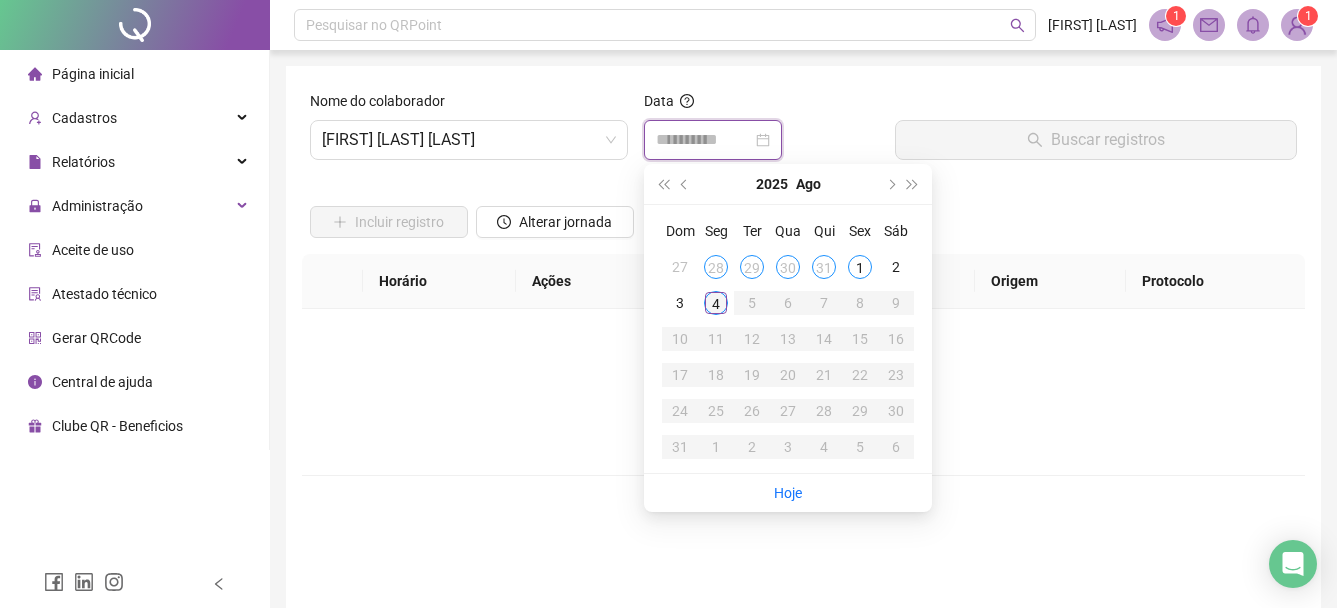 type on "**********" 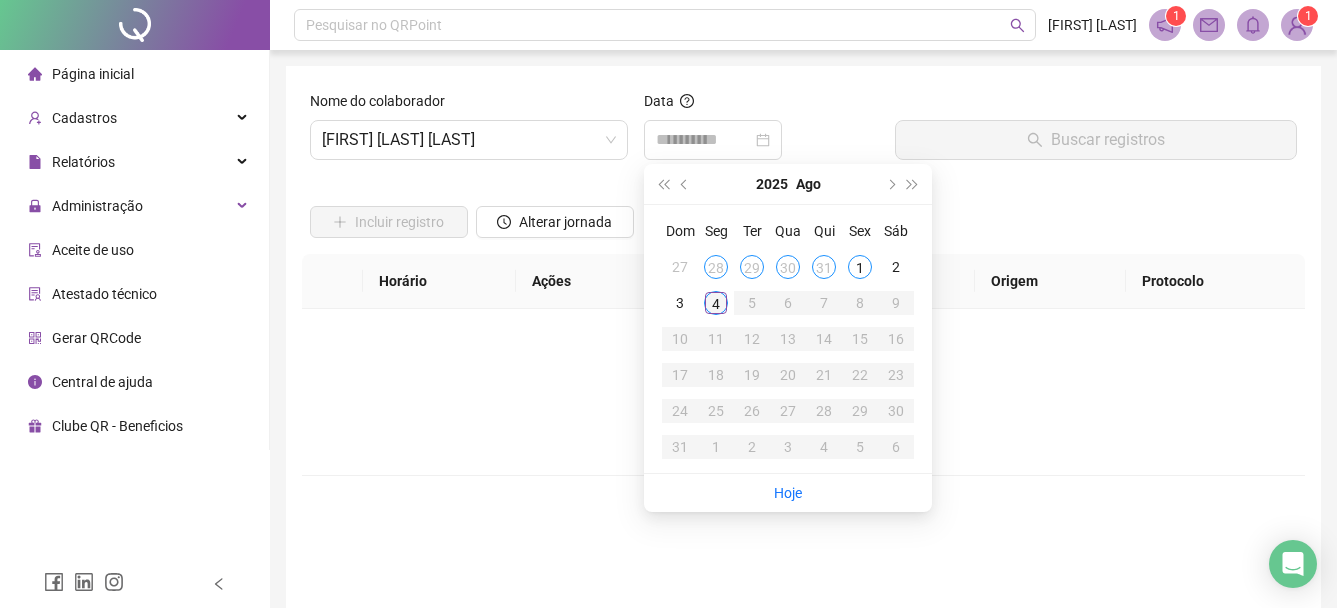 click on "4" at bounding box center [716, 303] 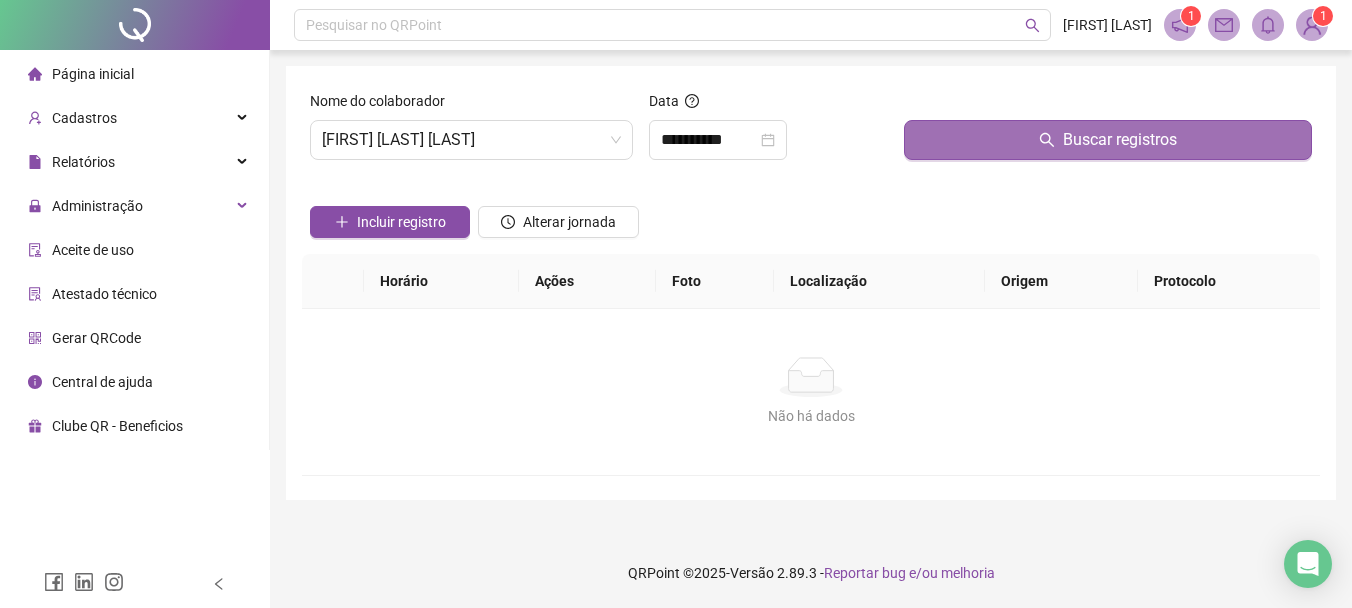 click on "Buscar registros" at bounding box center (1108, 140) 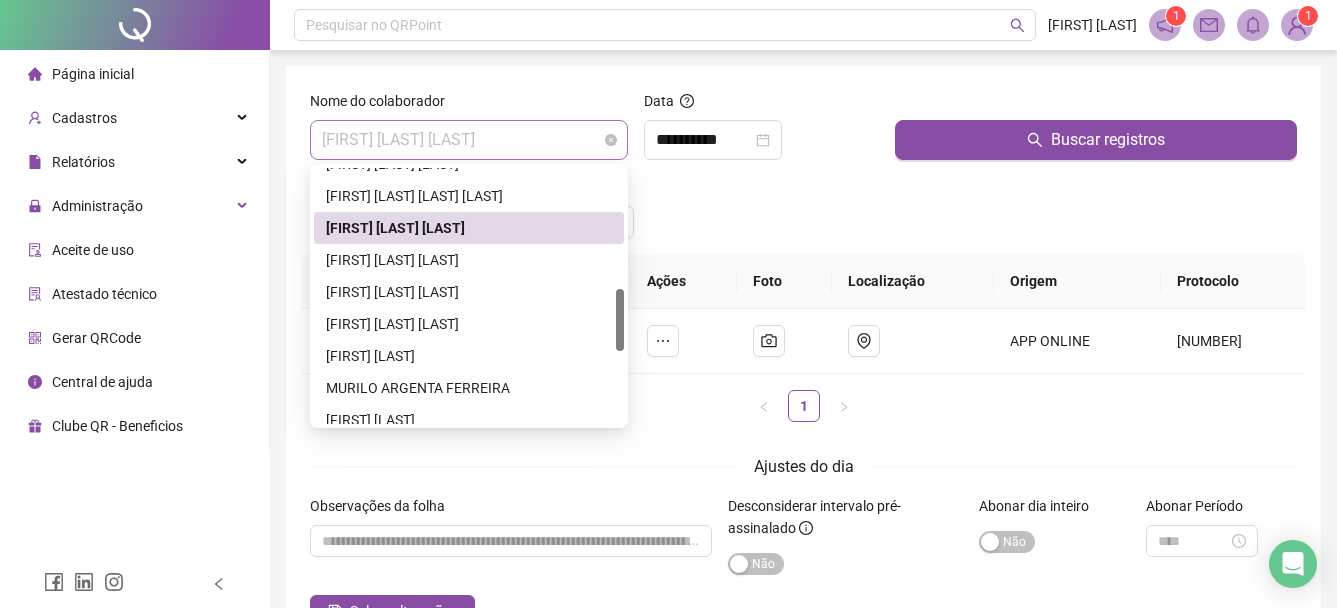 drag, startPoint x: 558, startPoint y: 136, endPoint x: 539, endPoint y: 174, distance: 42.48529 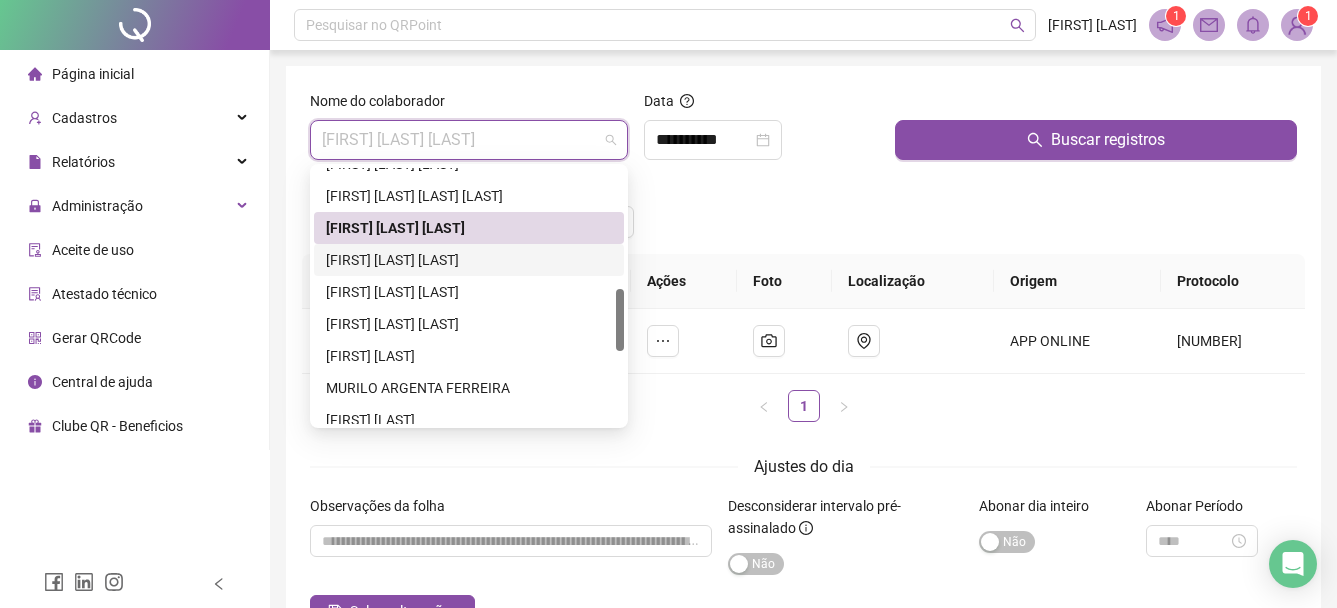 click on "[FIRST] [LAST] [LAST]" at bounding box center (469, 260) 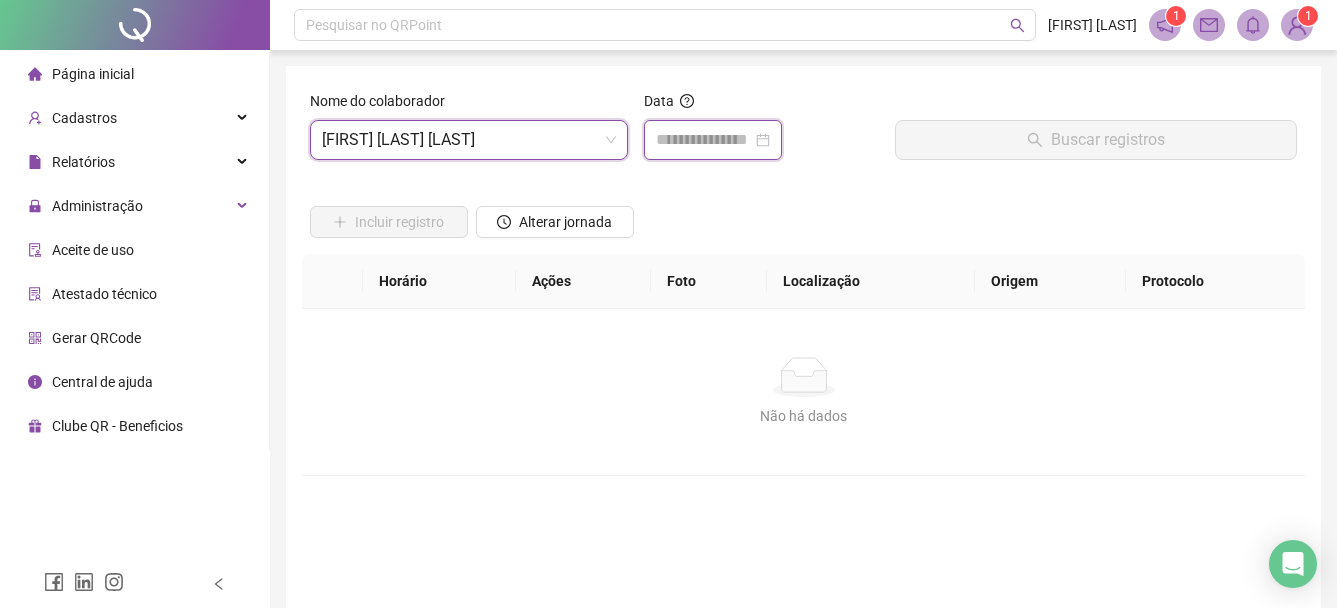 click at bounding box center [704, 140] 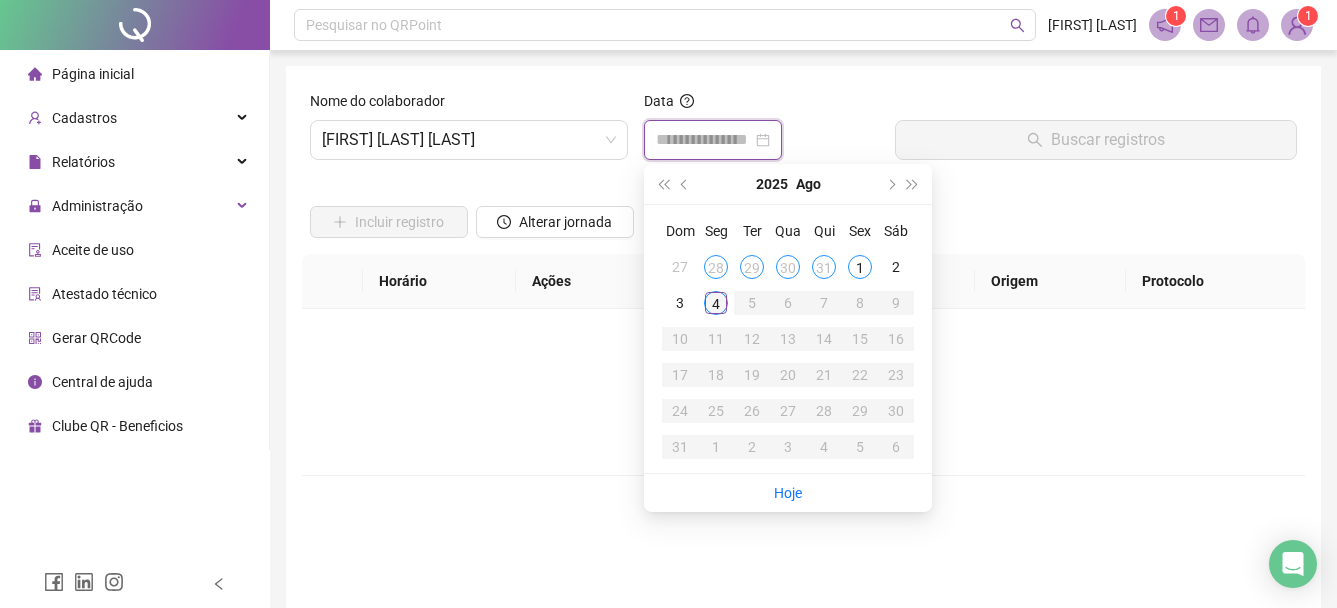 type on "**********" 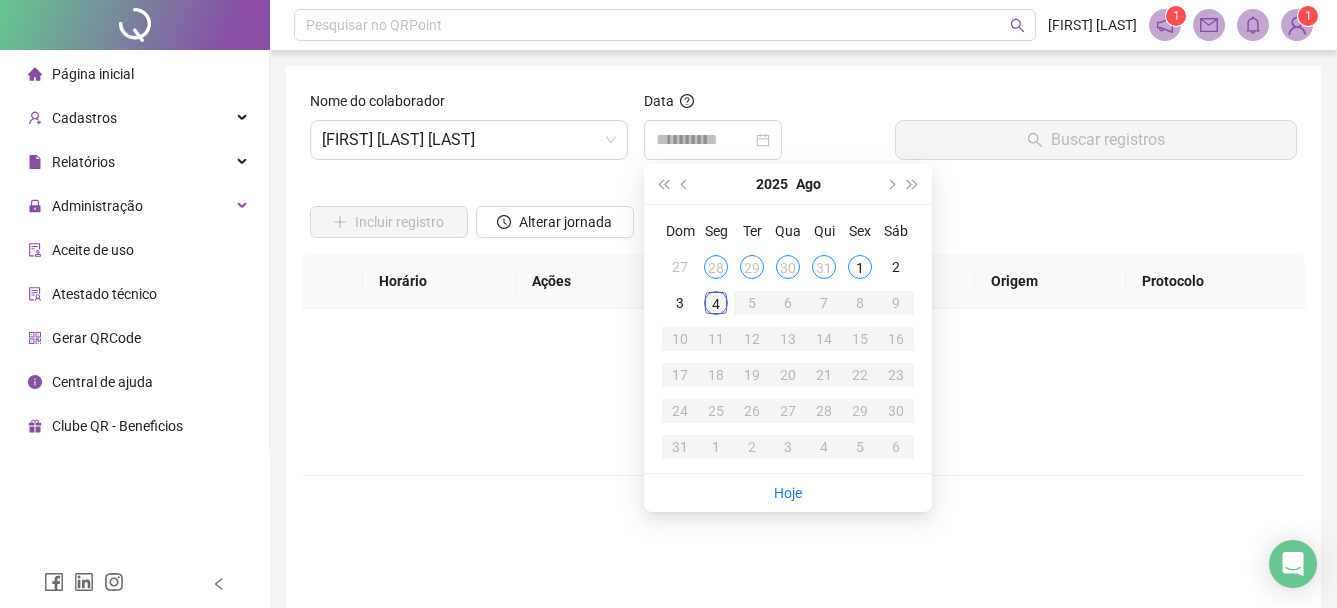 click on "4" at bounding box center (716, 303) 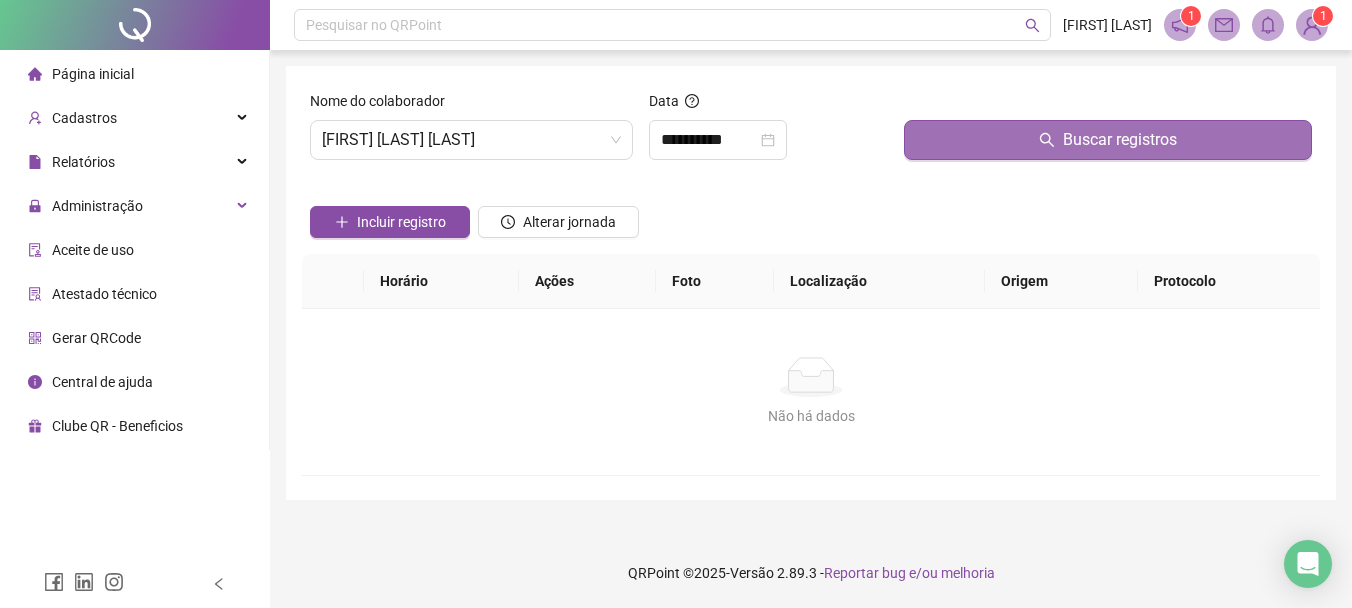 click on "Buscar registros" at bounding box center (1108, 140) 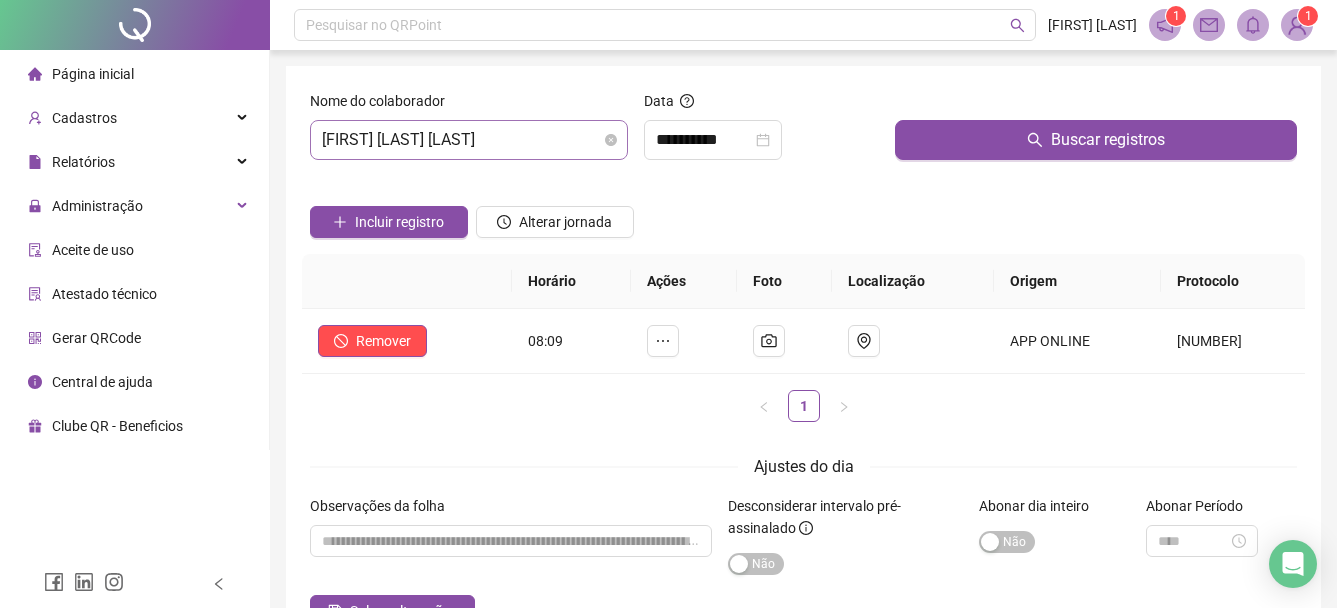 click on "[FIRST] [LAST] [LAST]" at bounding box center [469, 140] 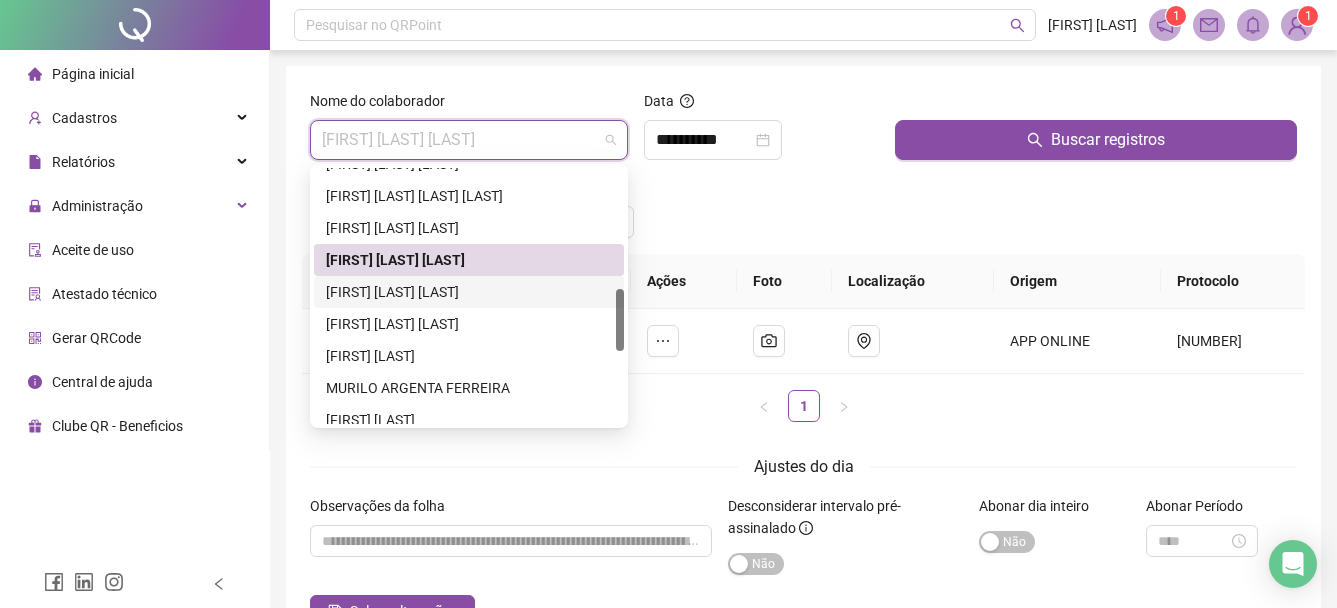 click on "[FIRST] [LAST] [LAST]" at bounding box center (469, 292) 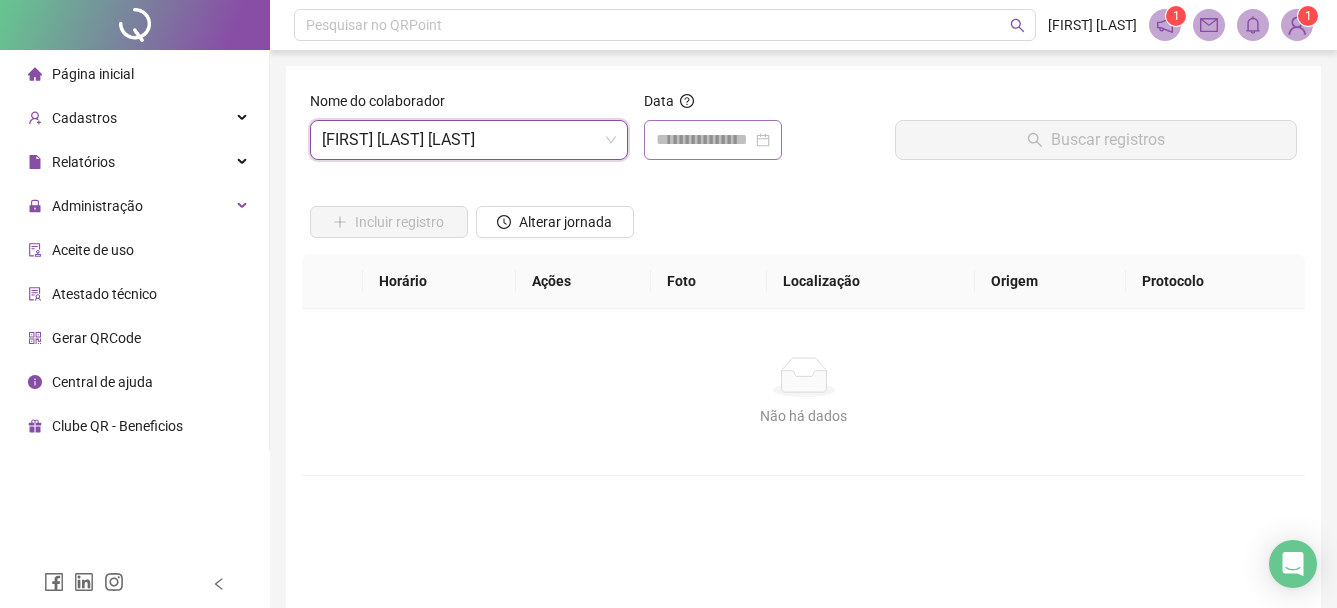 click at bounding box center [713, 140] 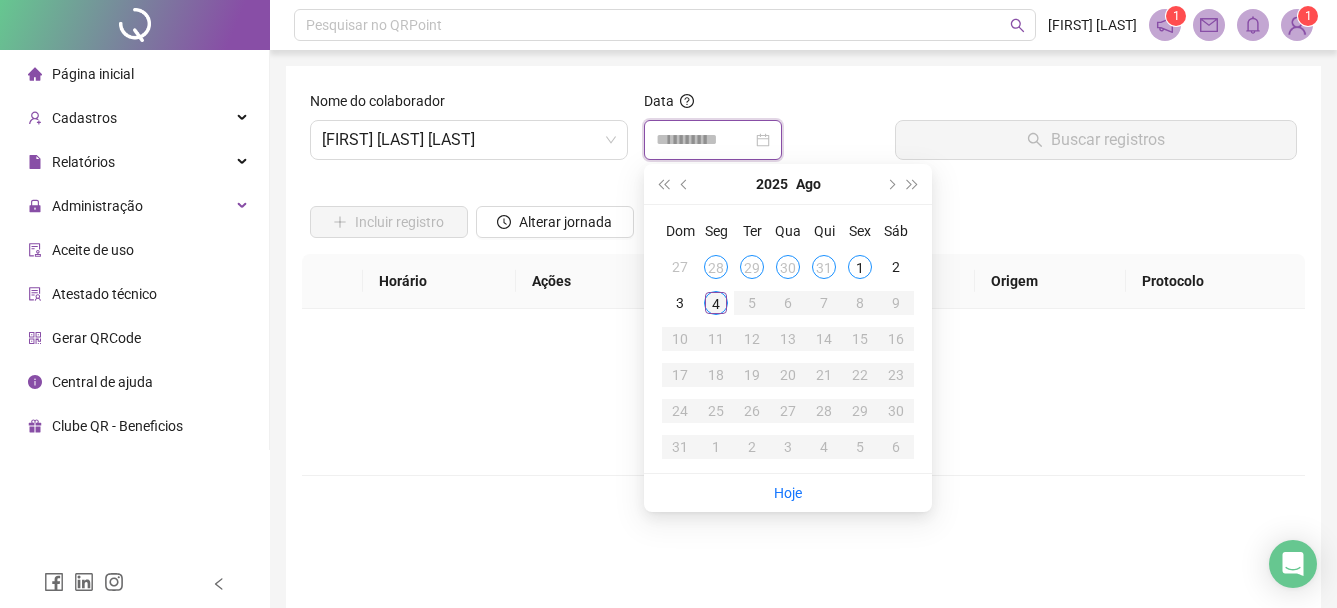 type on "**********" 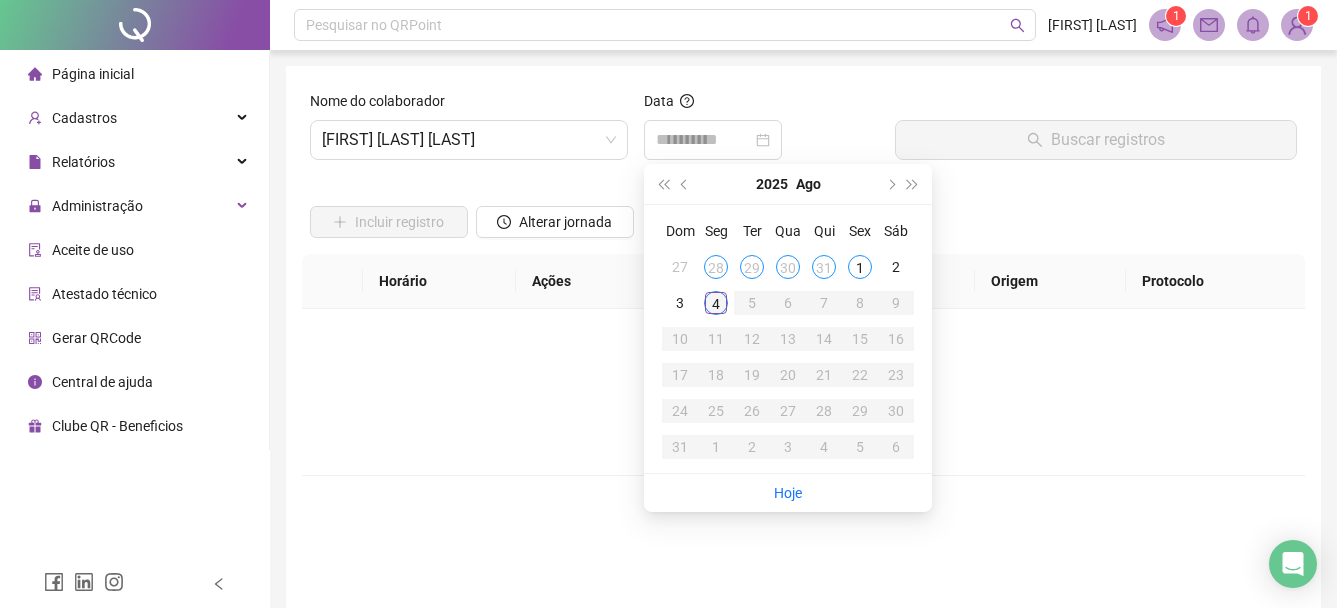 click on "4" at bounding box center (716, 303) 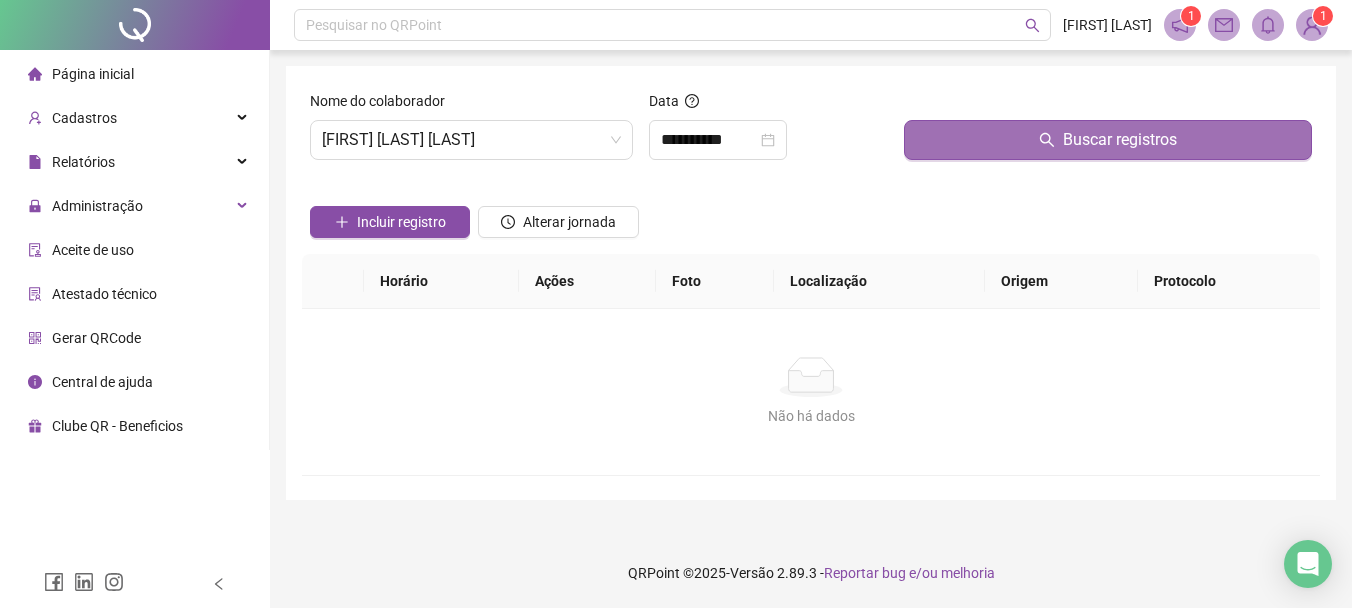 click on "Buscar registros" at bounding box center (1108, 140) 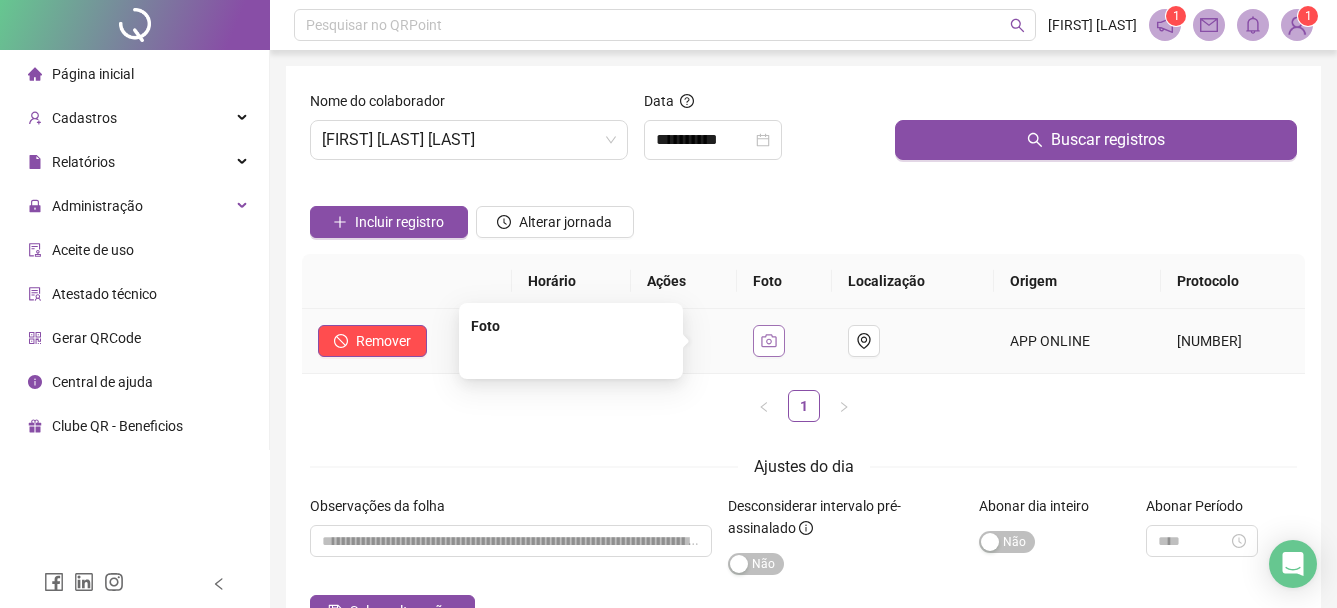 click on "[FIRST] [LAST] [LAST]" 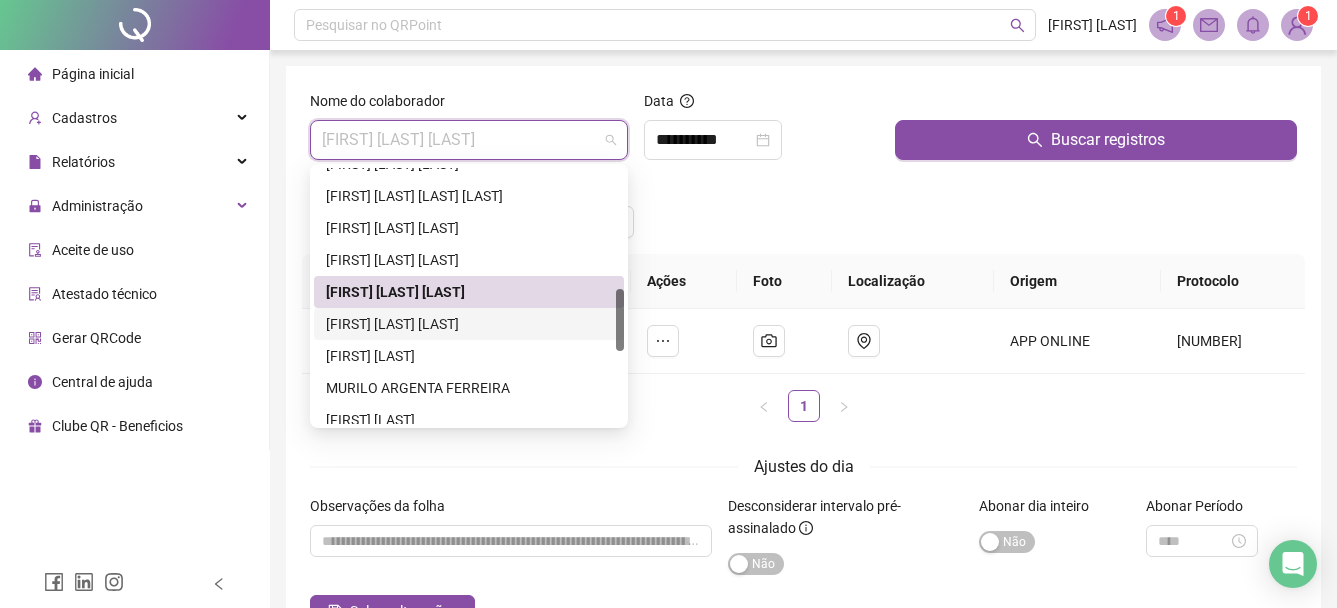 click on "[FIRST] [LAST] [LAST]" at bounding box center (469, 324) 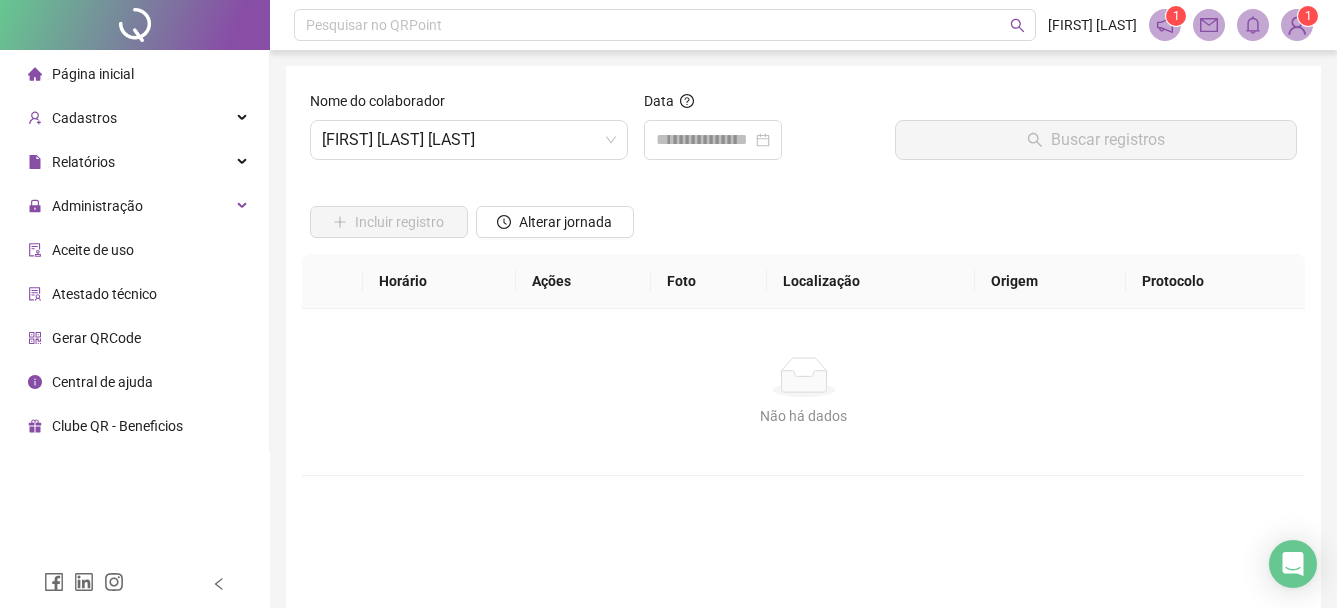 click on "Data" at bounding box center (761, 133) 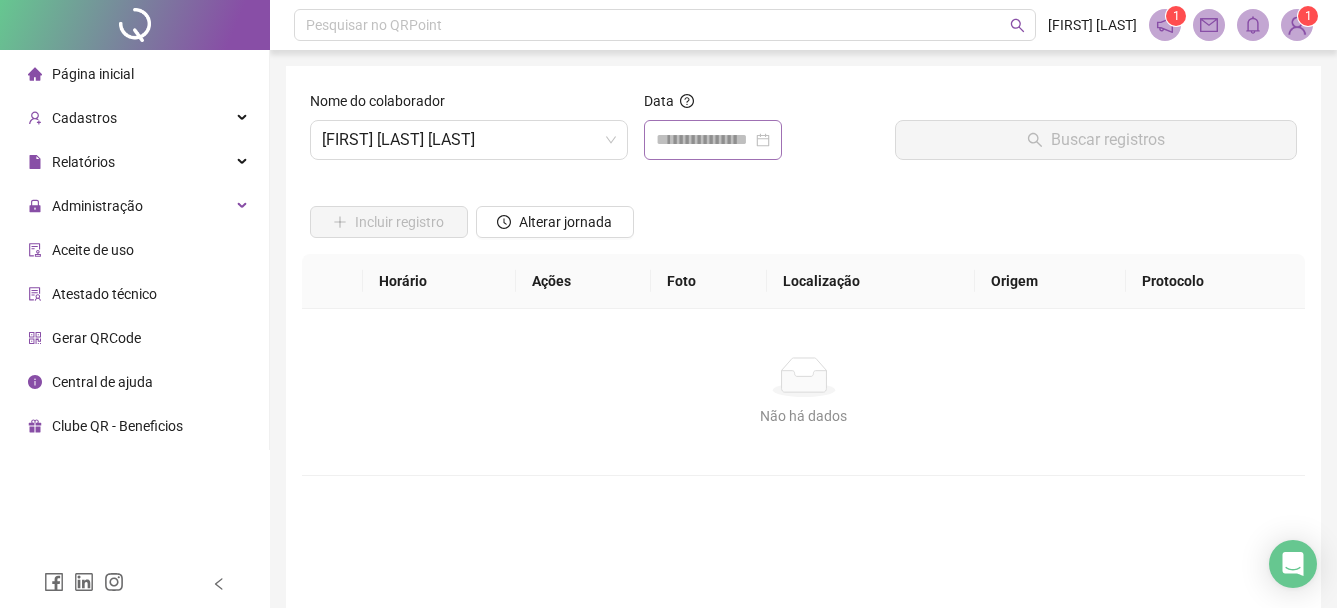 click at bounding box center (713, 140) 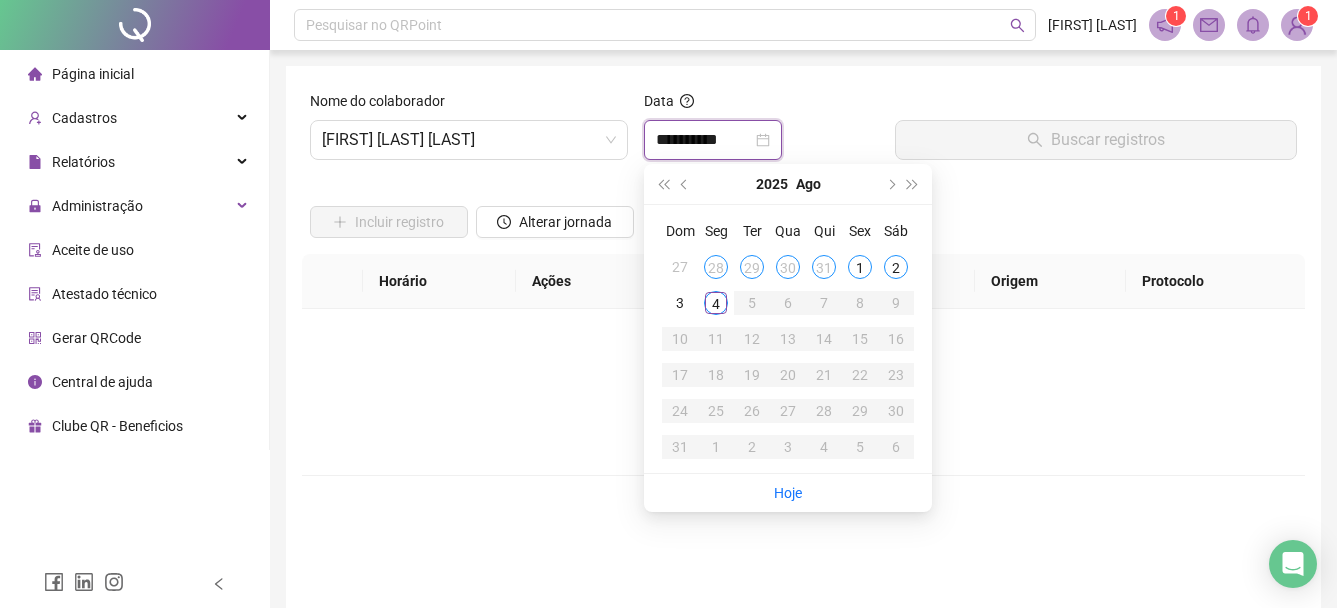 type on "**********" 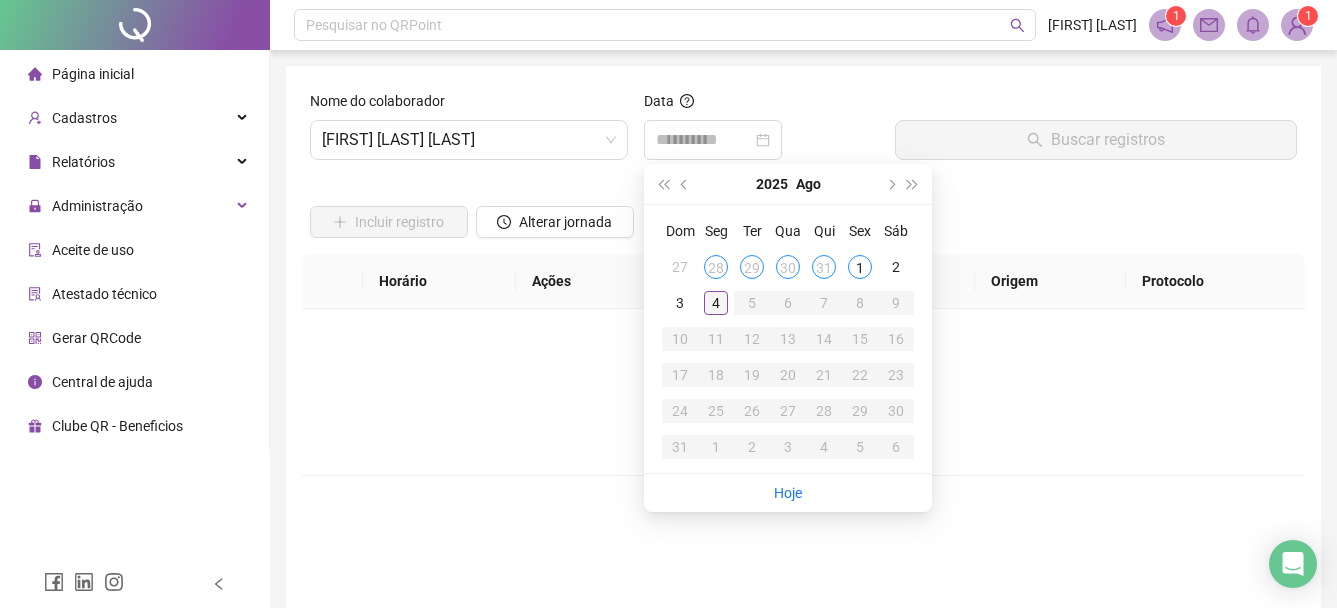 click on "4" at bounding box center [716, 303] 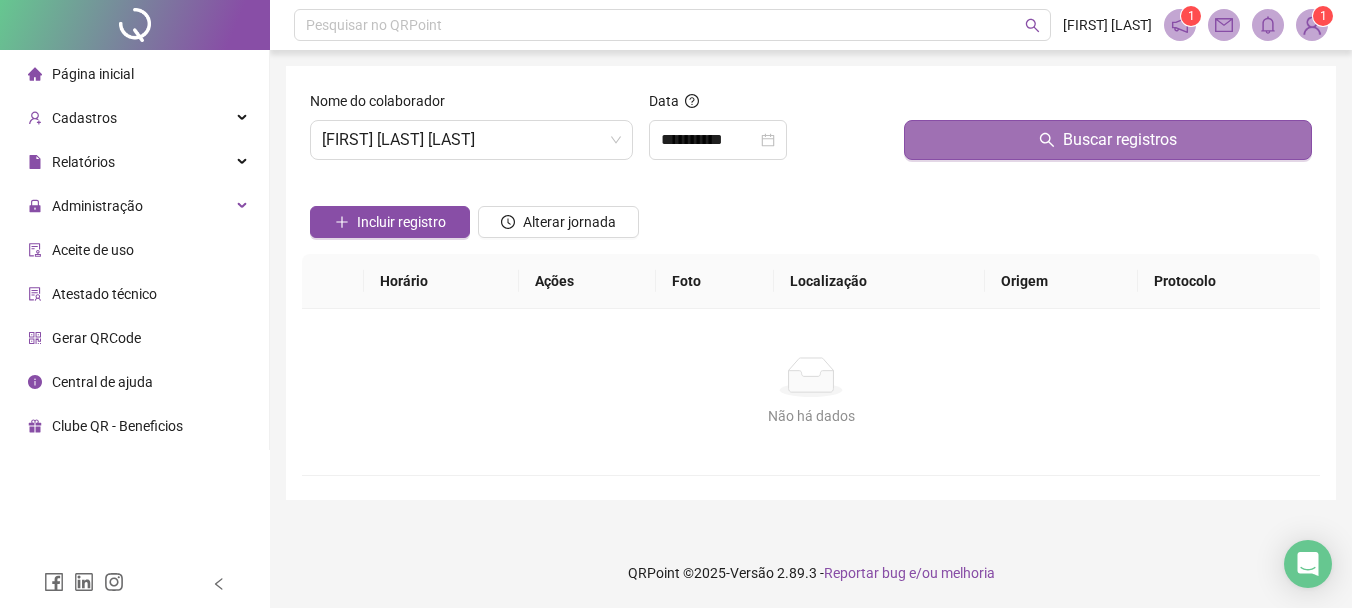 click on "Buscar registros" at bounding box center (1108, 140) 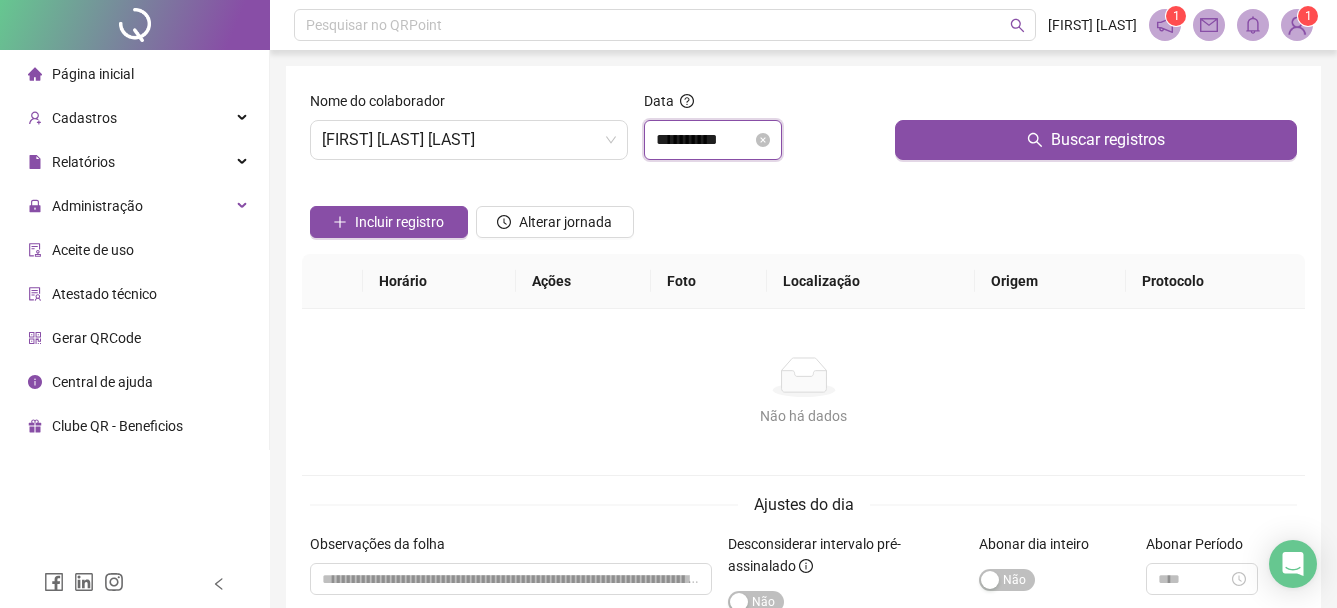 click on "**********" at bounding box center (704, 140) 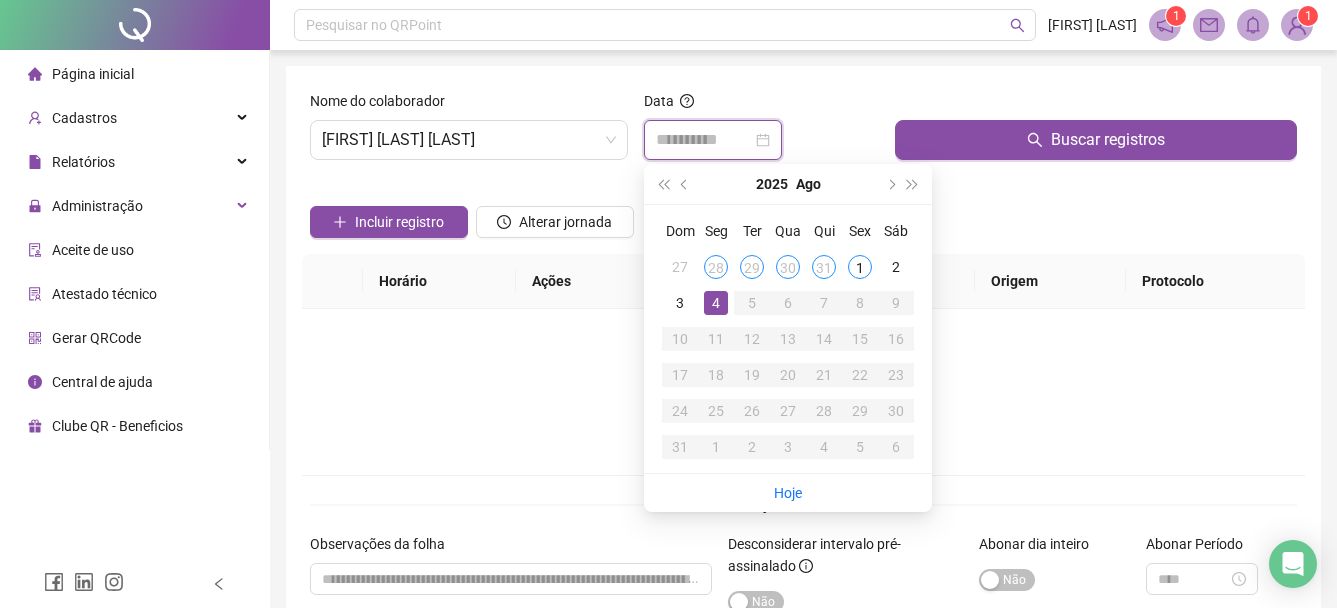 type on "**********" 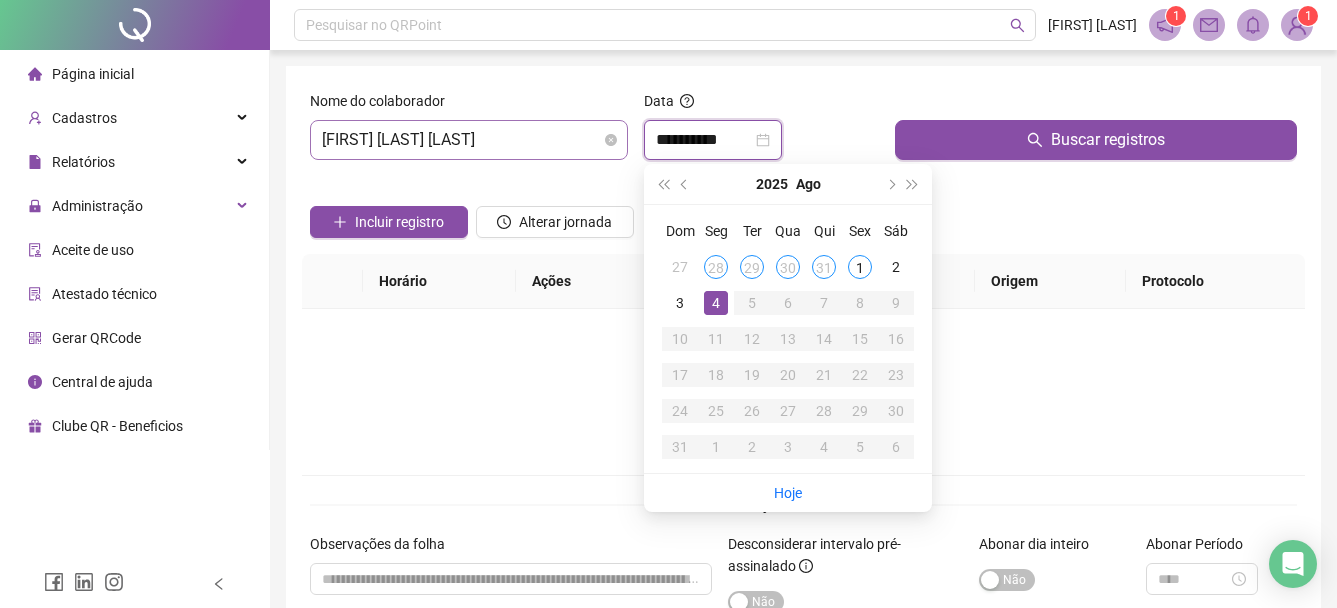 click on "[FIRST] [LAST] [LAST]" at bounding box center [469, 140] 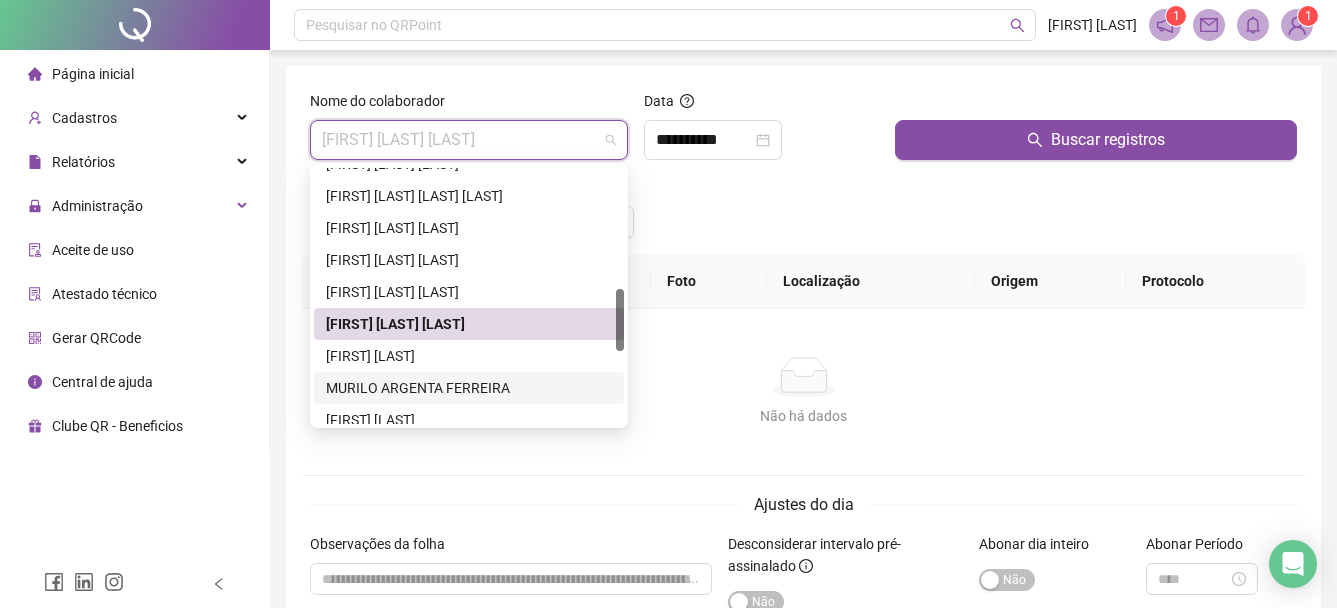 click on "MURILO ARGENTA FERREIRA" at bounding box center (469, 388) 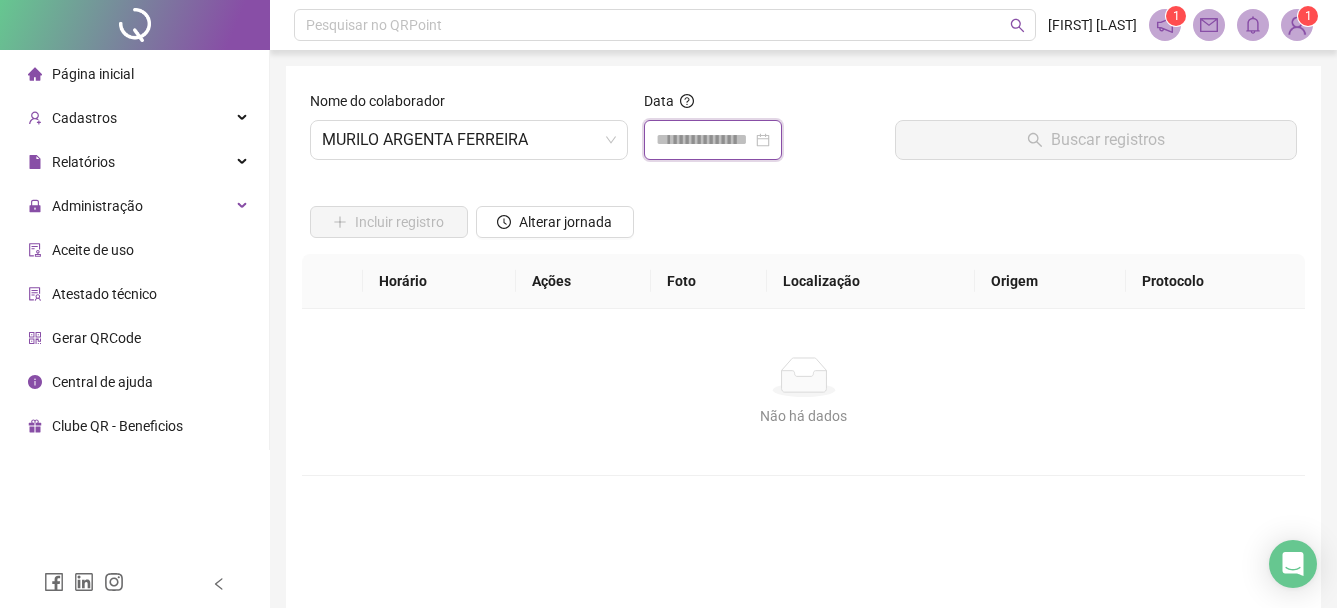 click at bounding box center [704, 140] 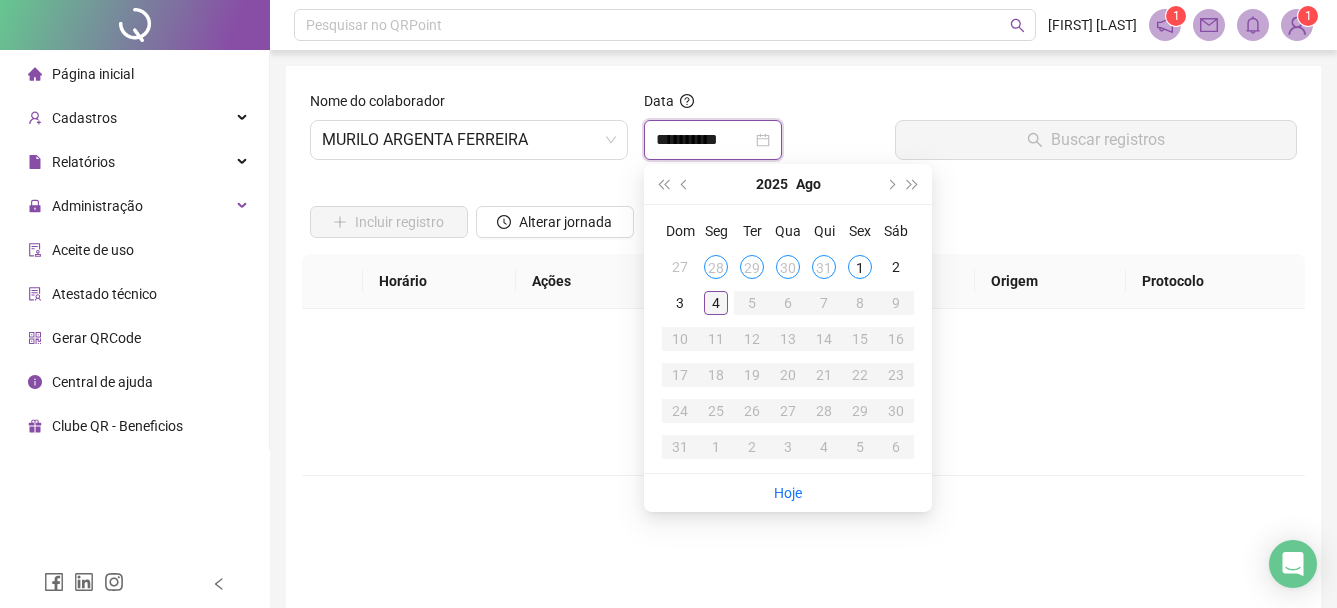 type on "**********" 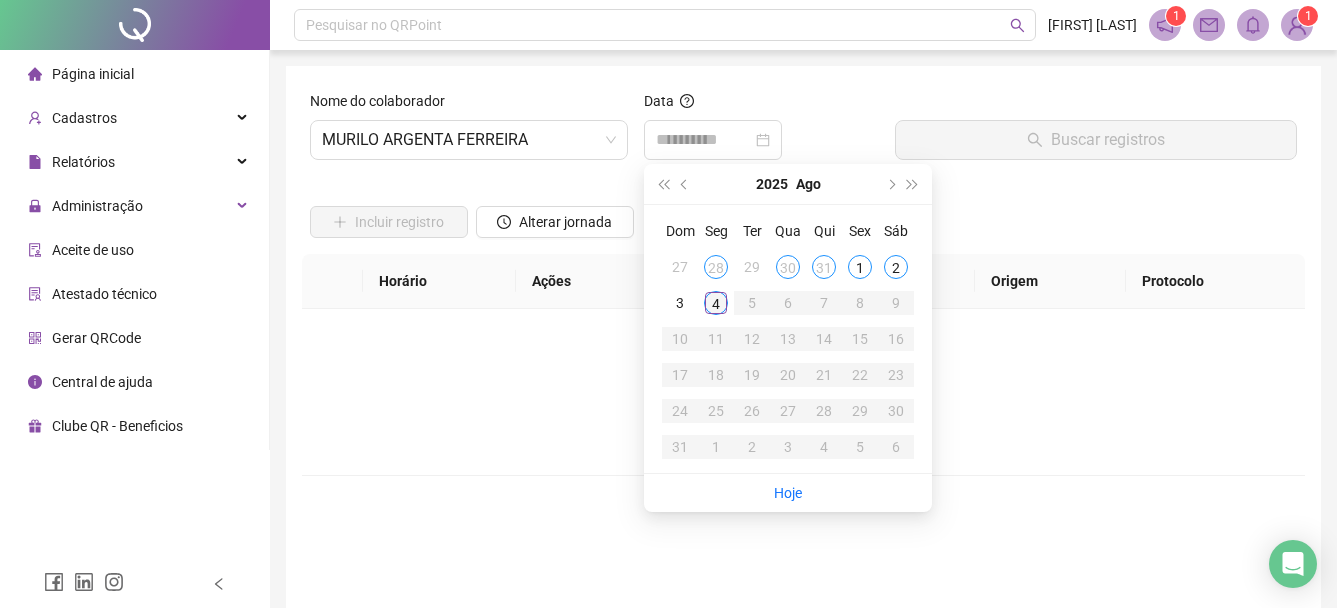 click on "4" at bounding box center [716, 303] 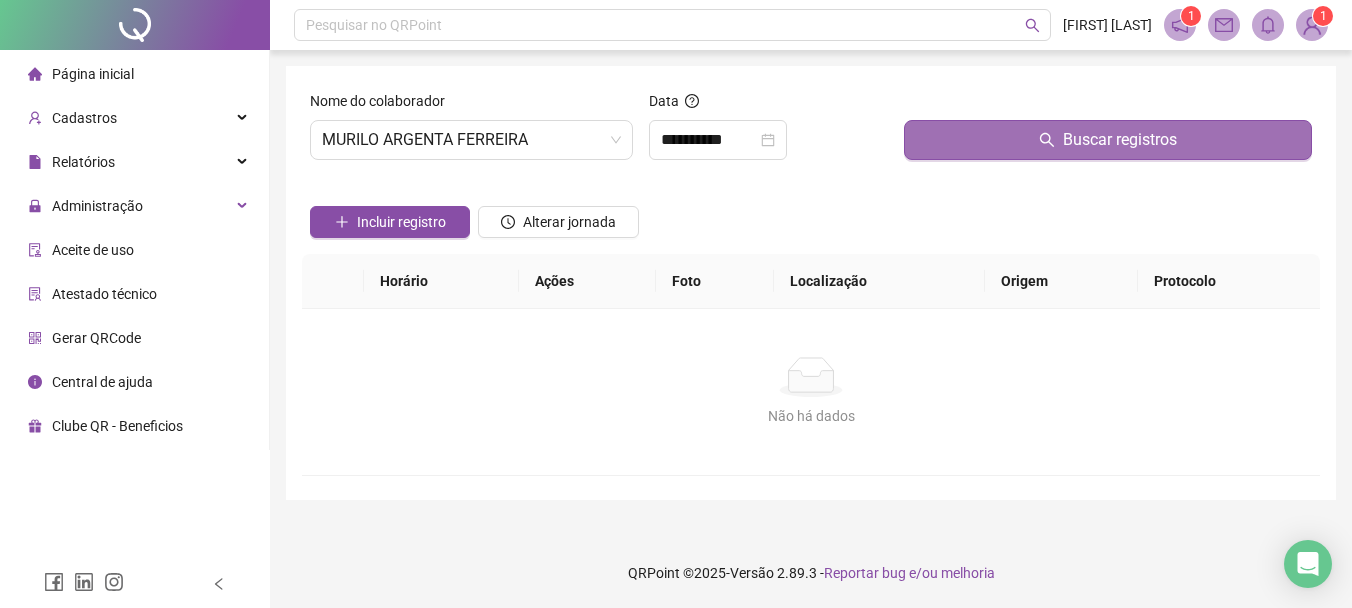click on "Buscar registros" at bounding box center [1108, 140] 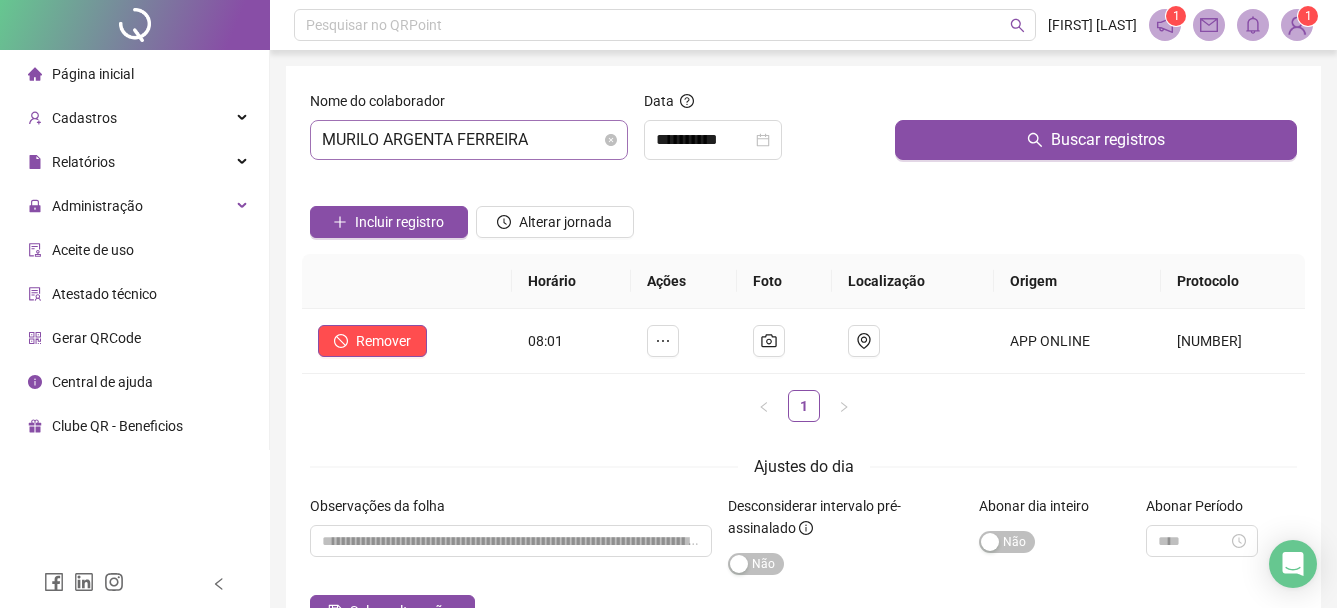click on "MURILO ARGENTA FERREIRA" at bounding box center [469, 140] 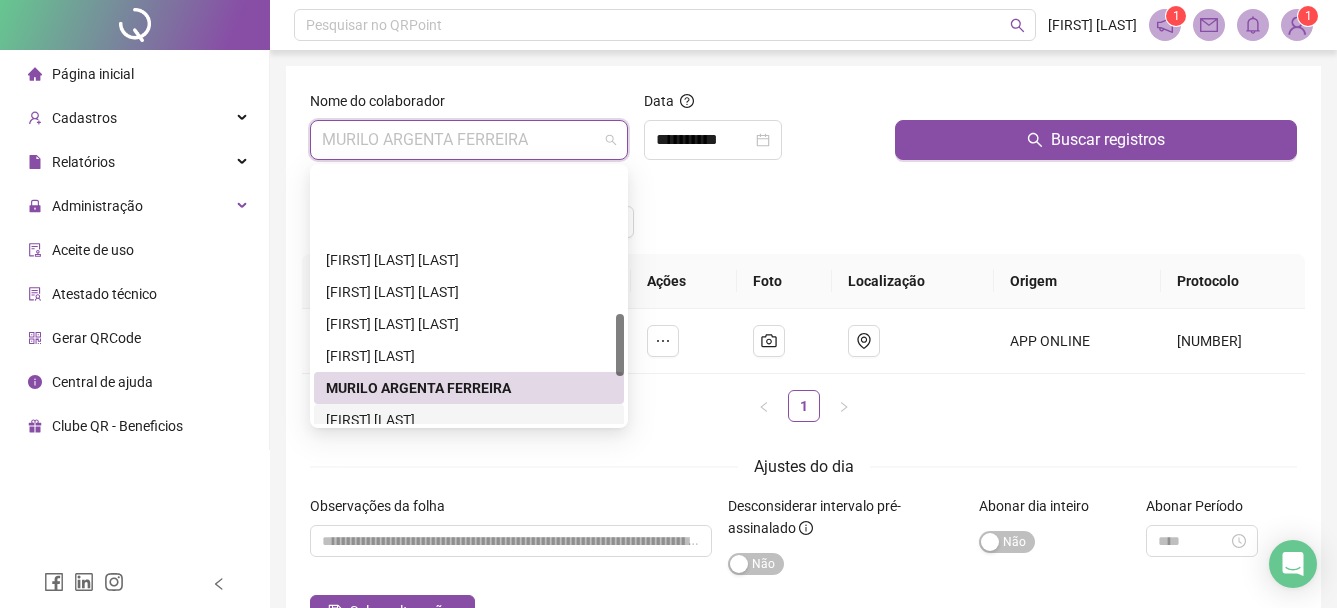 scroll, scrollTop: 600, scrollLeft: 0, axis: vertical 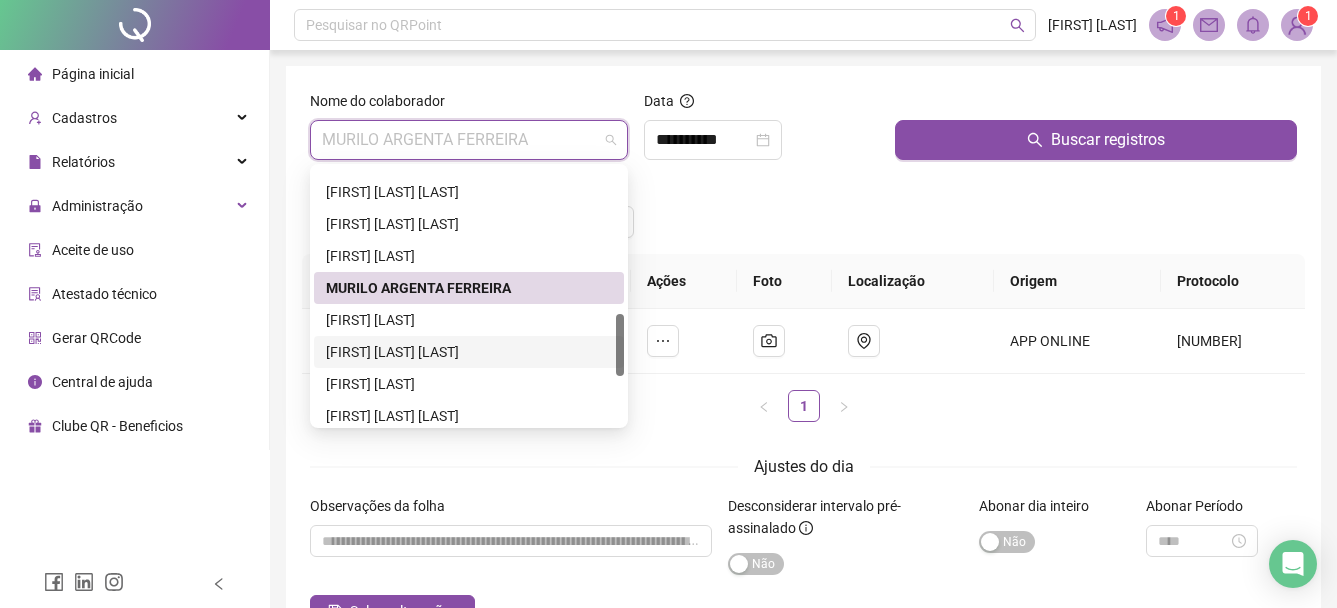 click on "[FIRST] [LAST] [LAST]" at bounding box center [469, 352] 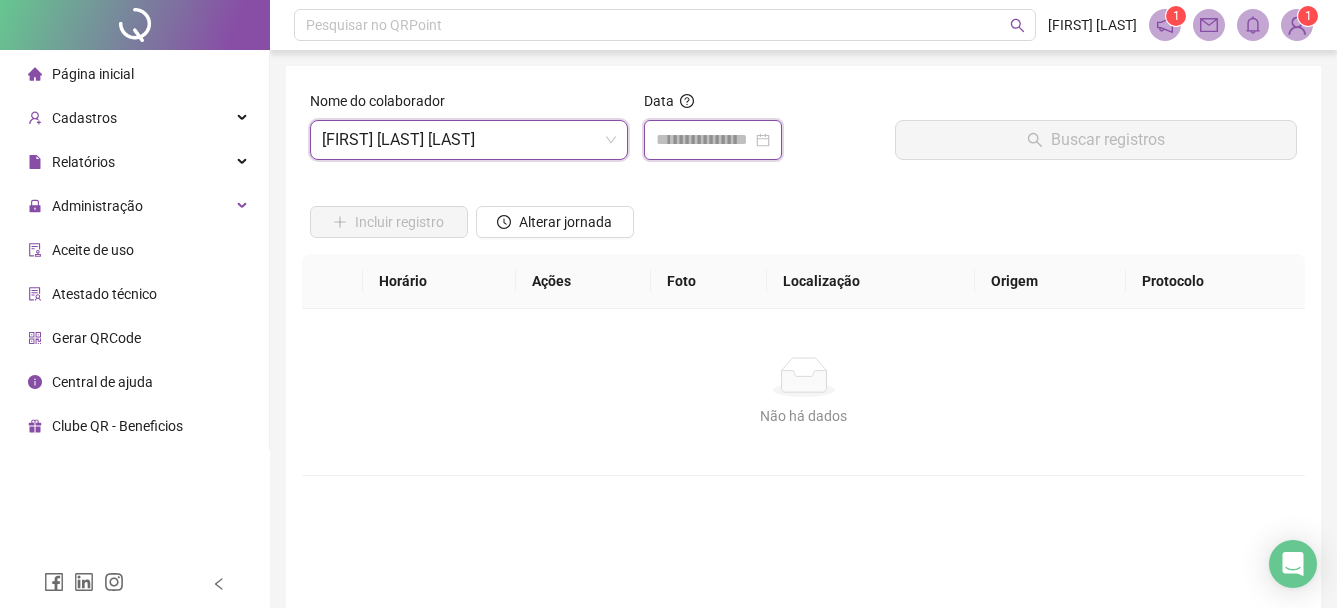 click at bounding box center (704, 140) 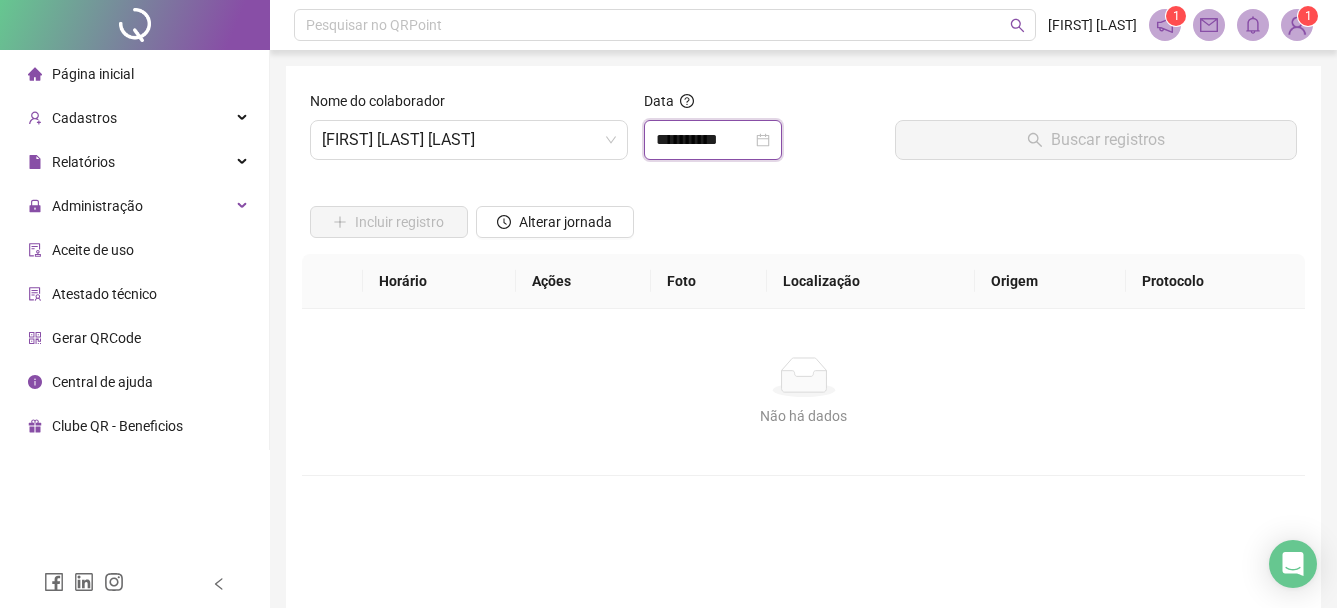 type on "**********" 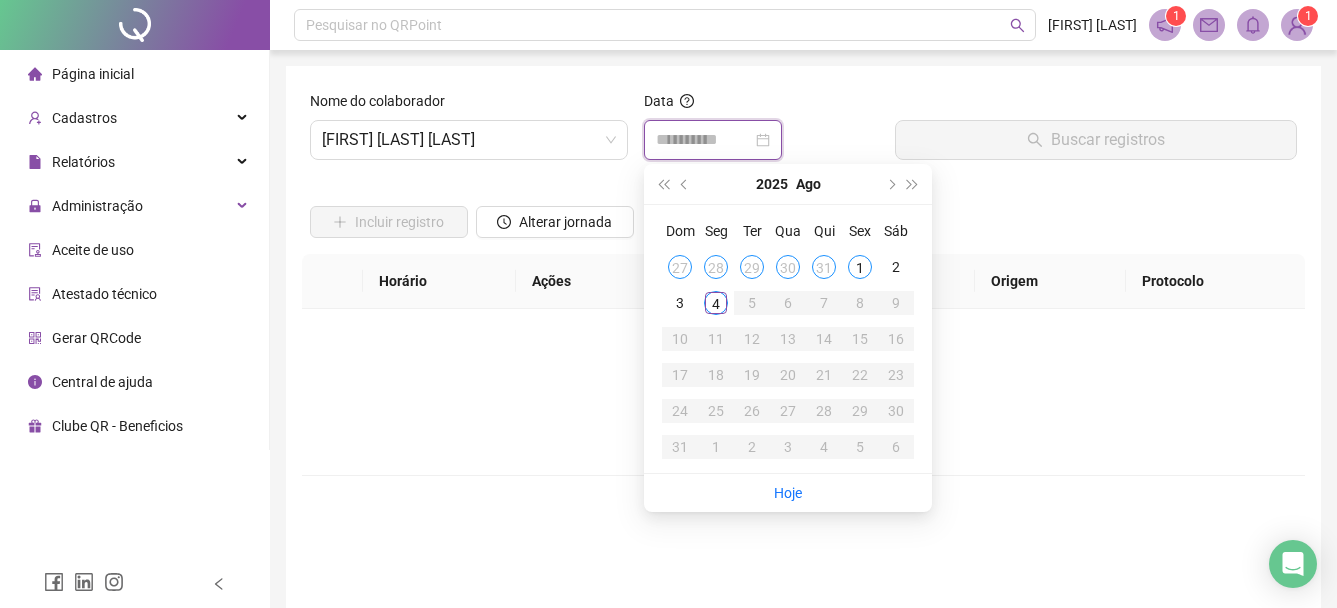 type on "**********" 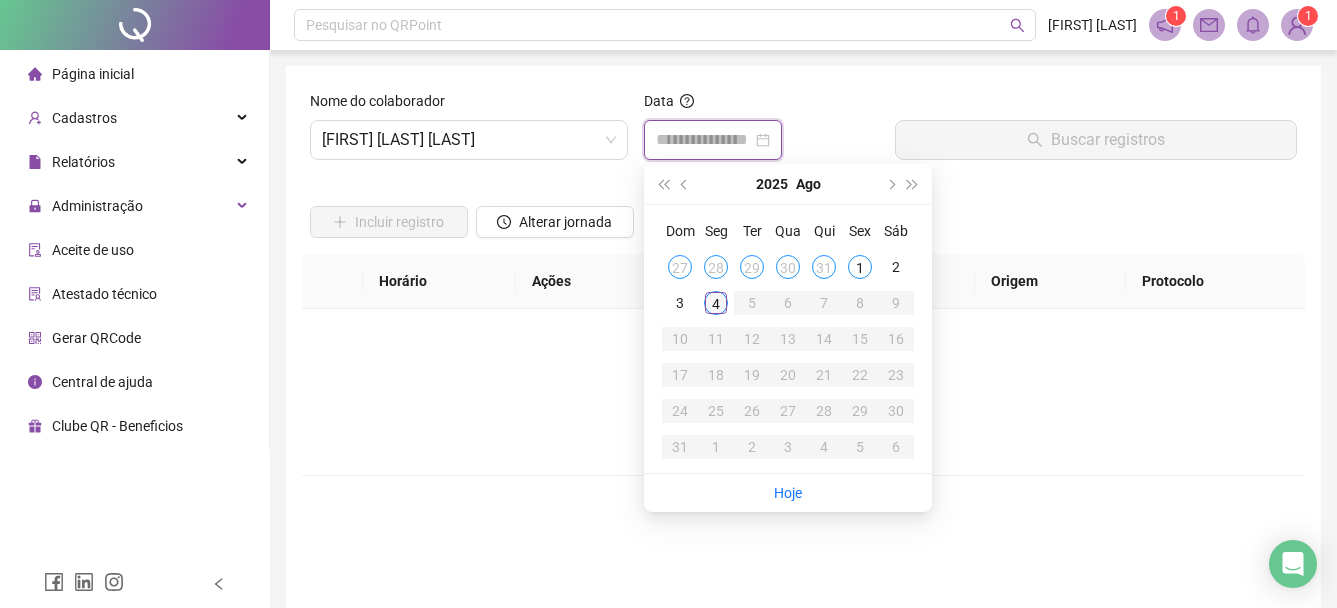 type on "**********" 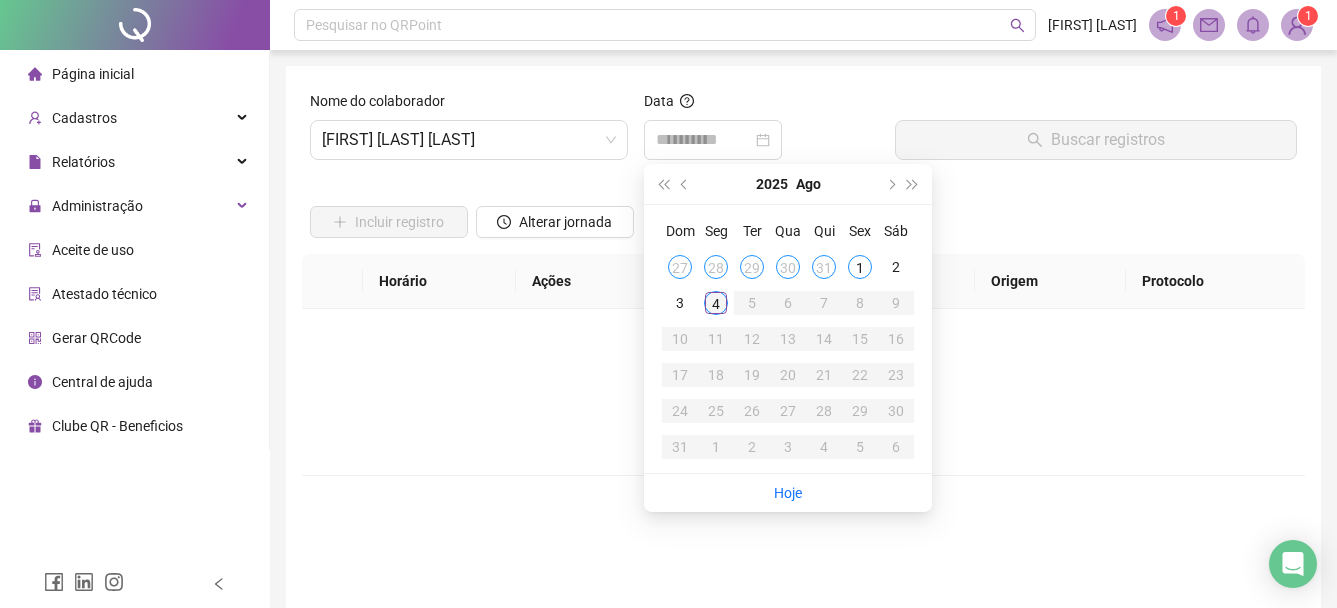 click on "4" at bounding box center (716, 303) 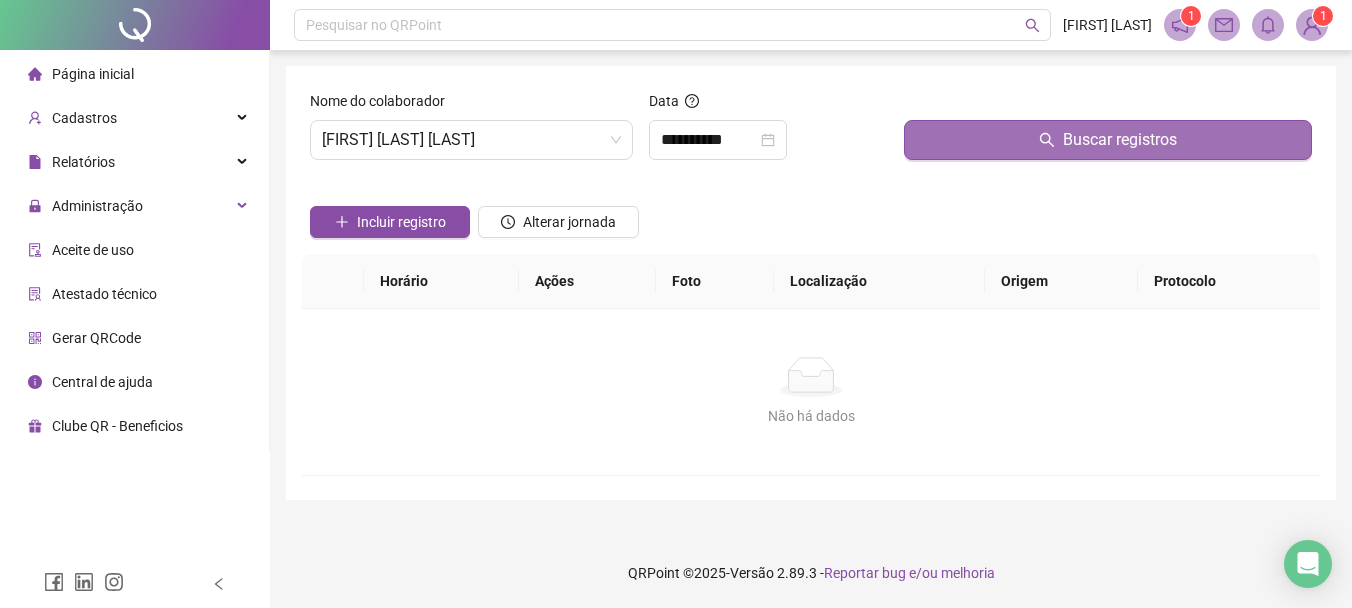click on "Buscar registros" at bounding box center (1108, 140) 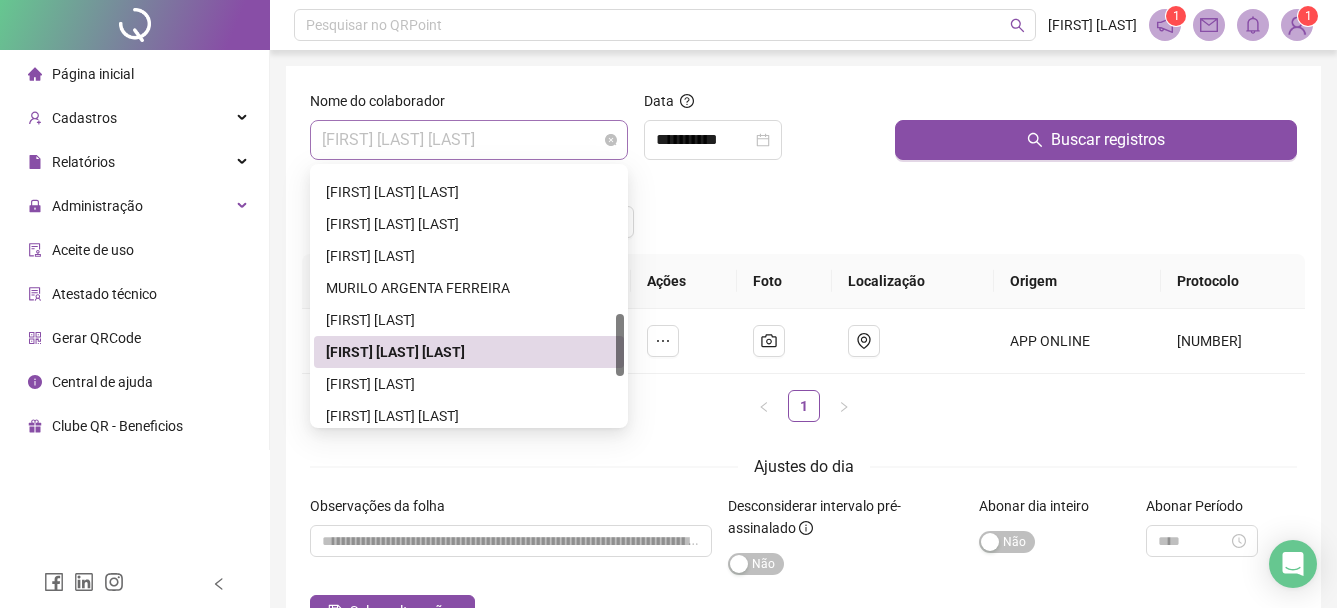 click on "[FIRST] [LAST] [LAST]" at bounding box center (469, 140) 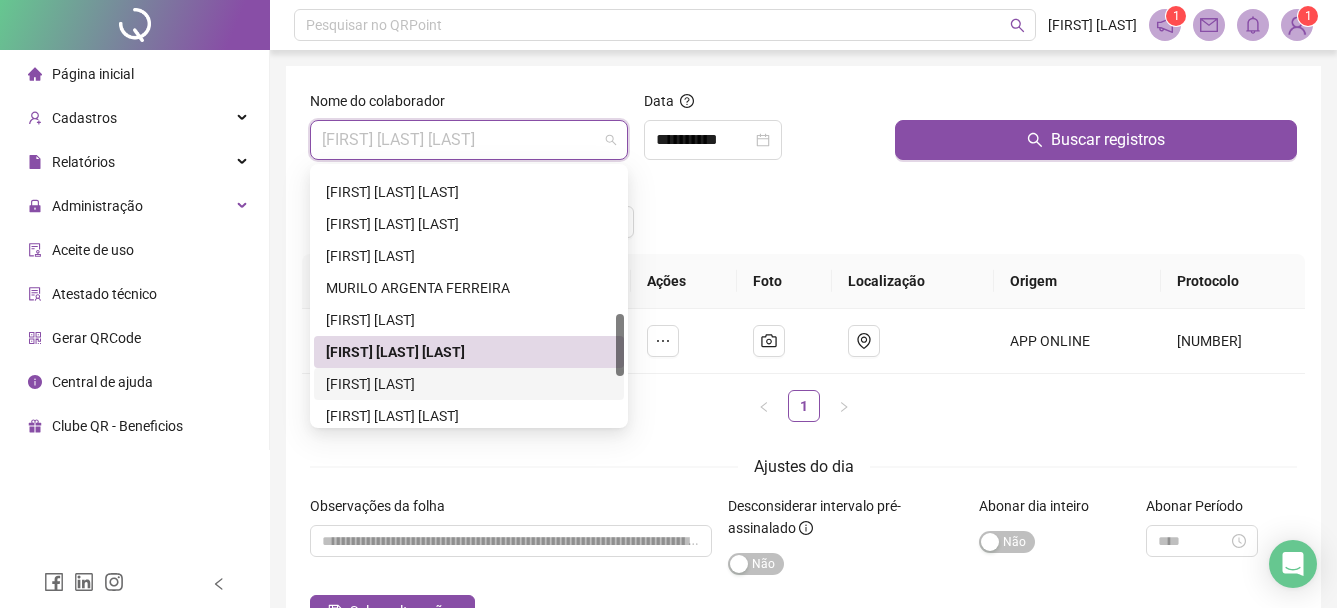 click on "[FIRST] [LAST]" at bounding box center (469, 384) 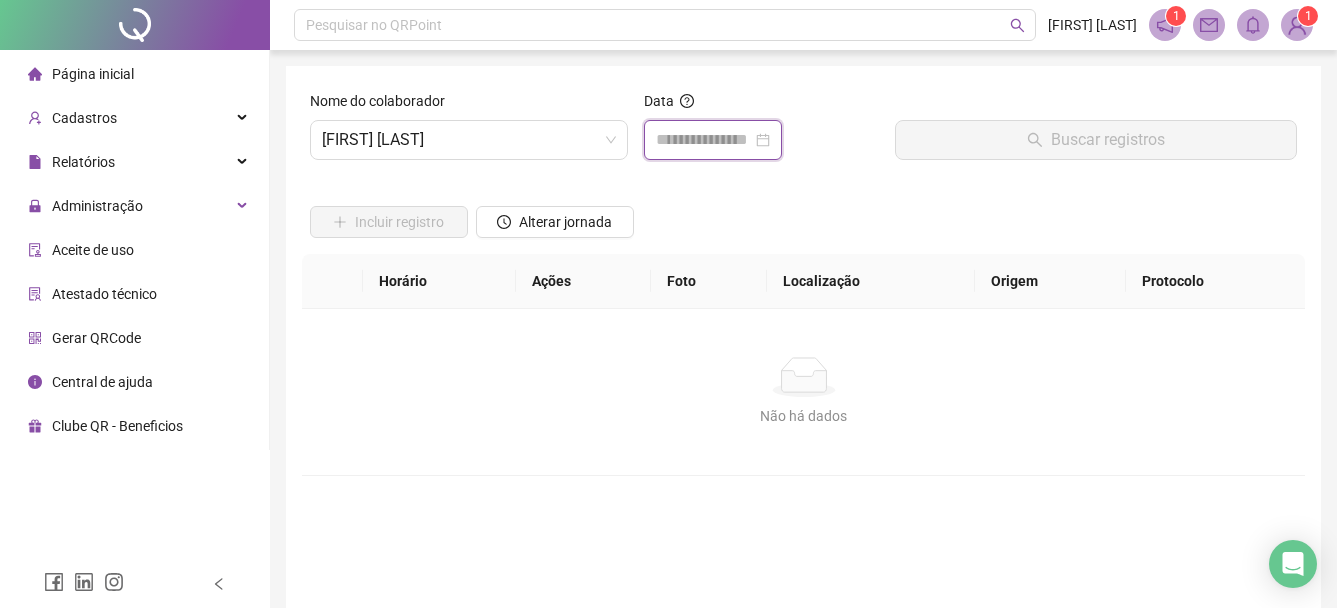 click at bounding box center (704, 140) 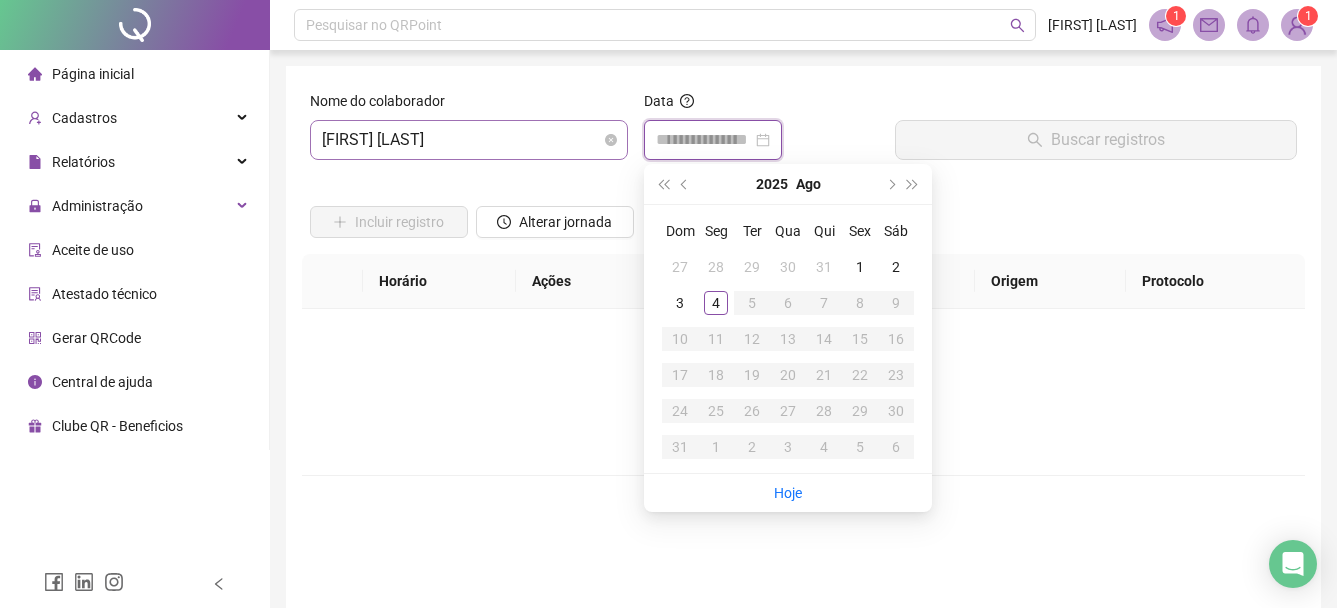 click on "[FIRST] [LAST]" at bounding box center (469, 140) 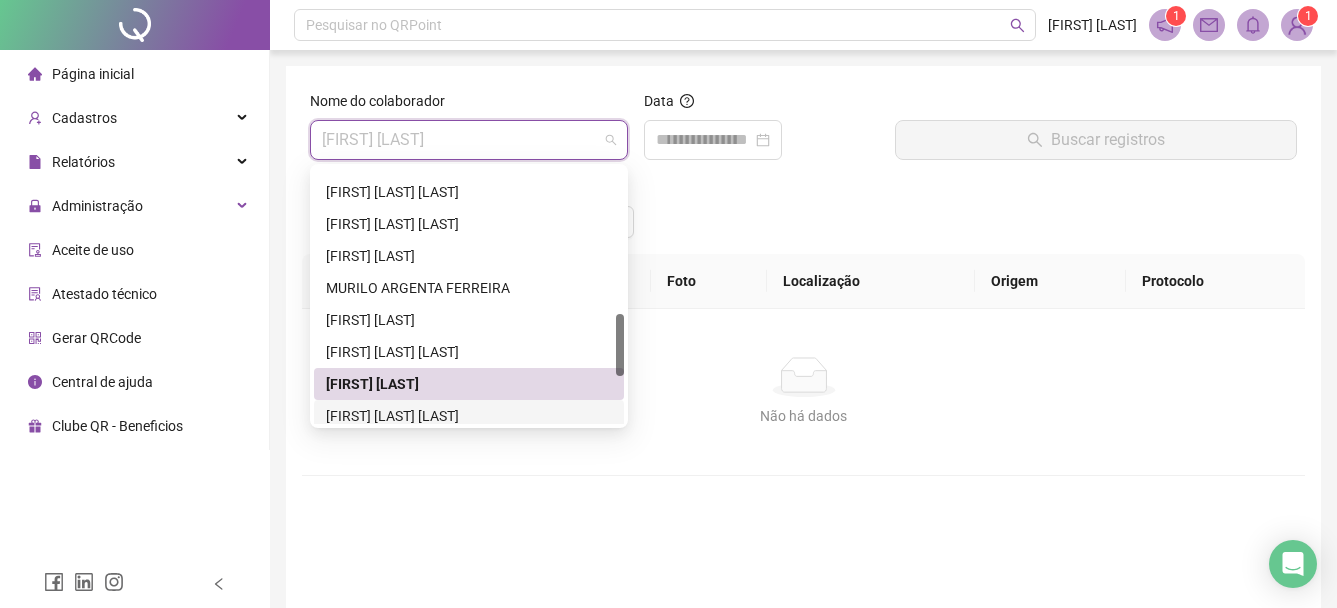 click on "[FIRST] [LAST] [LAST]" at bounding box center [469, 416] 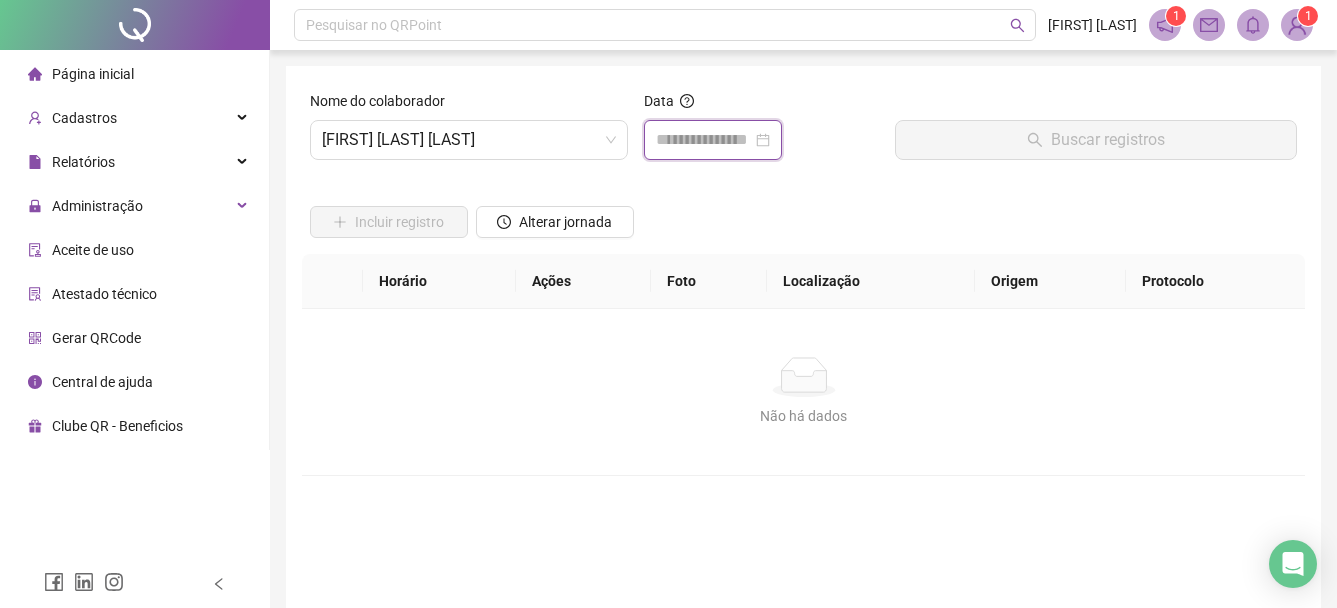 click at bounding box center [704, 140] 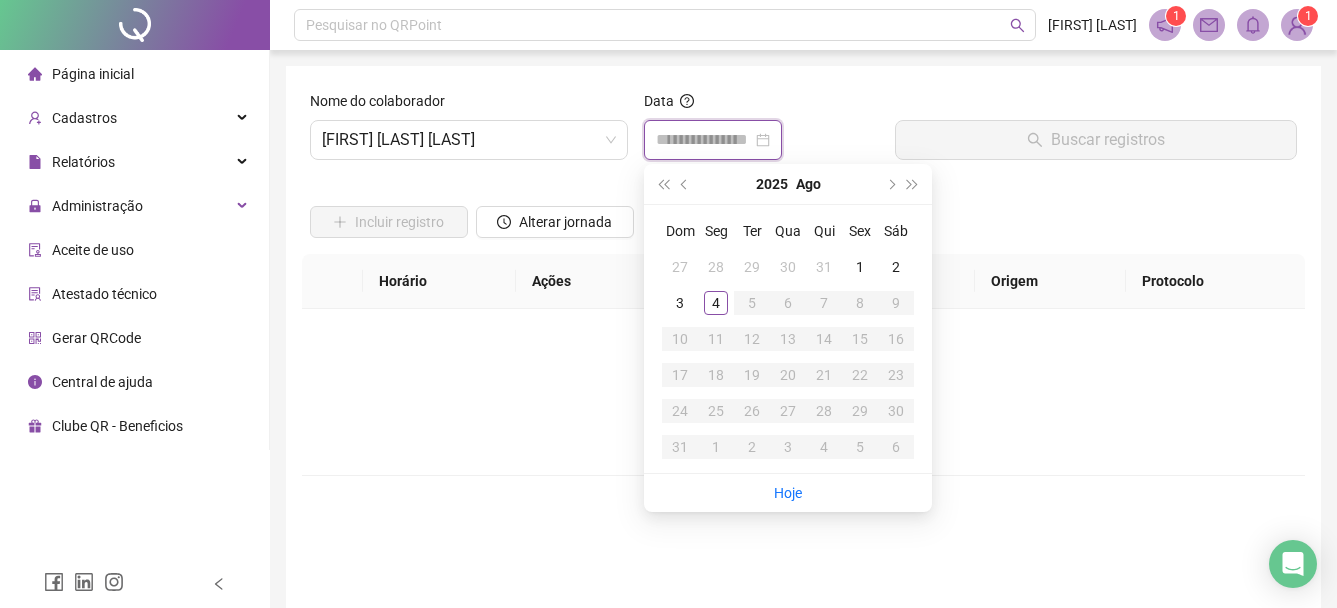 type on "**********" 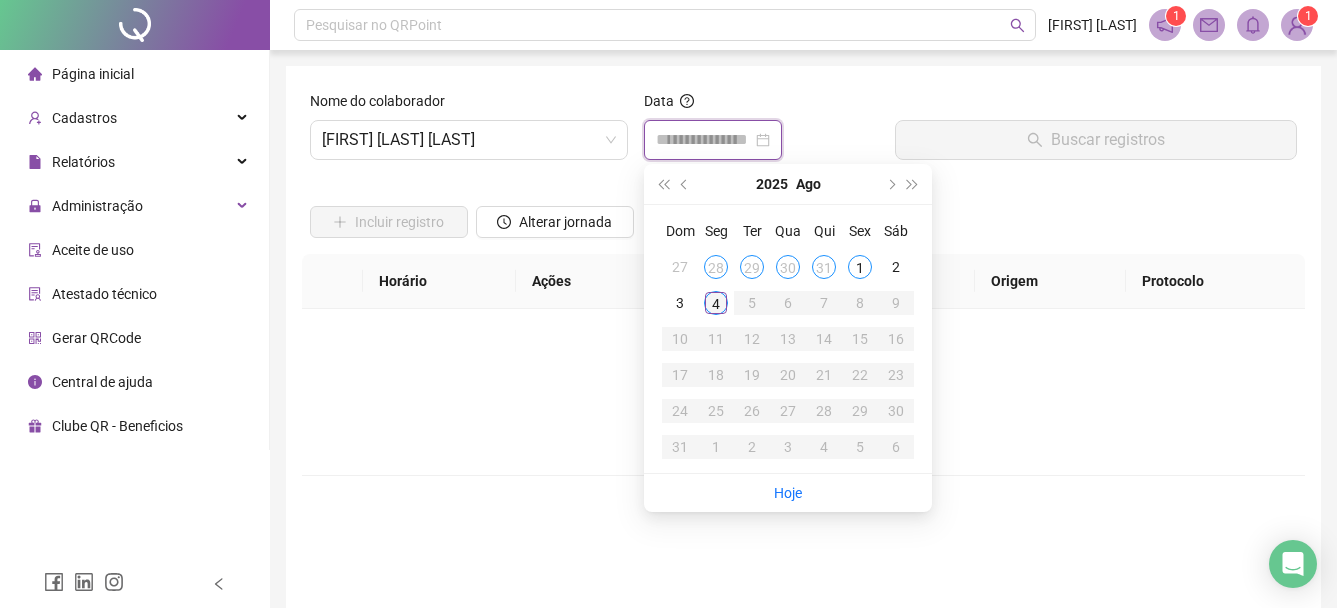 type on "**********" 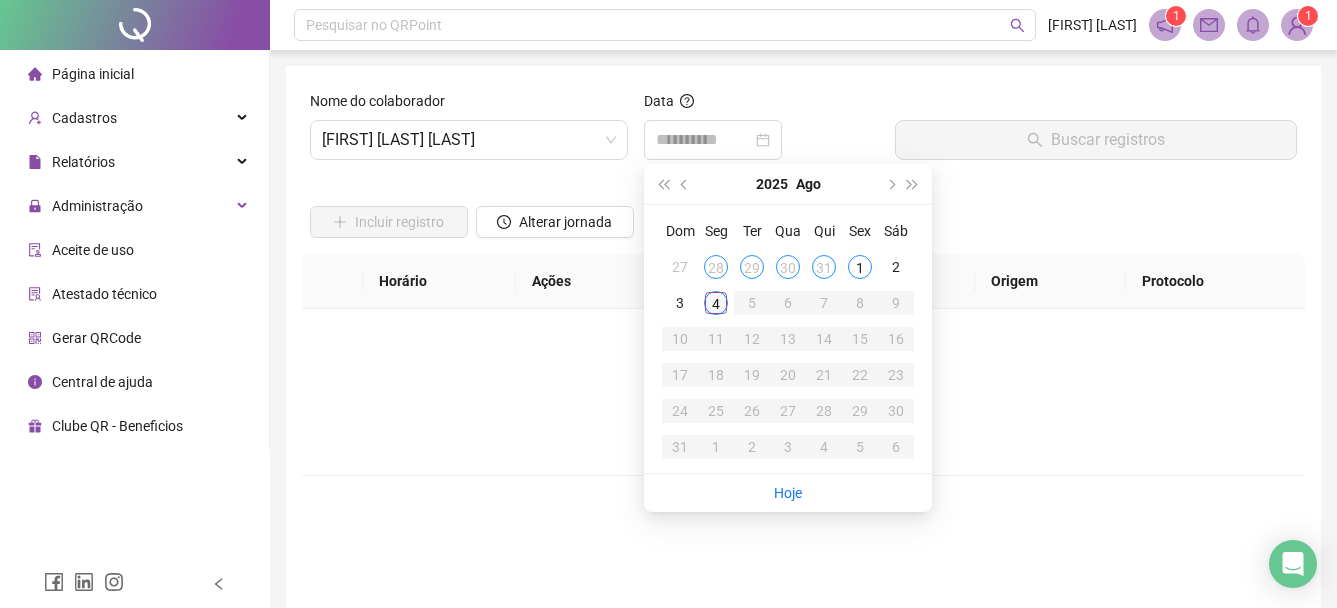 click on "4" at bounding box center (716, 303) 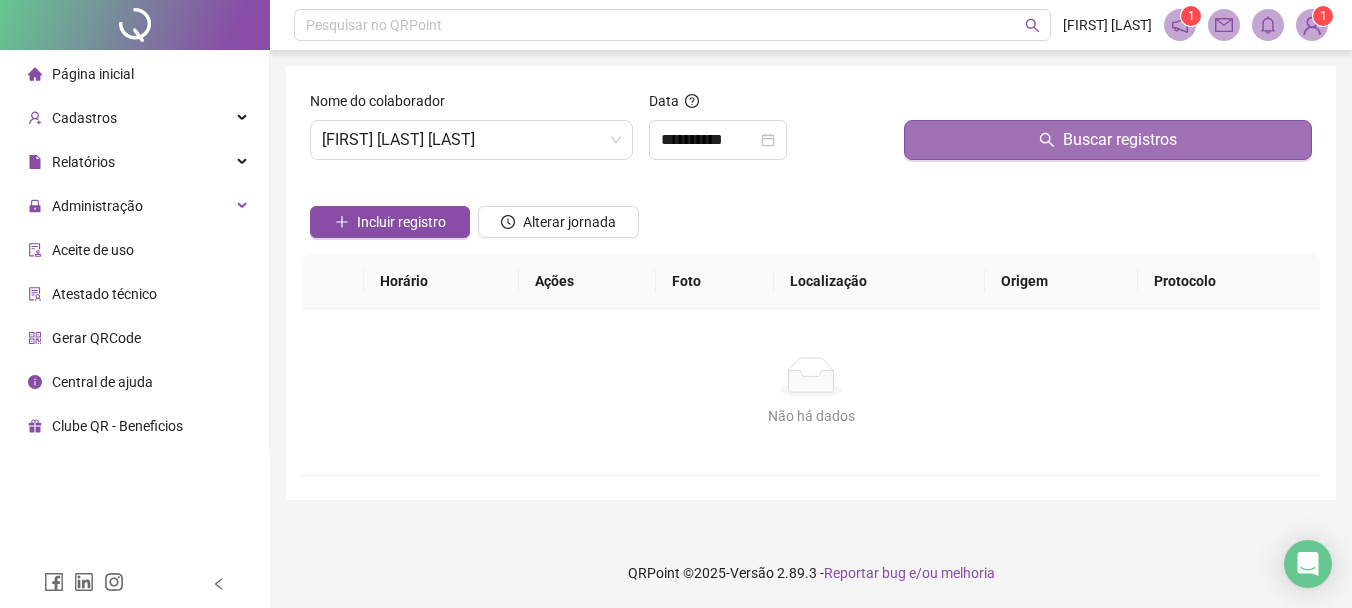 click on "Buscar registros" at bounding box center [1108, 140] 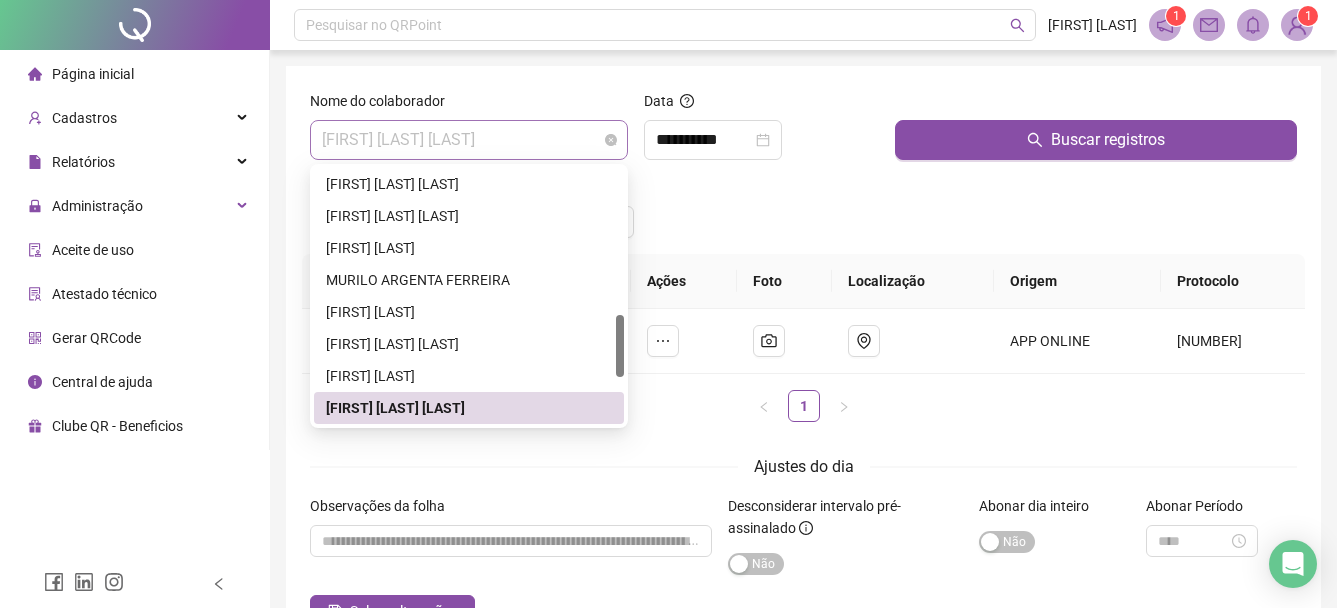 click on "[FIRST] [LAST] [LAST]" at bounding box center (469, 140) 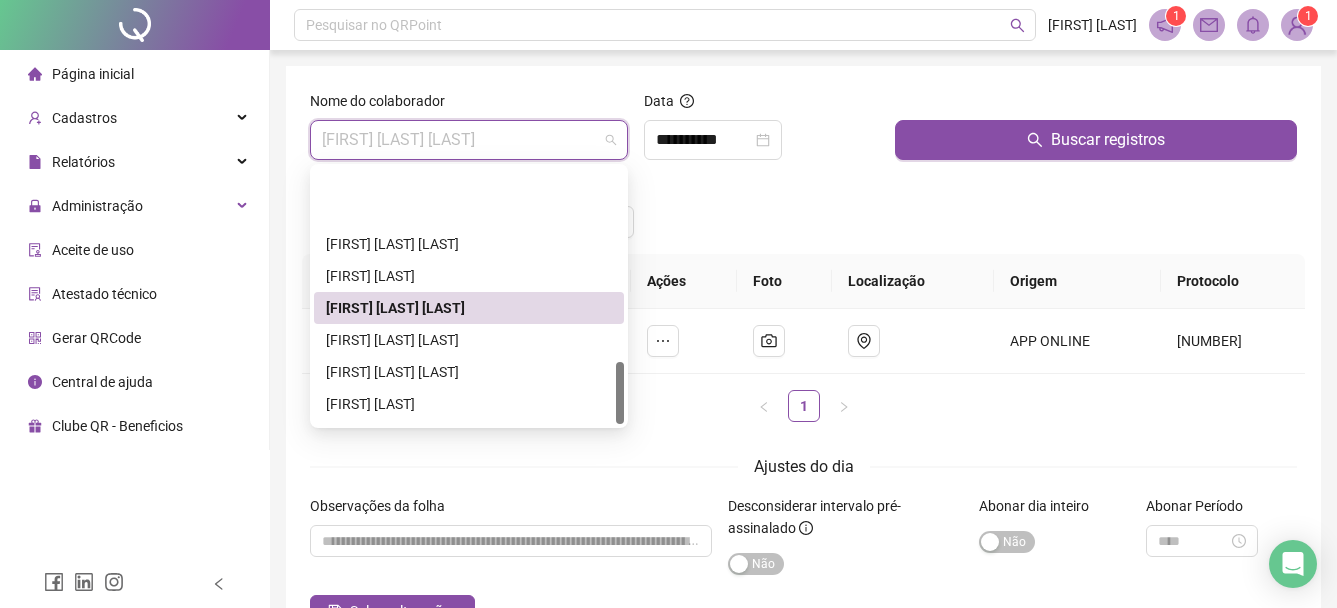 scroll, scrollTop: 800, scrollLeft: 0, axis: vertical 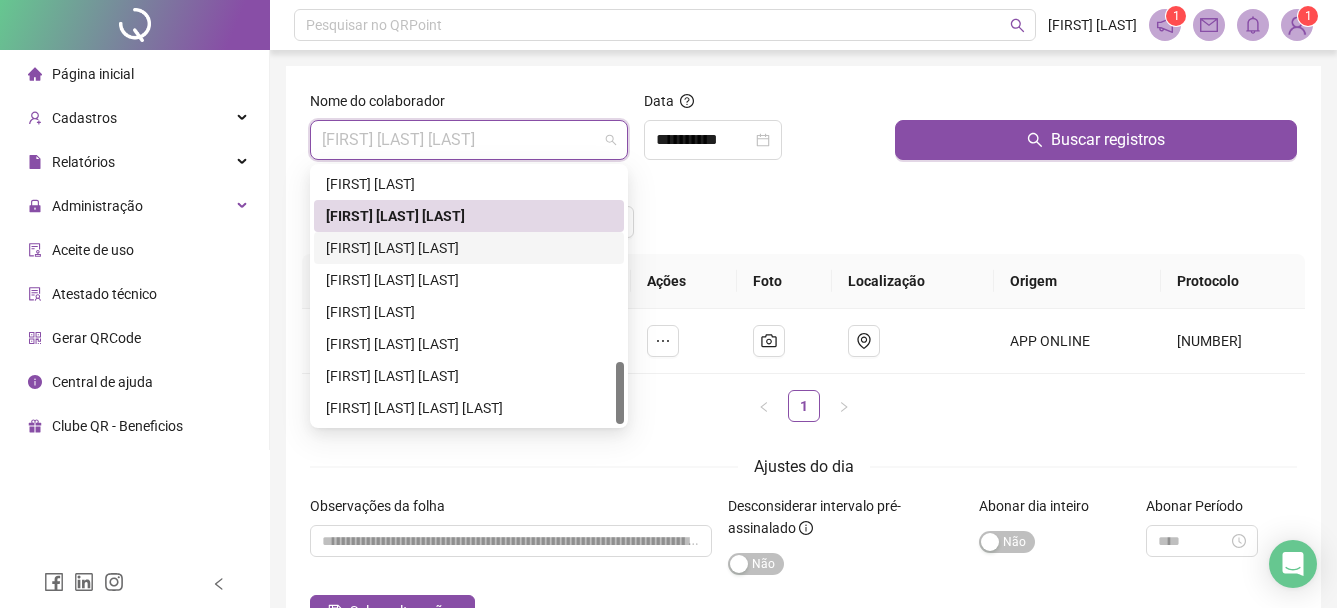 click on "[FIRST] [LAST] [LAST]" at bounding box center [469, 248] 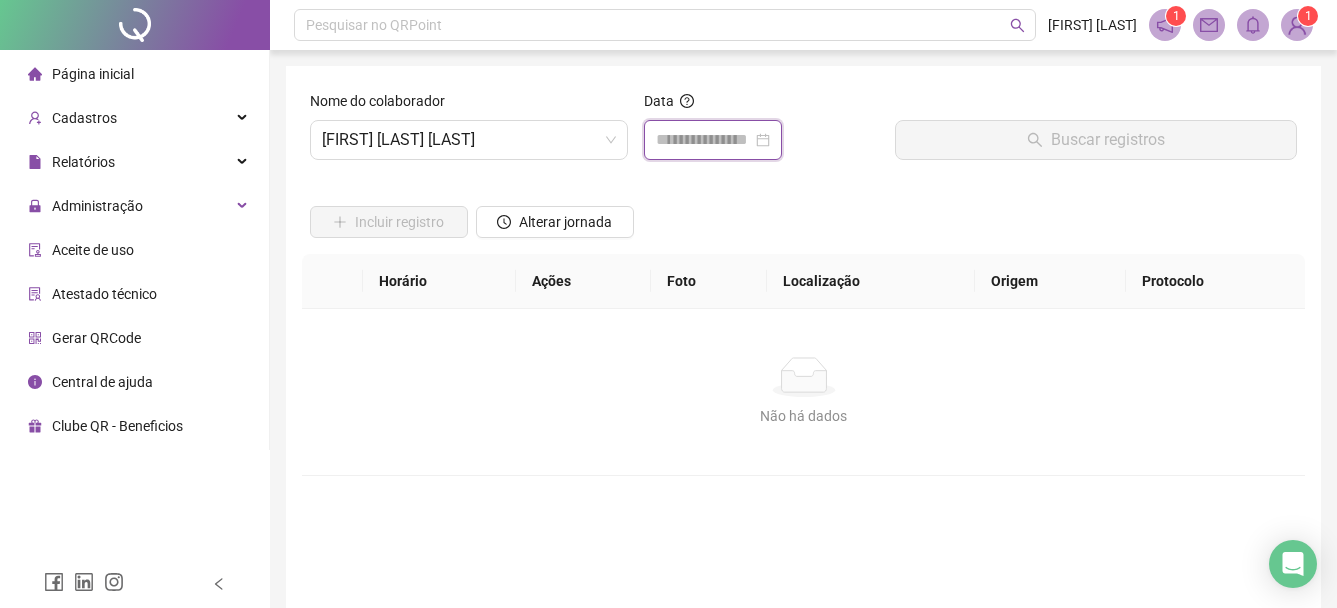 click at bounding box center [704, 140] 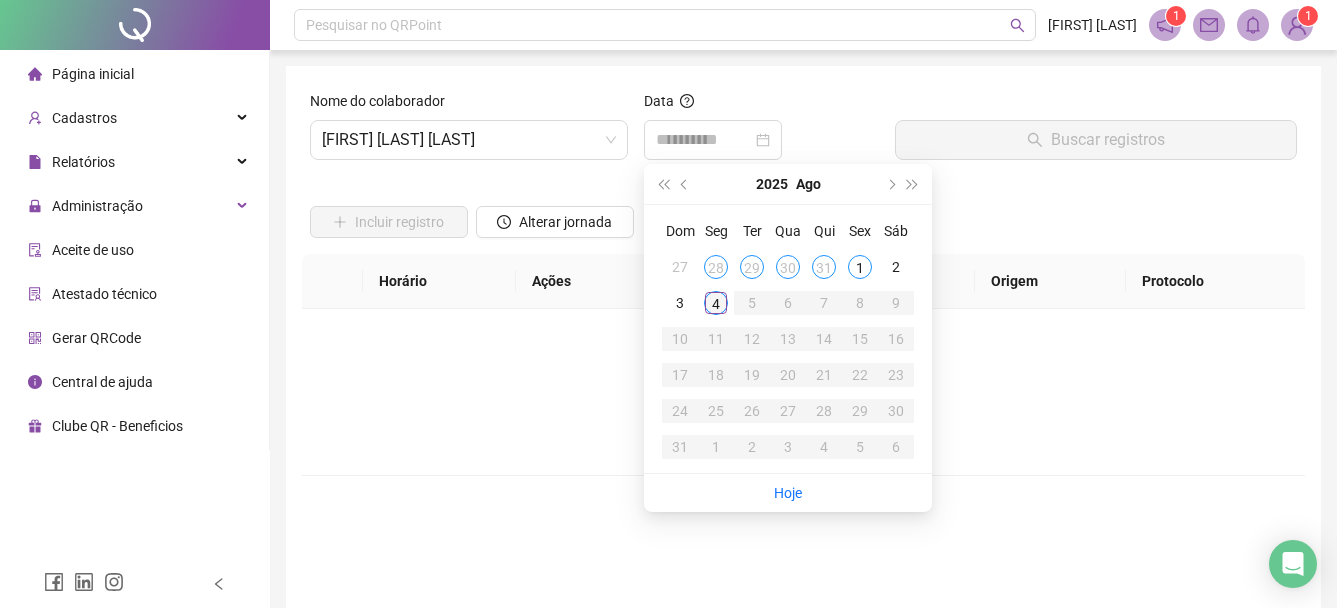 click on "4" at bounding box center (716, 303) 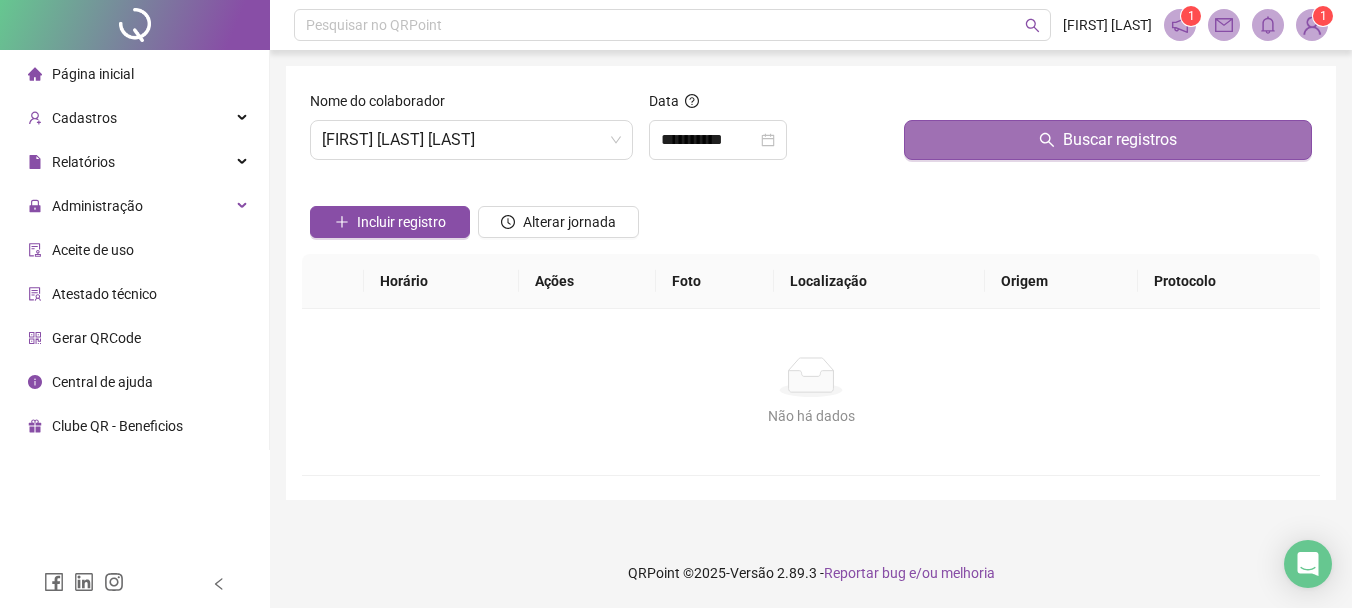 click on "Buscar registros" at bounding box center [1108, 140] 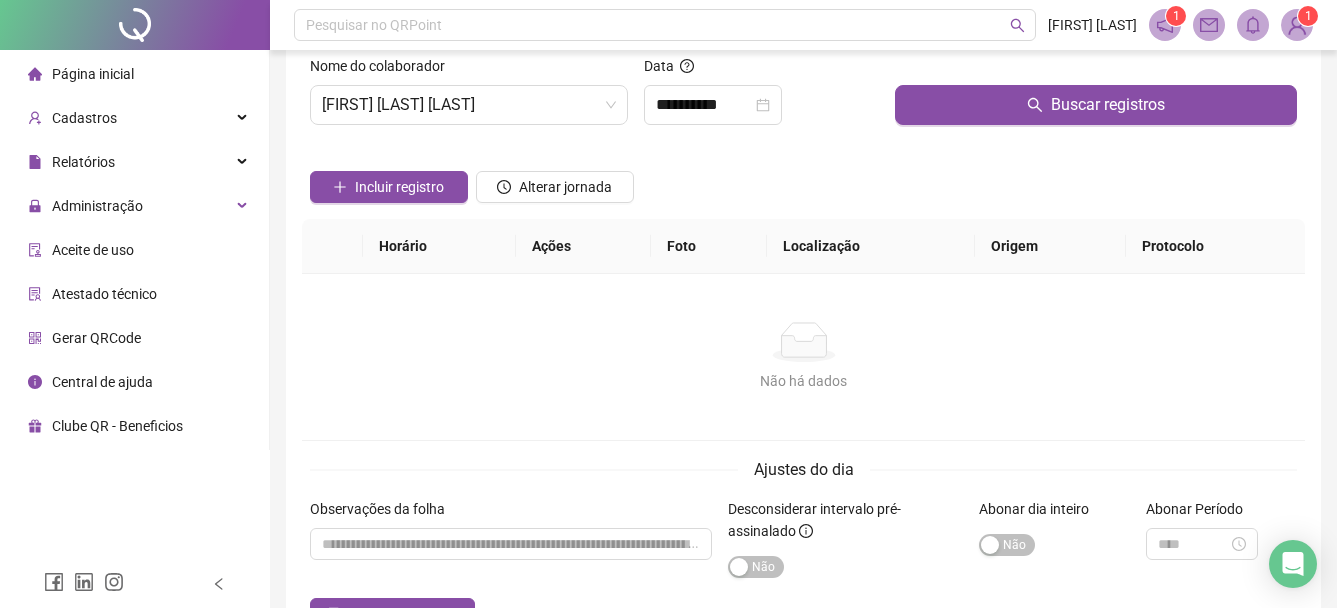 scroll, scrollTop: 0, scrollLeft: 0, axis: both 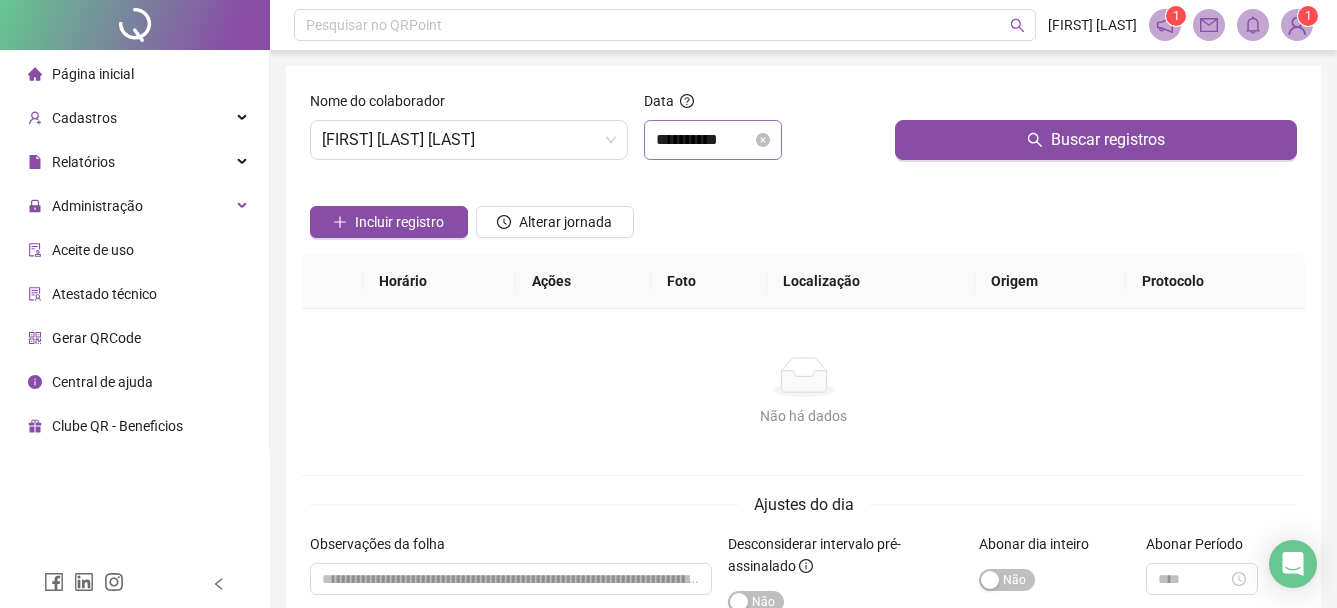 click on "**********" at bounding box center (713, 140) 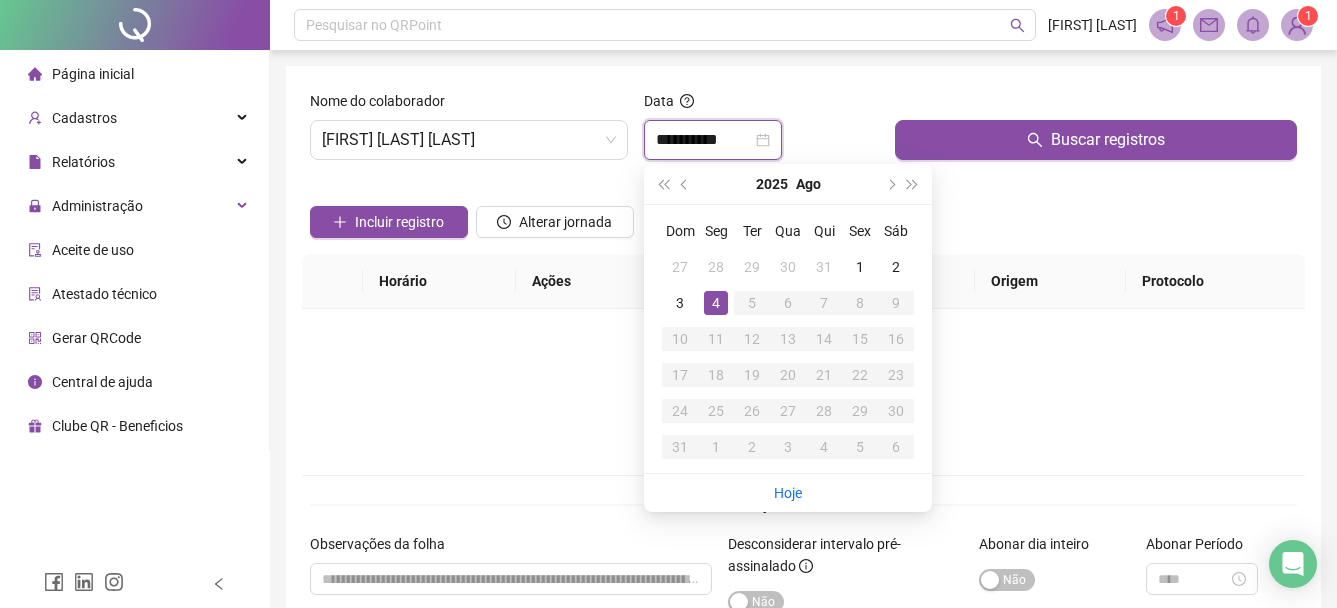 type on "**********" 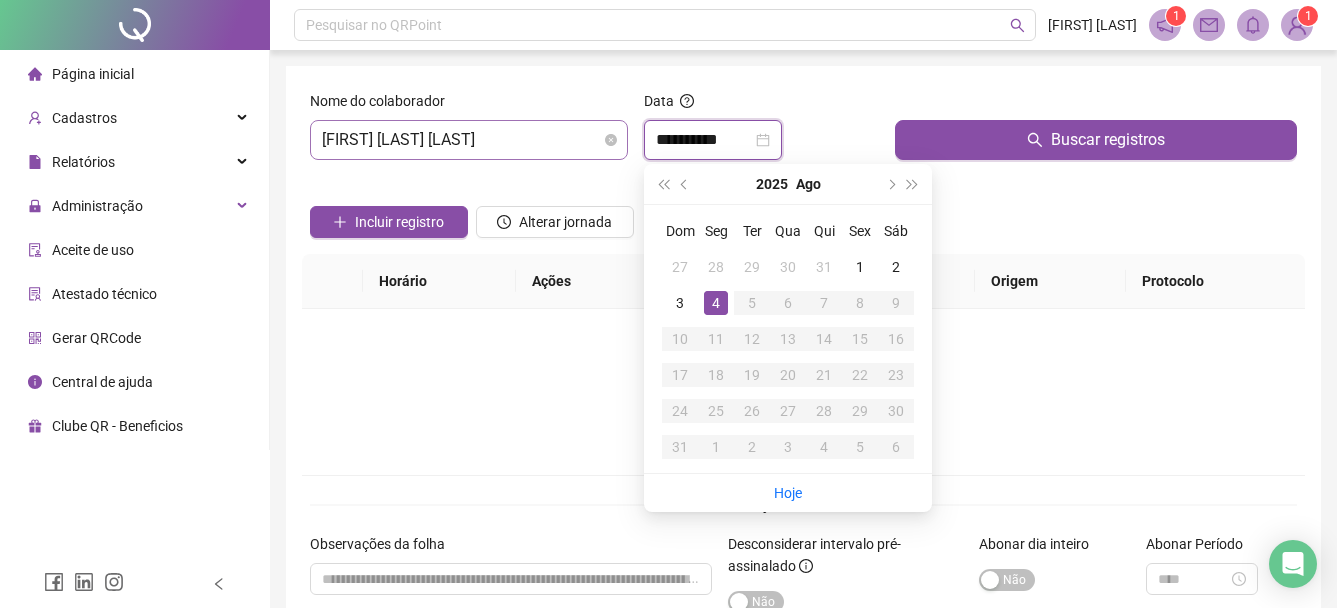 click on "[FIRST] [LAST] [LAST]" at bounding box center (469, 140) 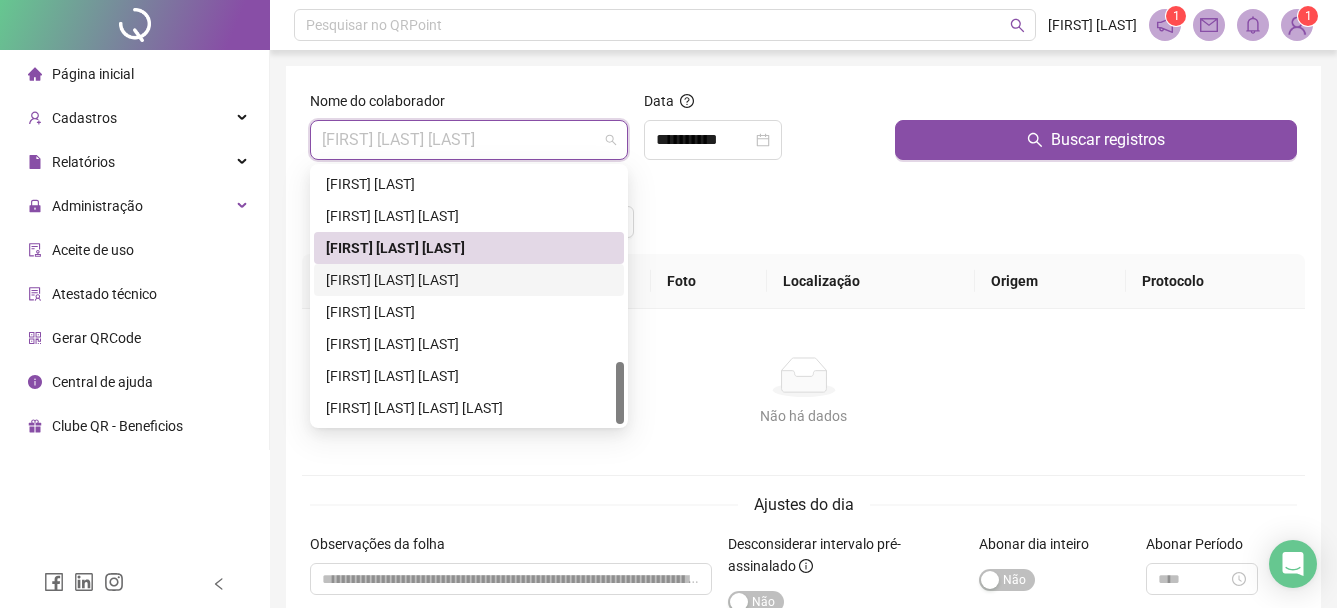 click on "[FIRST] [LAST] [LAST]" at bounding box center (469, 280) 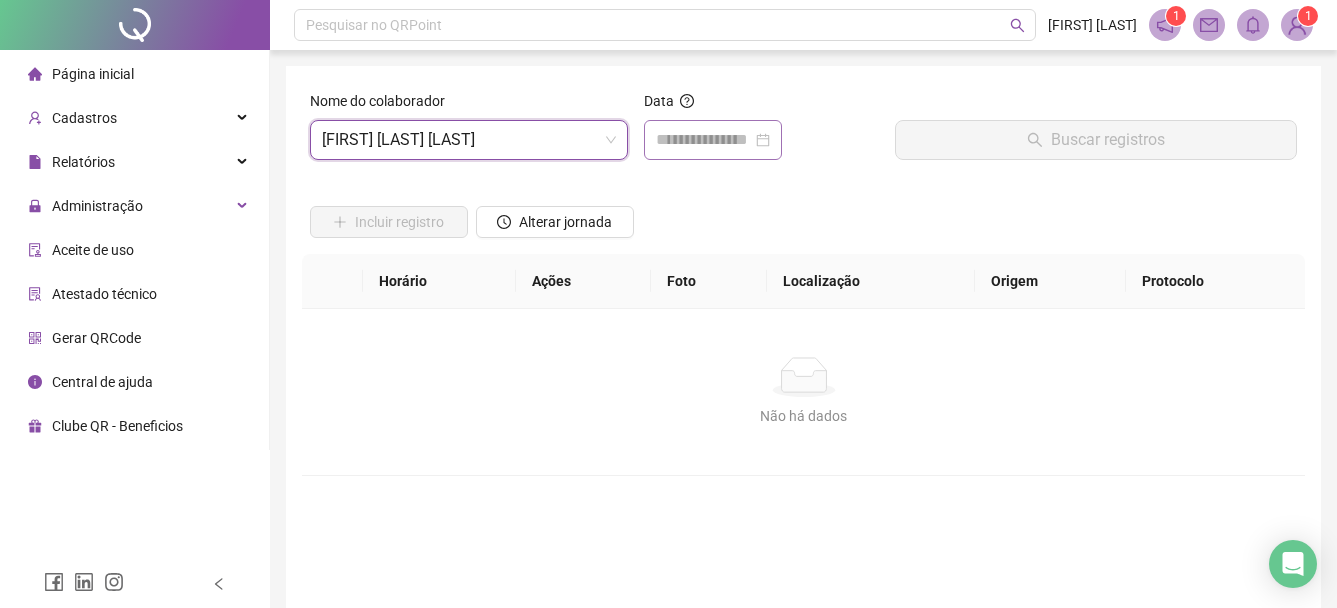 click at bounding box center [713, 140] 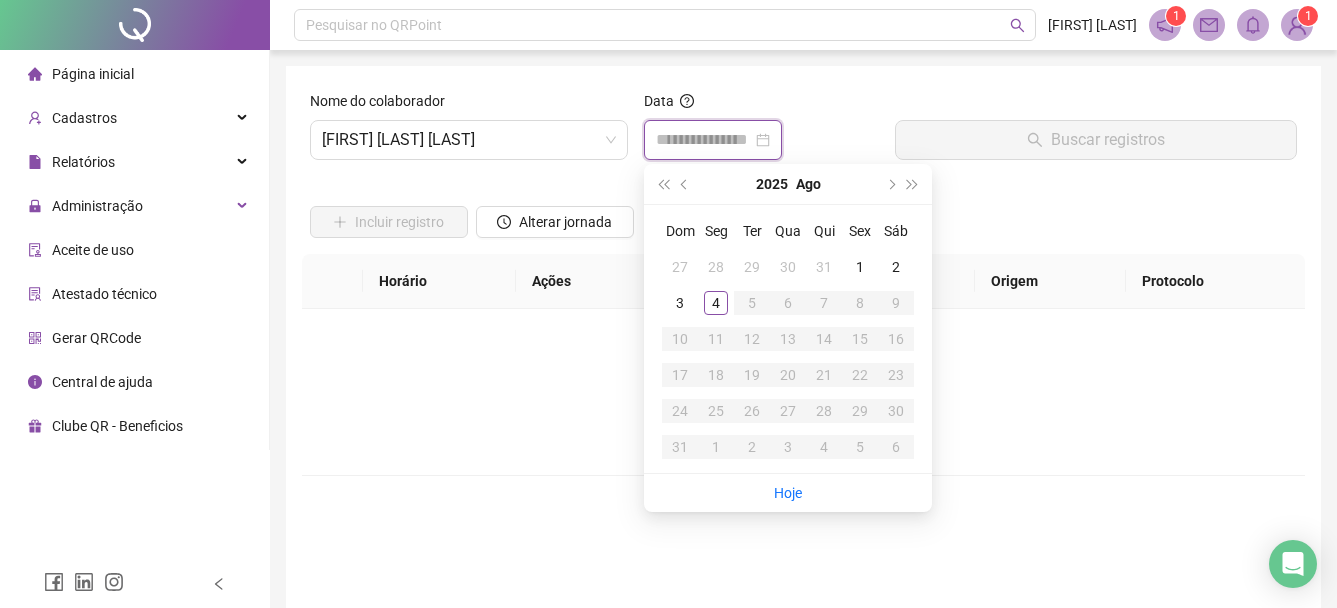 type on "**********" 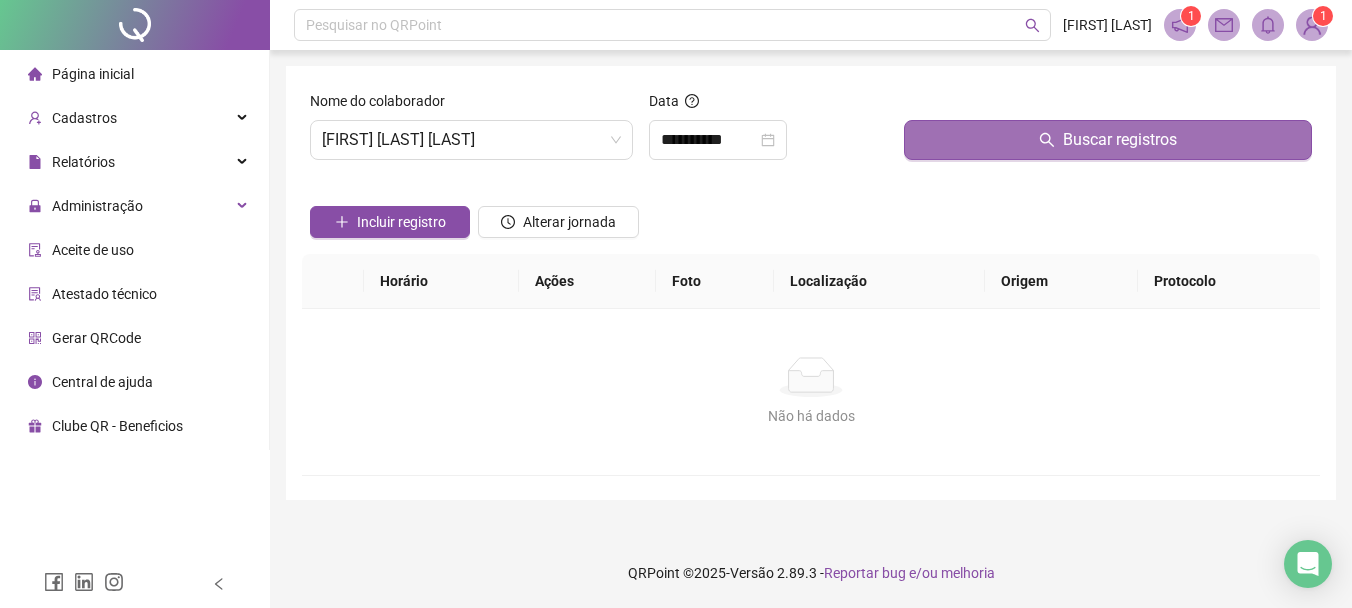 click on "Buscar registros" at bounding box center [1108, 140] 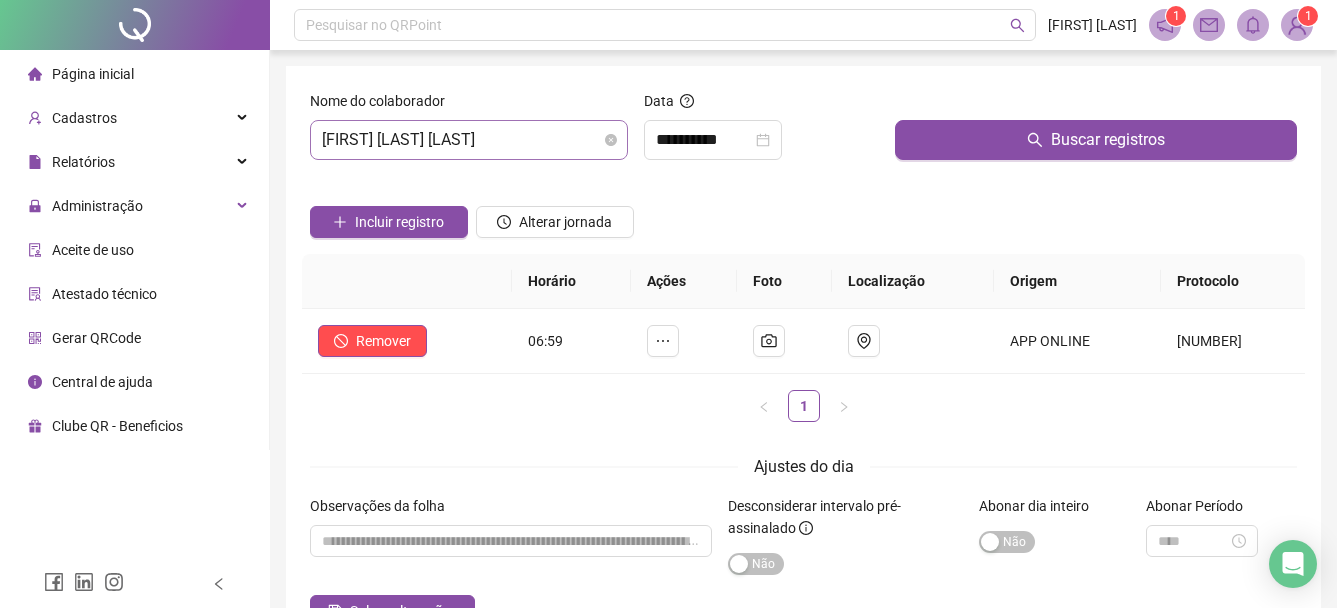 click on "[FIRST] [LAST] [LAST]" at bounding box center [469, 140] 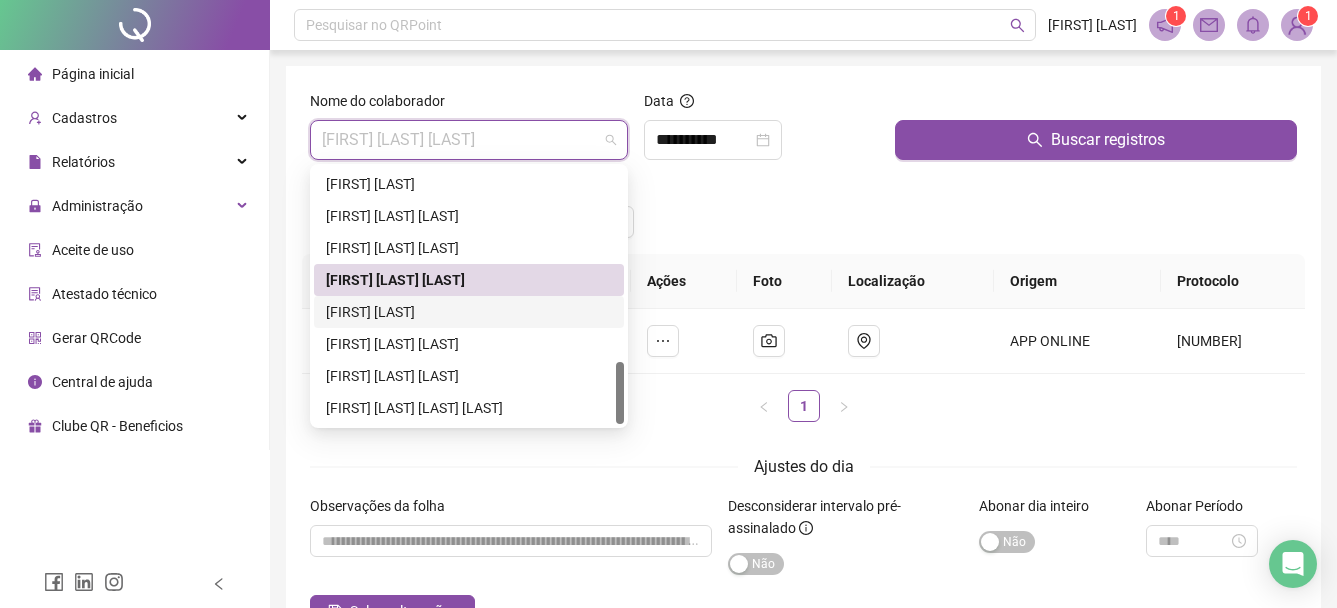click on "[FIRST] [LAST]" at bounding box center [469, 312] 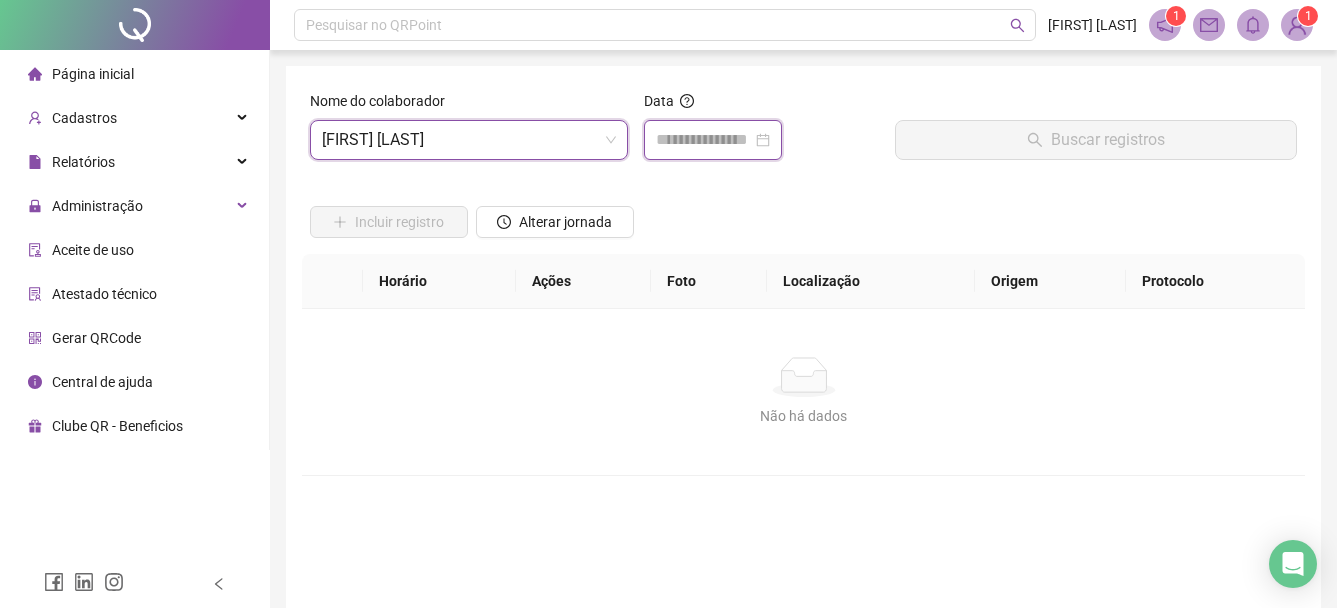 drag, startPoint x: 709, startPoint y: 138, endPoint x: 703, endPoint y: 156, distance: 18.973665 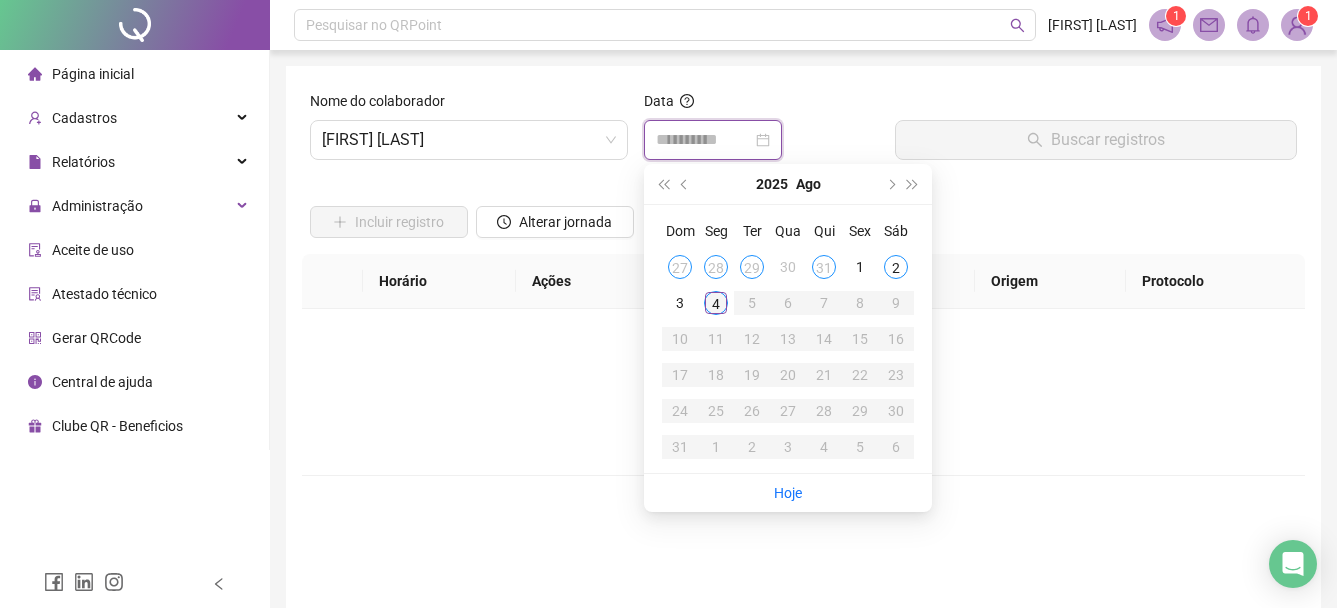 type on "**********" 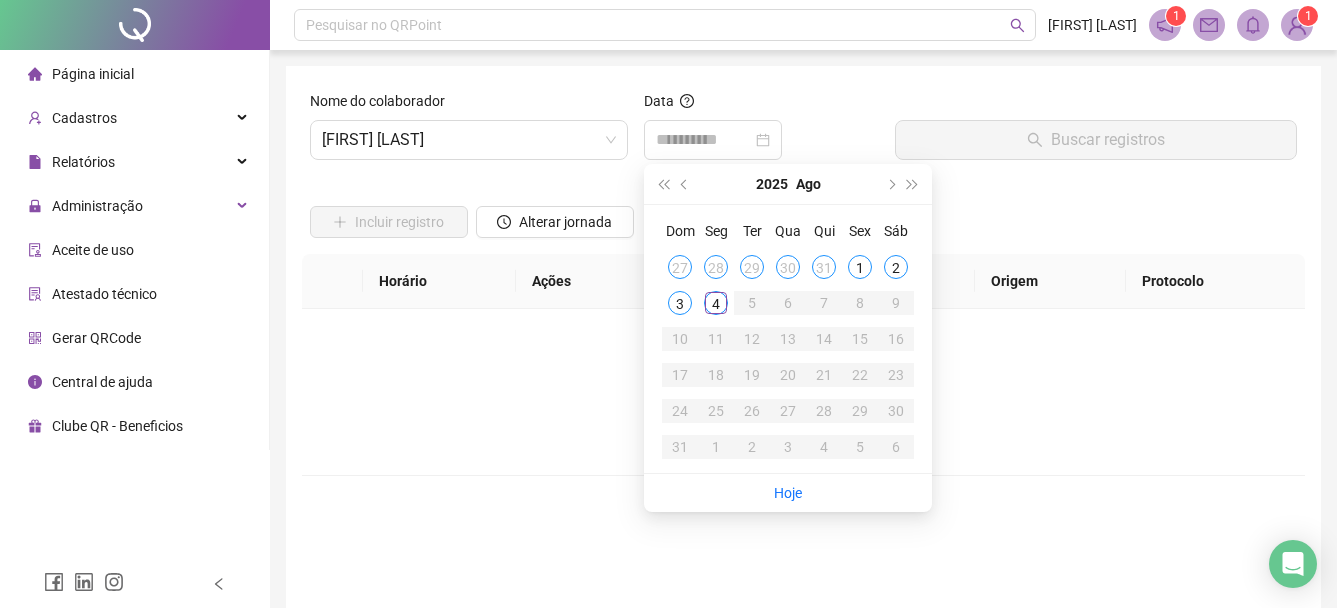 drag, startPoint x: 721, startPoint y: 299, endPoint x: 744, endPoint y: 271, distance: 36.23534 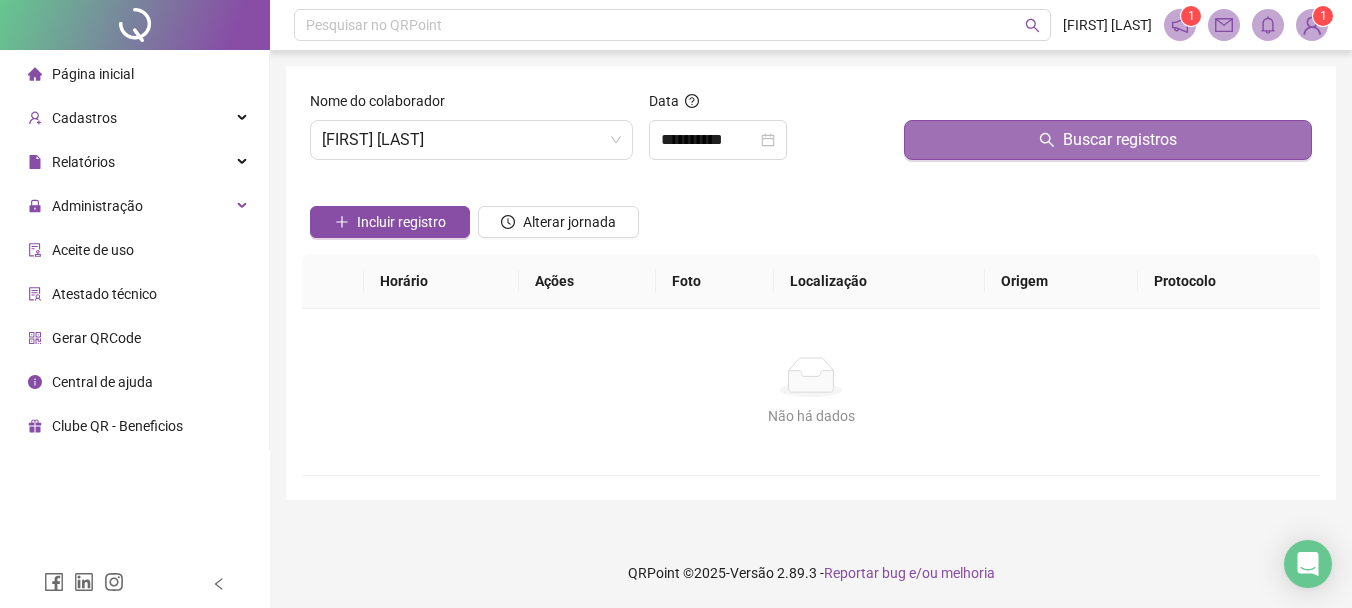 click on "Buscar registros" at bounding box center (1108, 140) 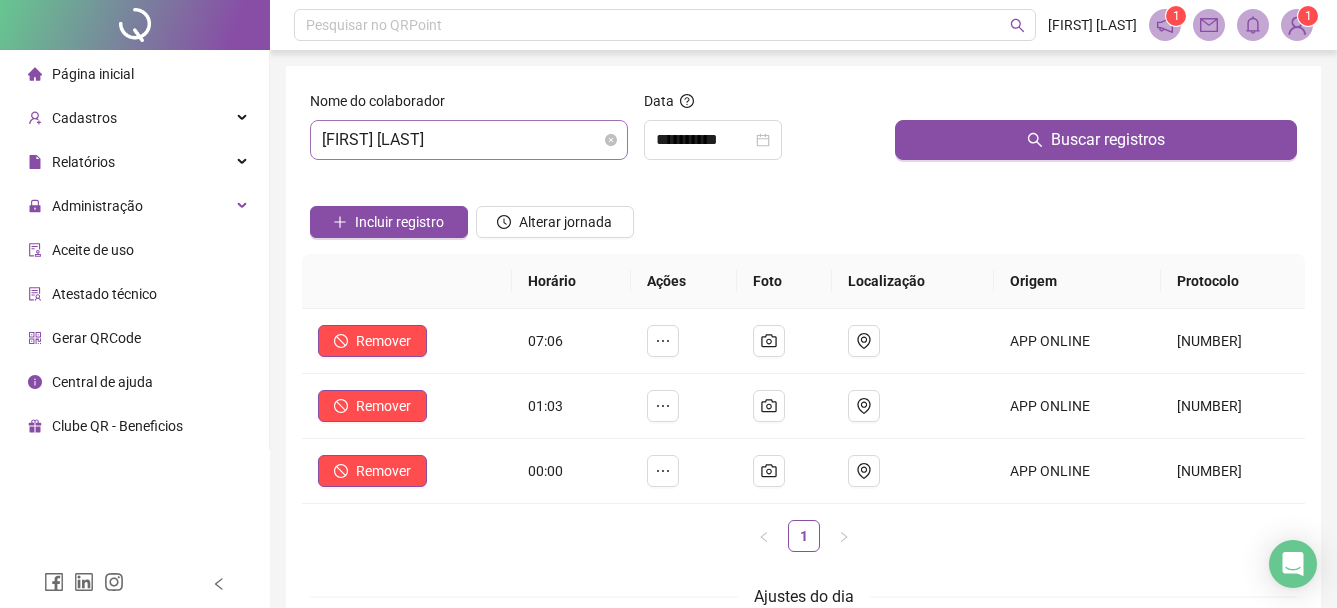 click on "[FIRST] [LAST]" at bounding box center (469, 140) 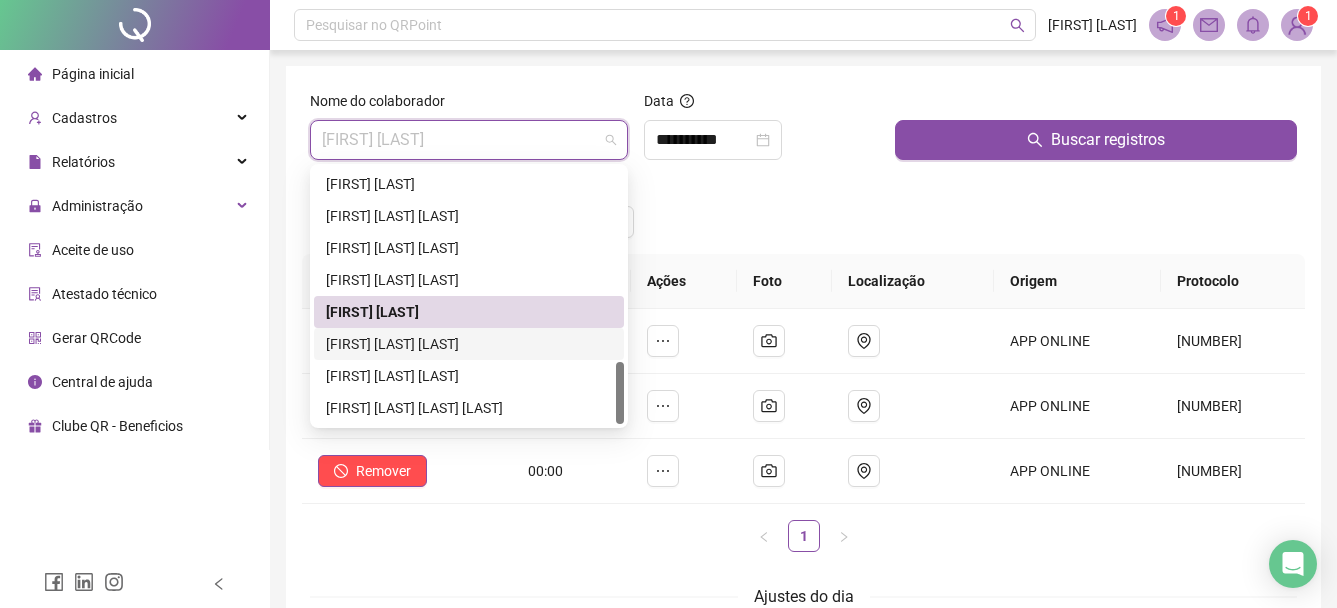 click on "[FIRST] [LAST] [LAST]" at bounding box center [469, 344] 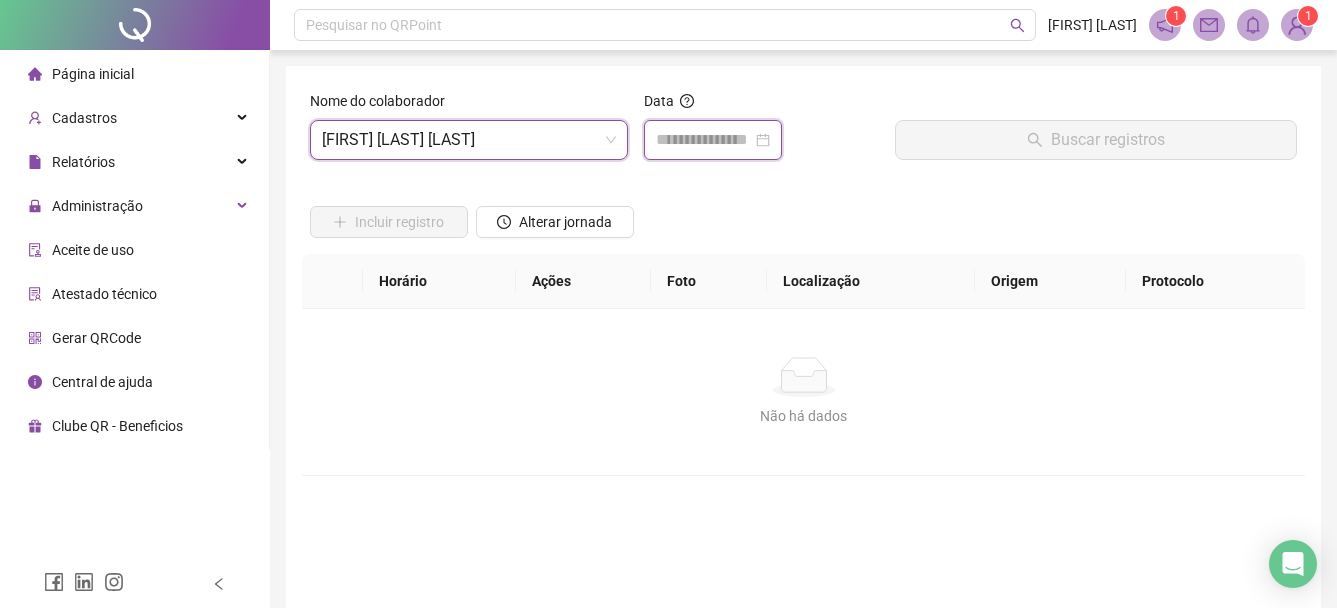 click at bounding box center (704, 140) 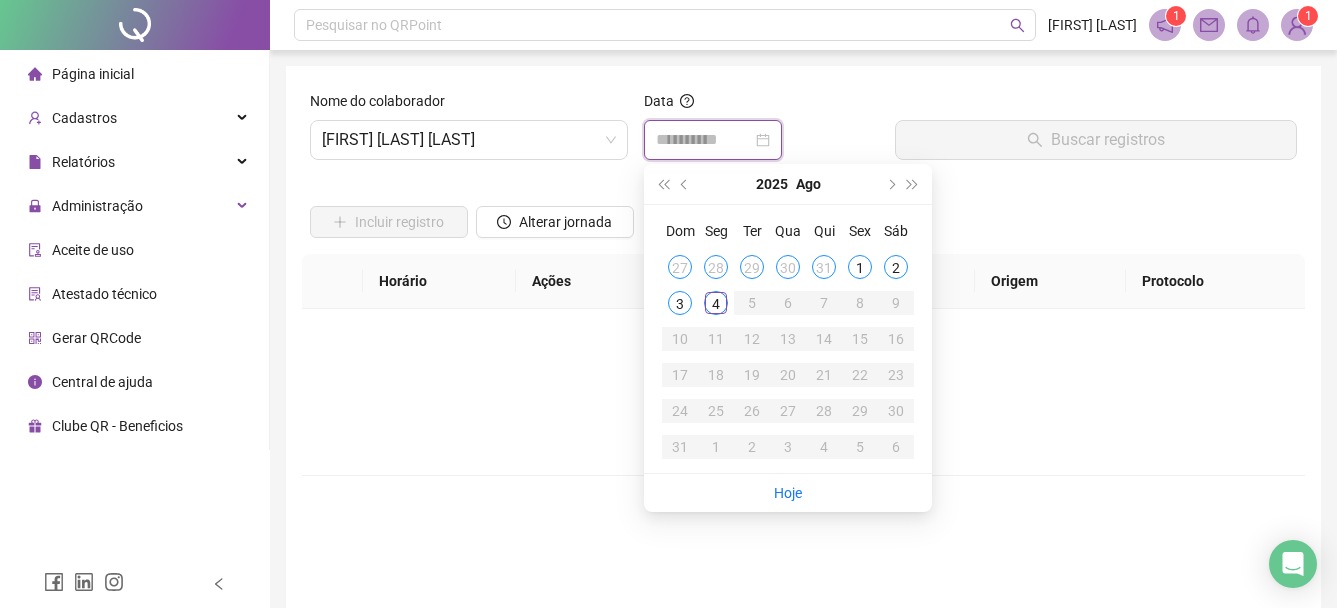 type on "**********" 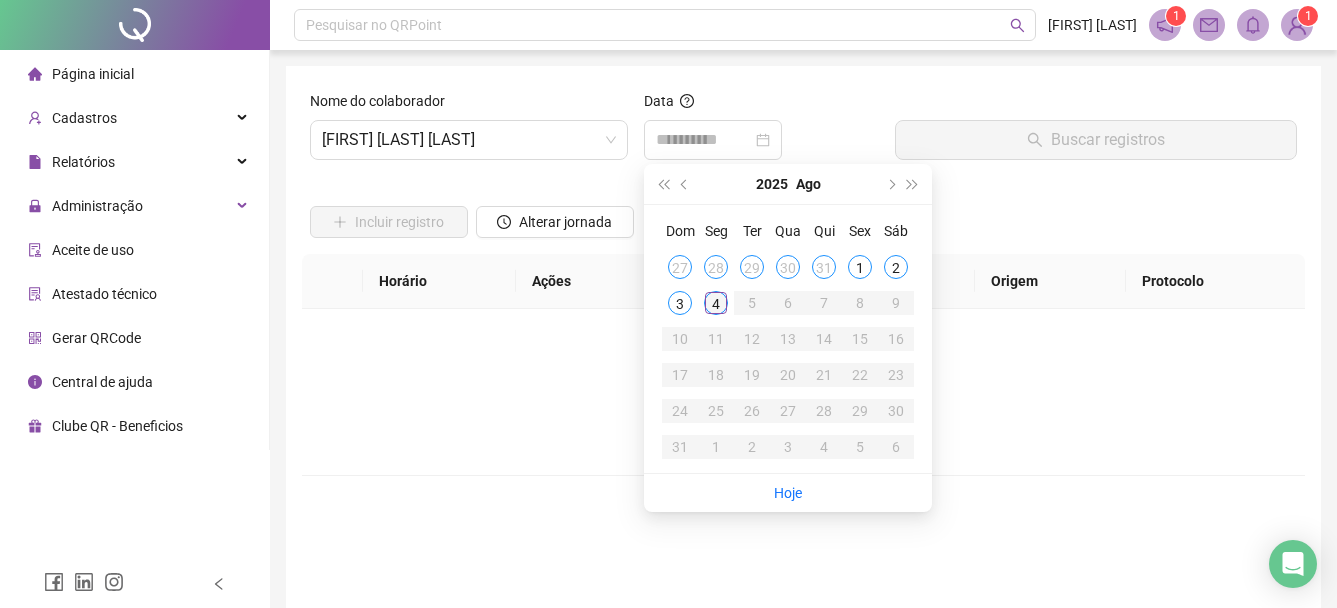 click on "4" at bounding box center (716, 303) 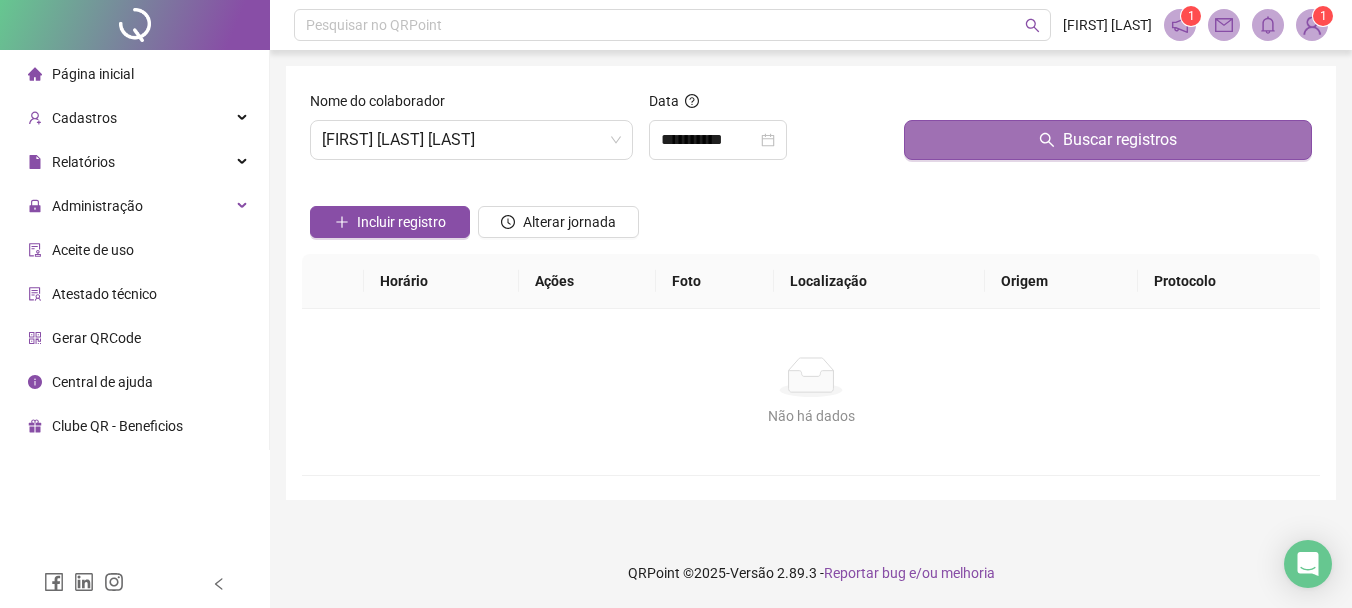 click on "Buscar registros" at bounding box center (1108, 140) 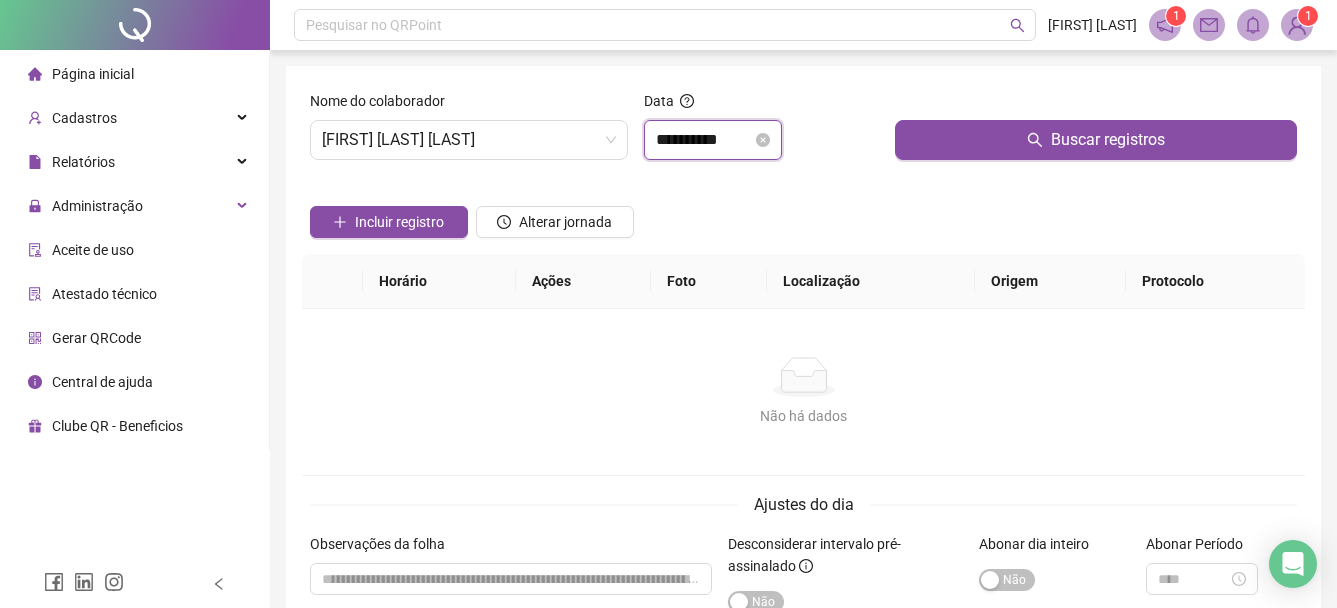 click on "**********" at bounding box center (704, 140) 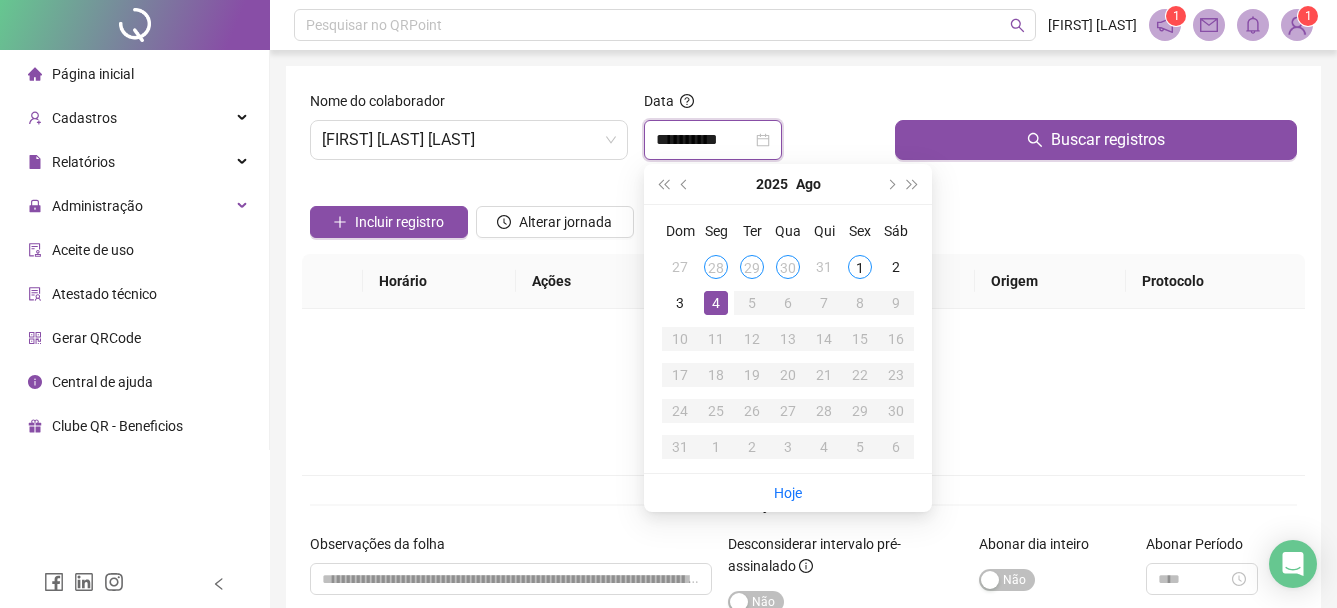type on "**********" 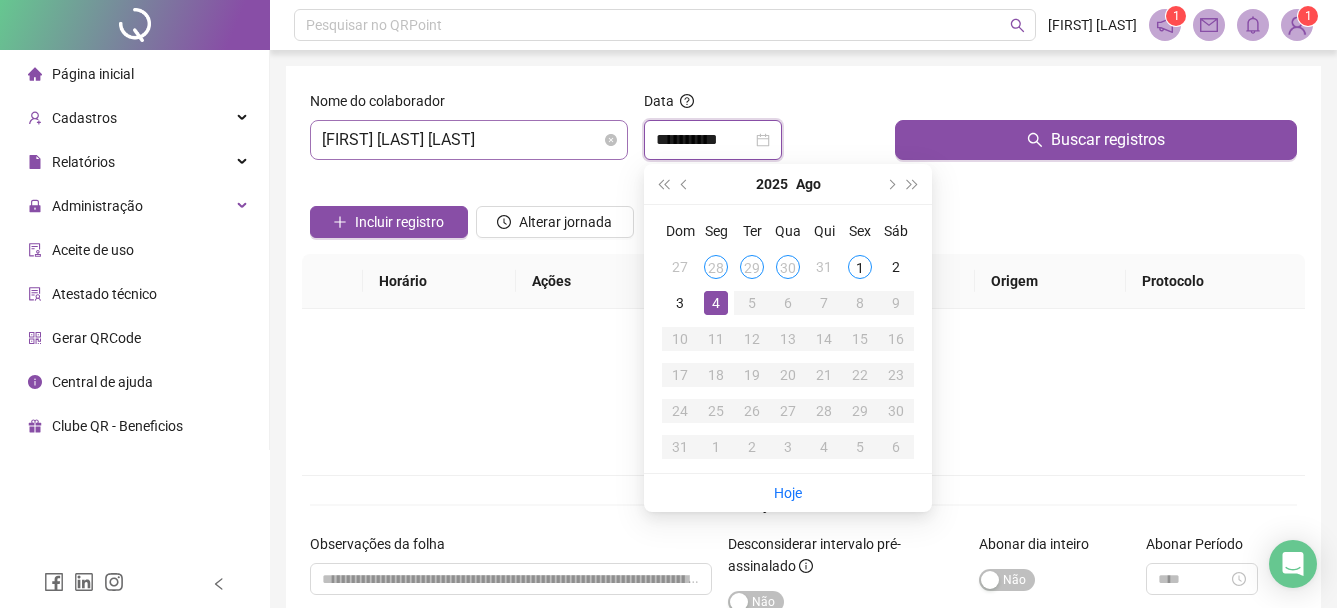click on "[FIRST] [LAST] [LAST]" at bounding box center (469, 140) 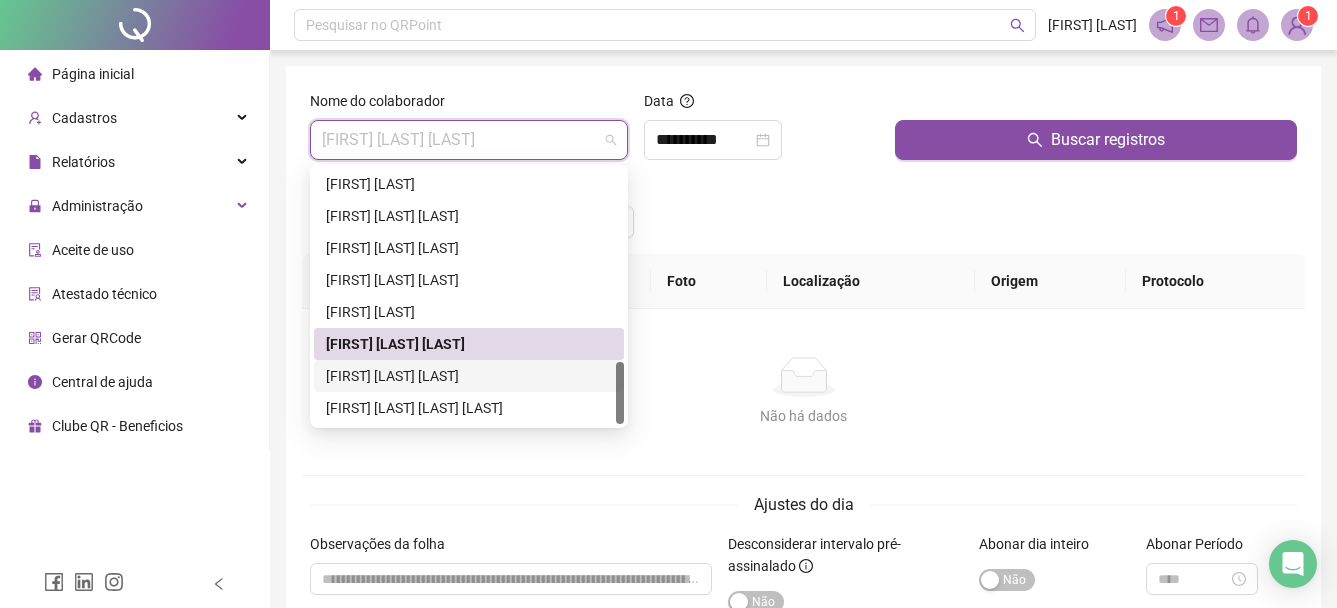 click on "[FIRST] [LAST] [LAST]" at bounding box center [469, 376] 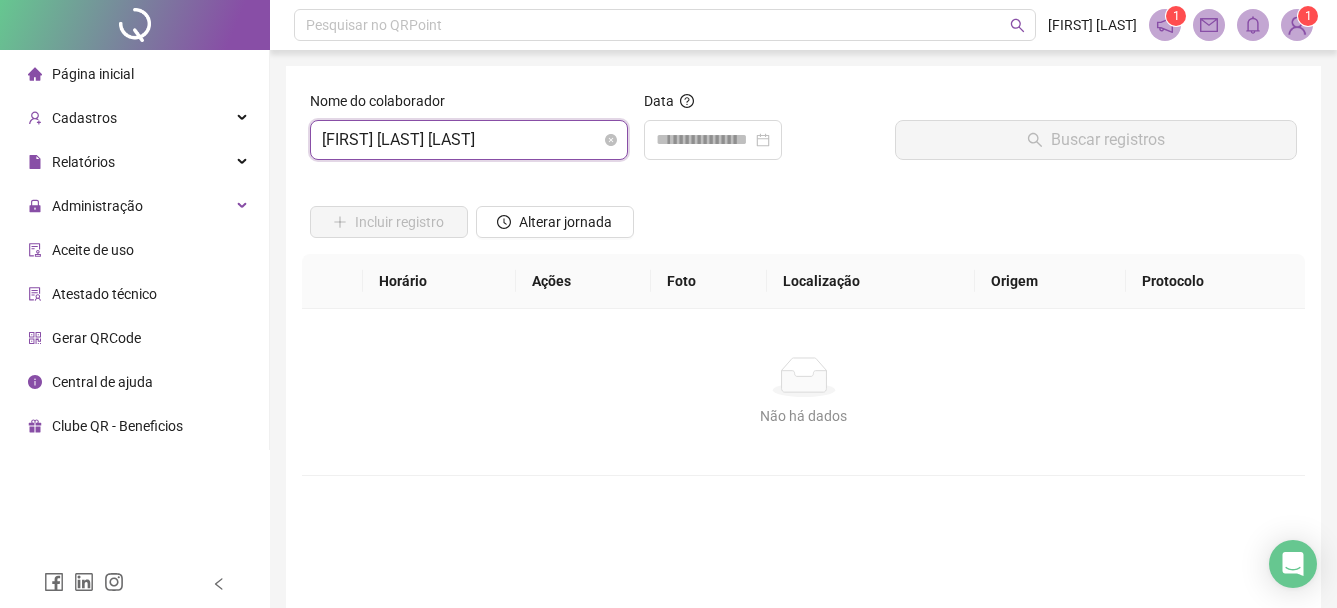 drag, startPoint x: 562, startPoint y: 134, endPoint x: 512, endPoint y: 145, distance: 51.1957 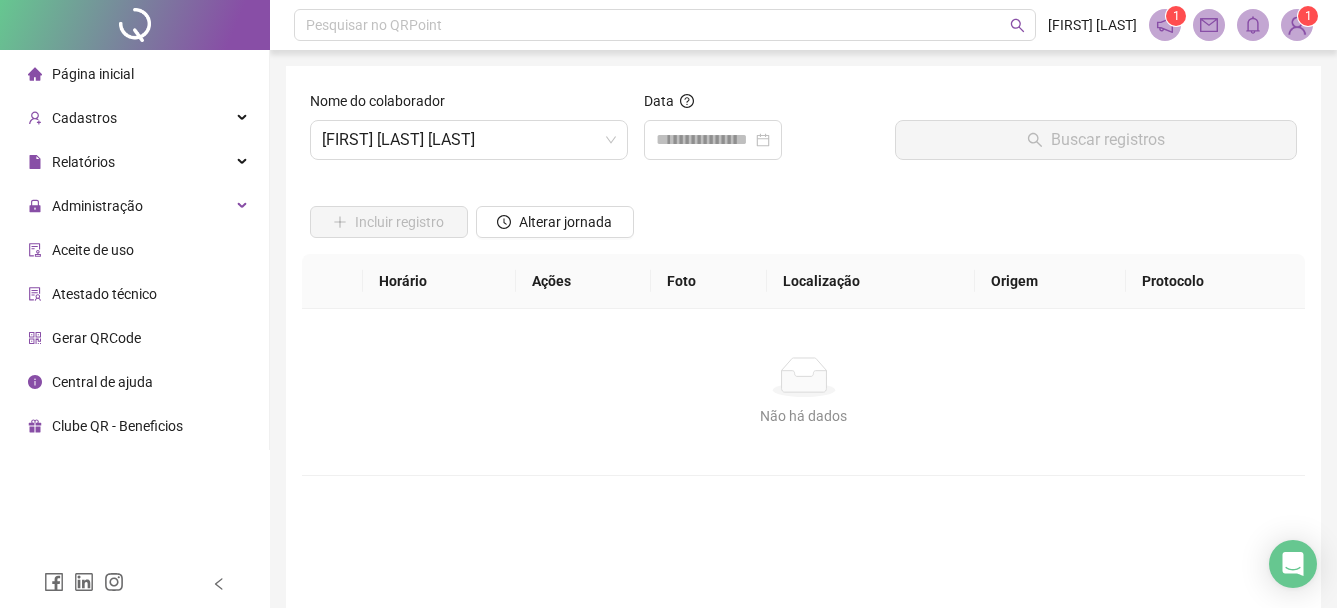 click at bounding box center [135, 25] 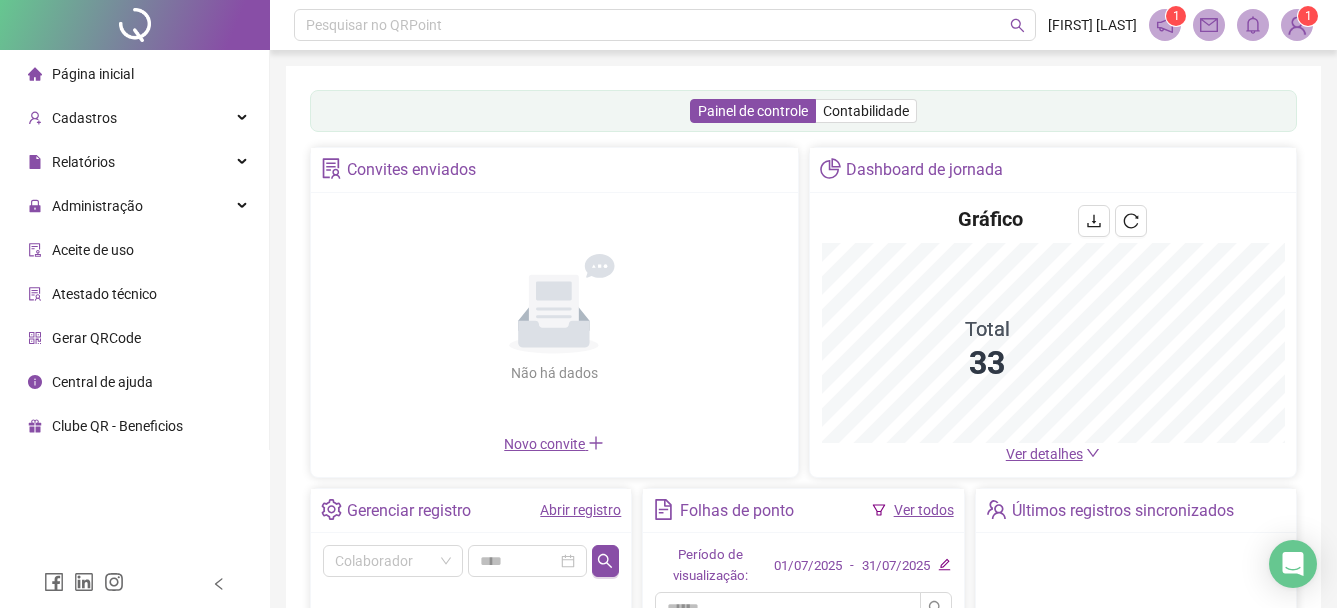 click on "Ver detalhes" at bounding box center (1044, 454) 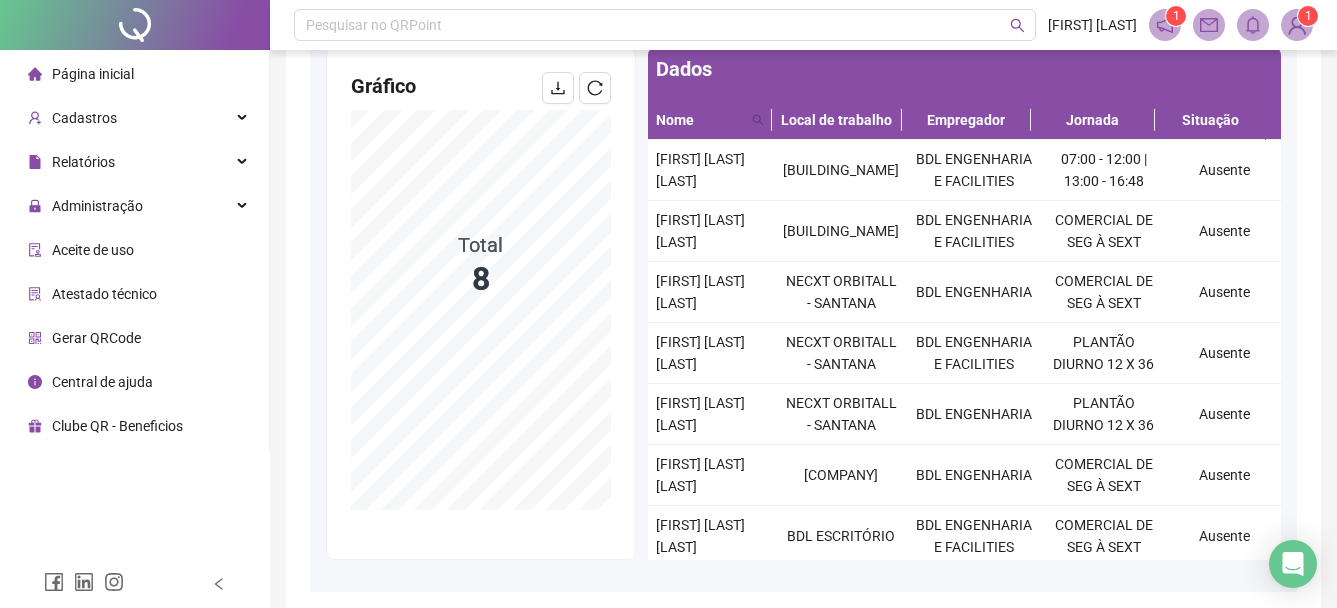 scroll, scrollTop: 200, scrollLeft: 0, axis: vertical 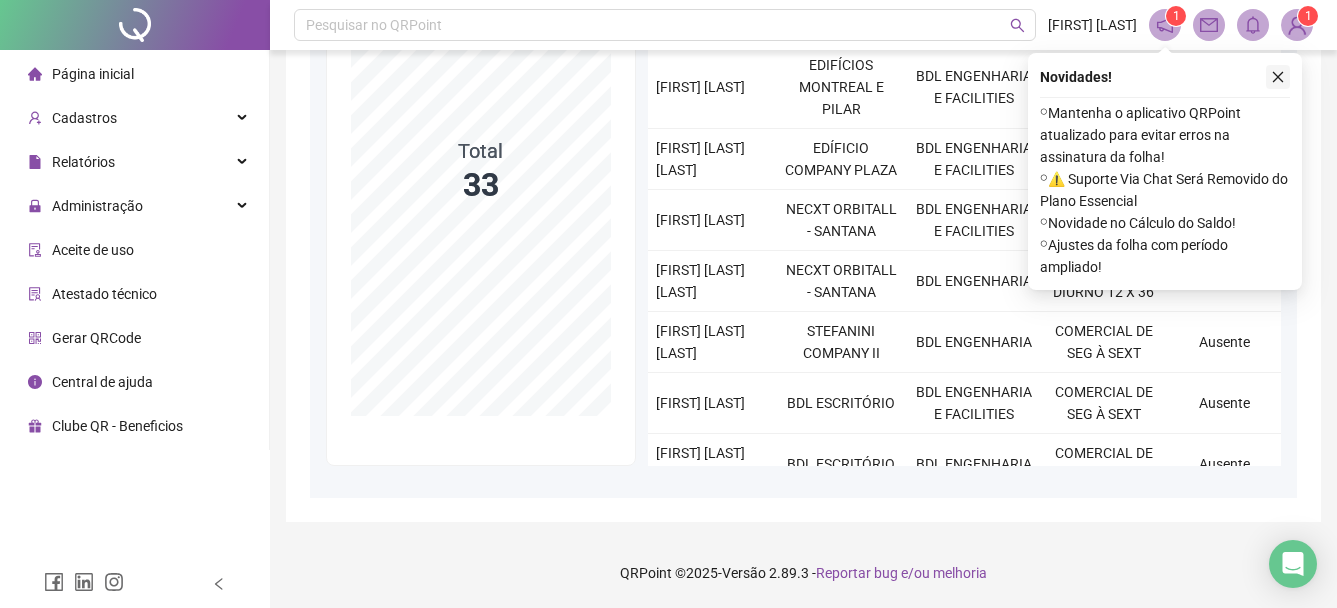 click at bounding box center [1278, 77] 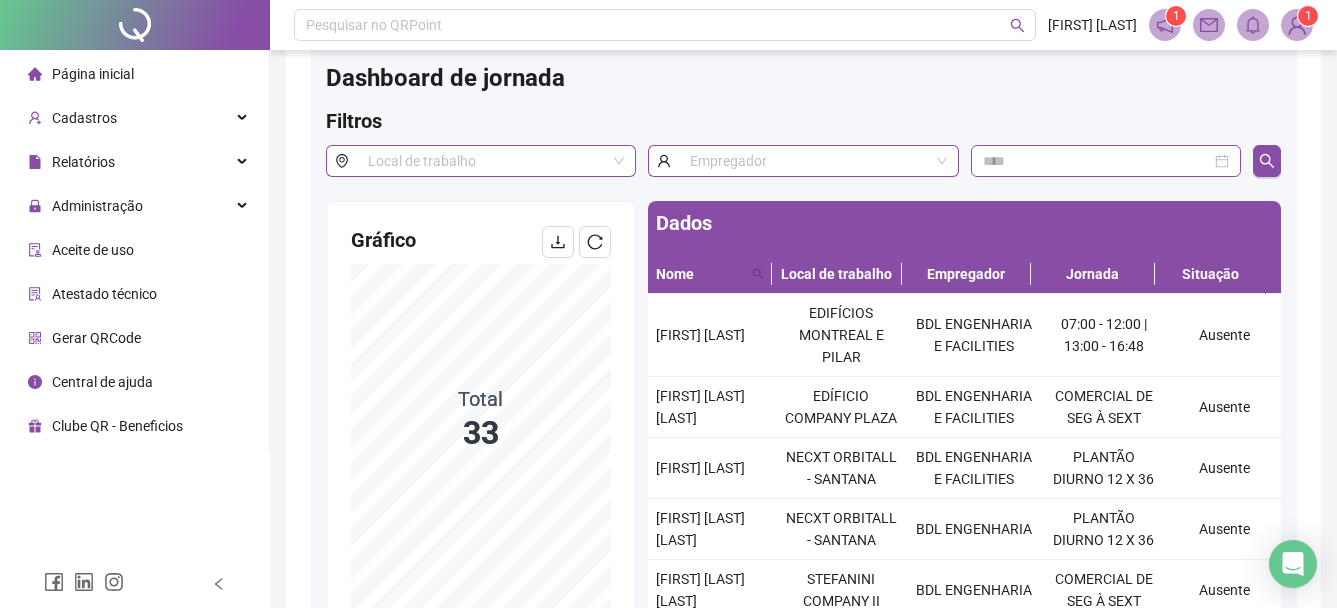 scroll, scrollTop: 0, scrollLeft: 0, axis: both 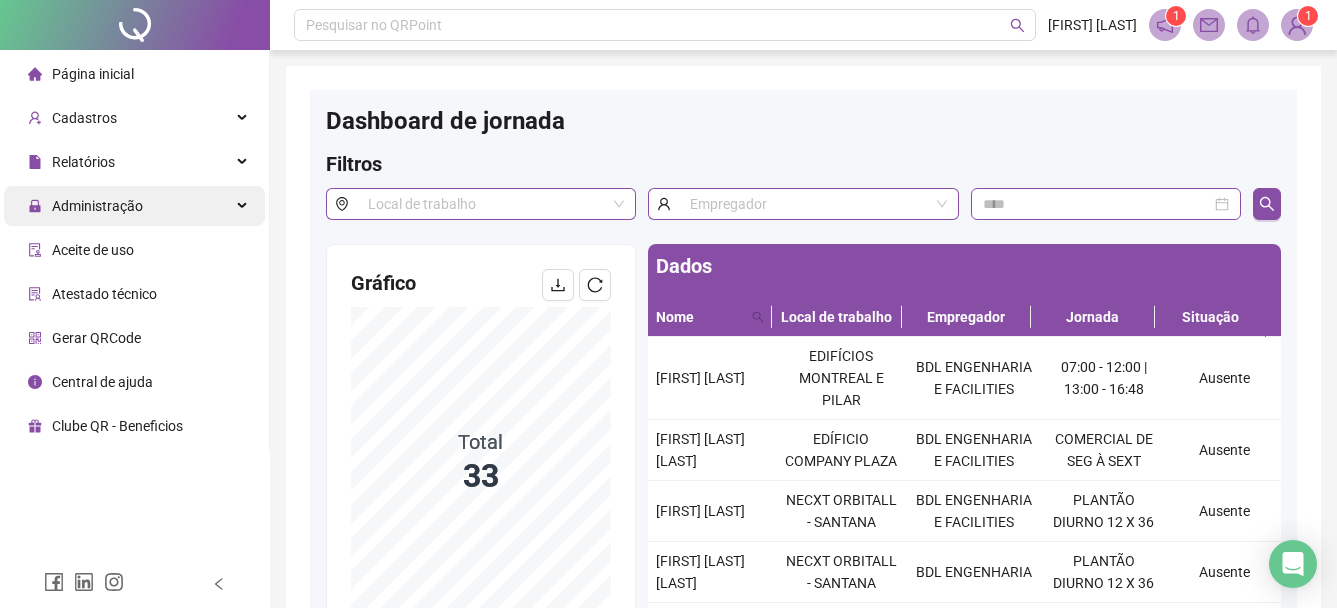 click on "Administração" at bounding box center [97, 206] 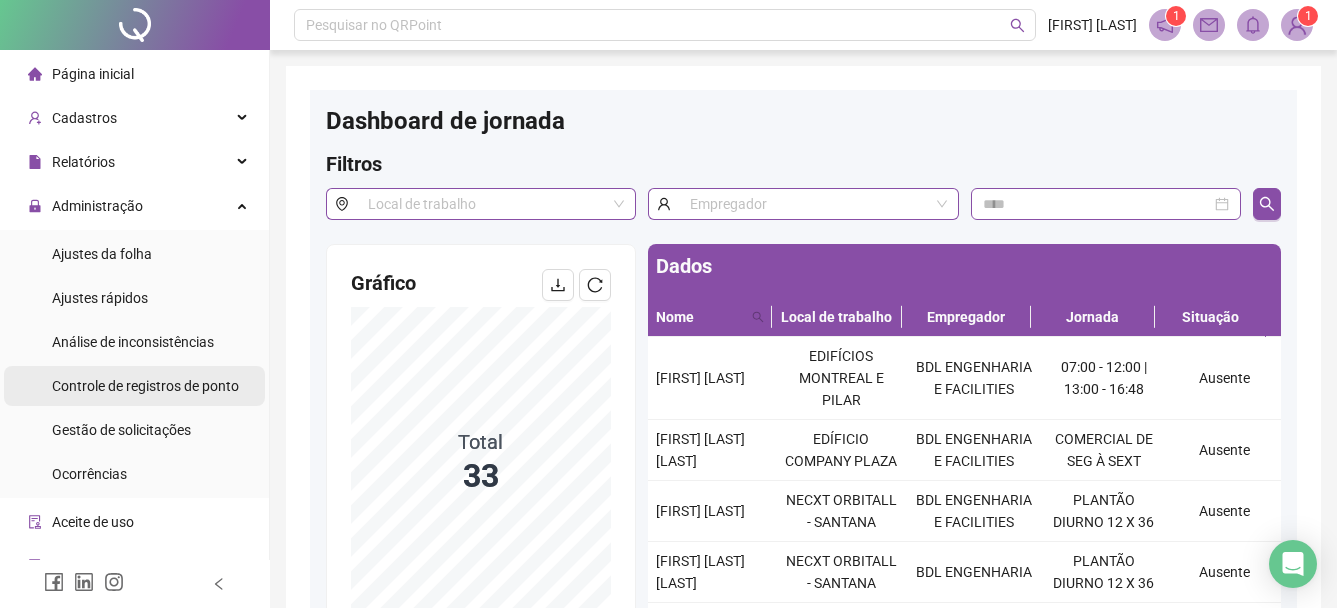 click on "Controle de registros de ponto" at bounding box center [145, 386] 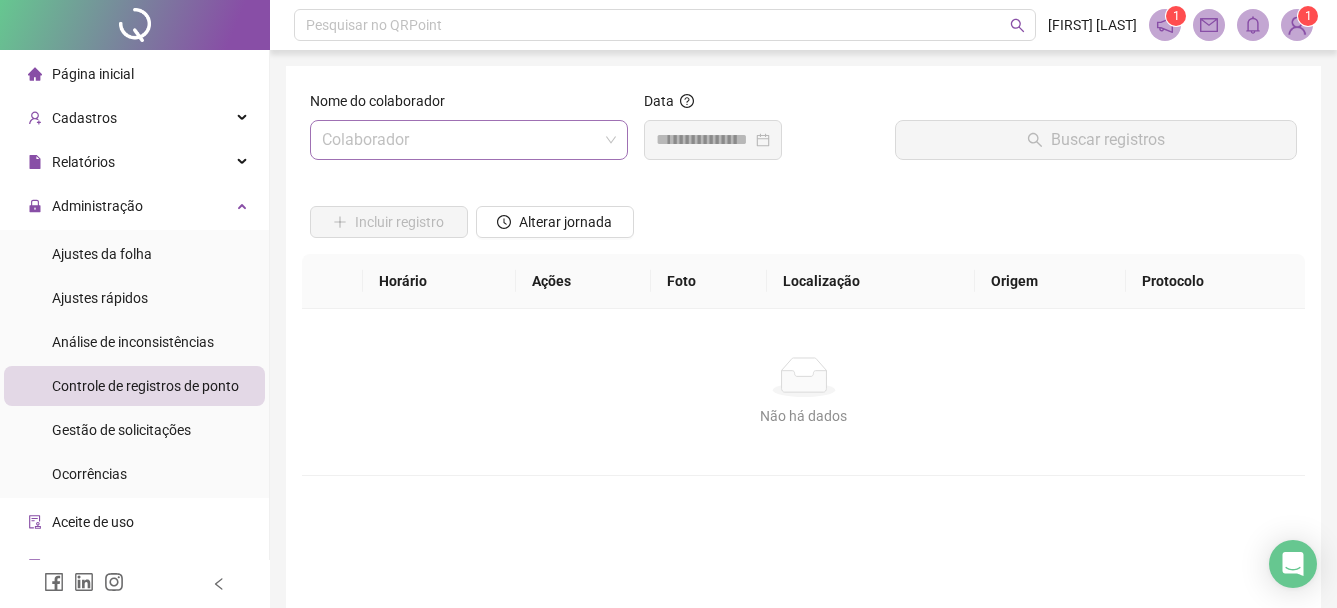 click at bounding box center [460, 140] 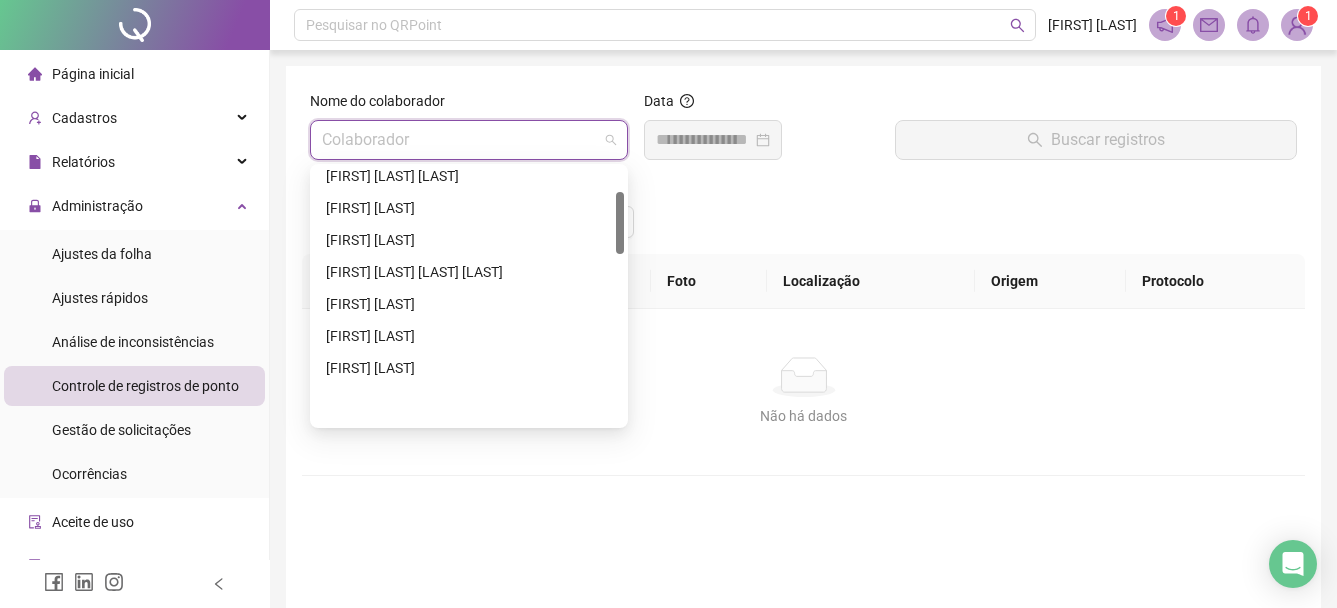 scroll, scrollTop: 0, scrollLeft: 0, axis: both 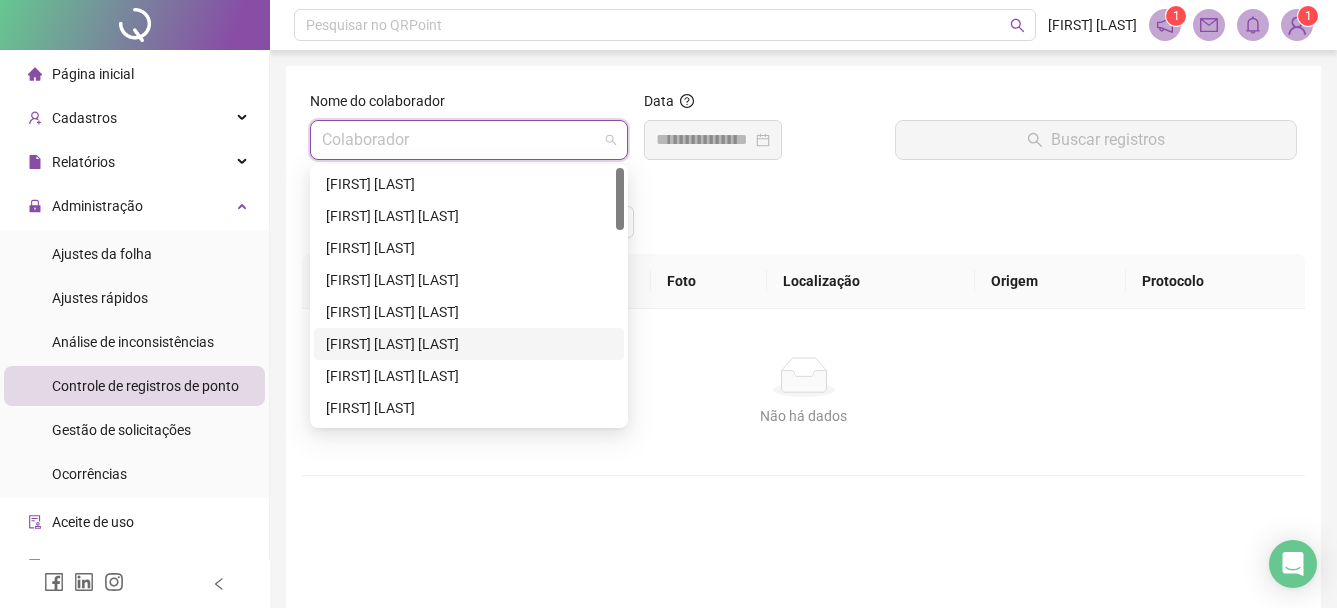 click on "[FIRST] [LAST] [LAST]" at bounding box center (469, 344) 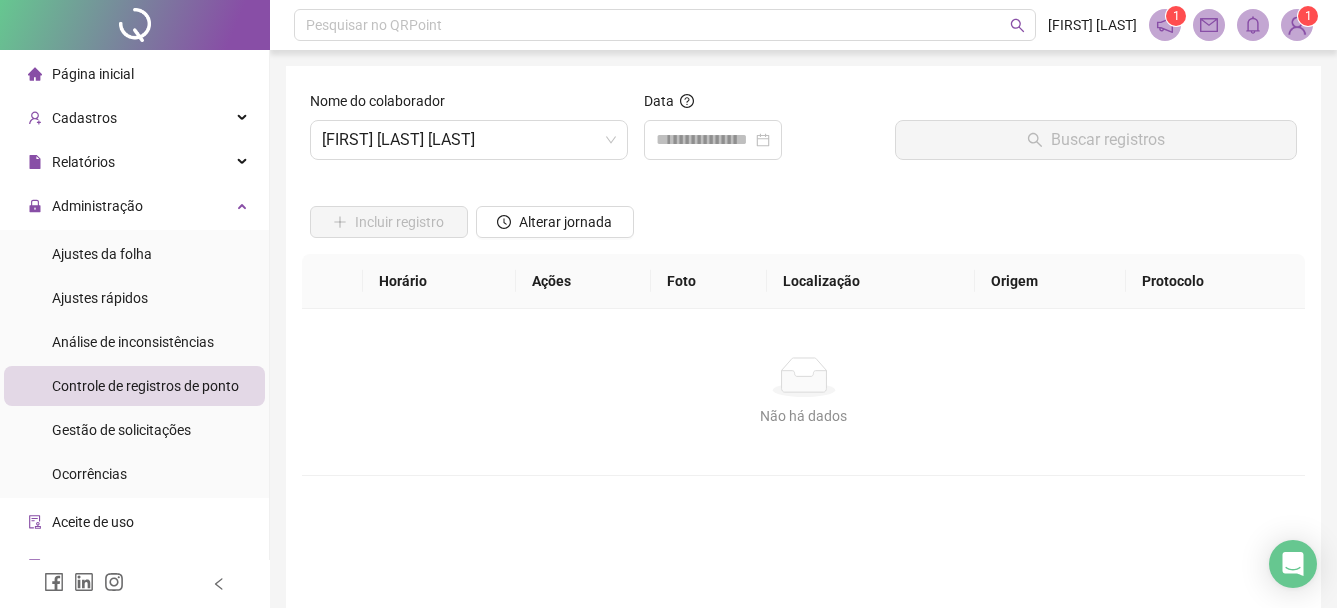 click on "Data" at bounding box center (761, 105) 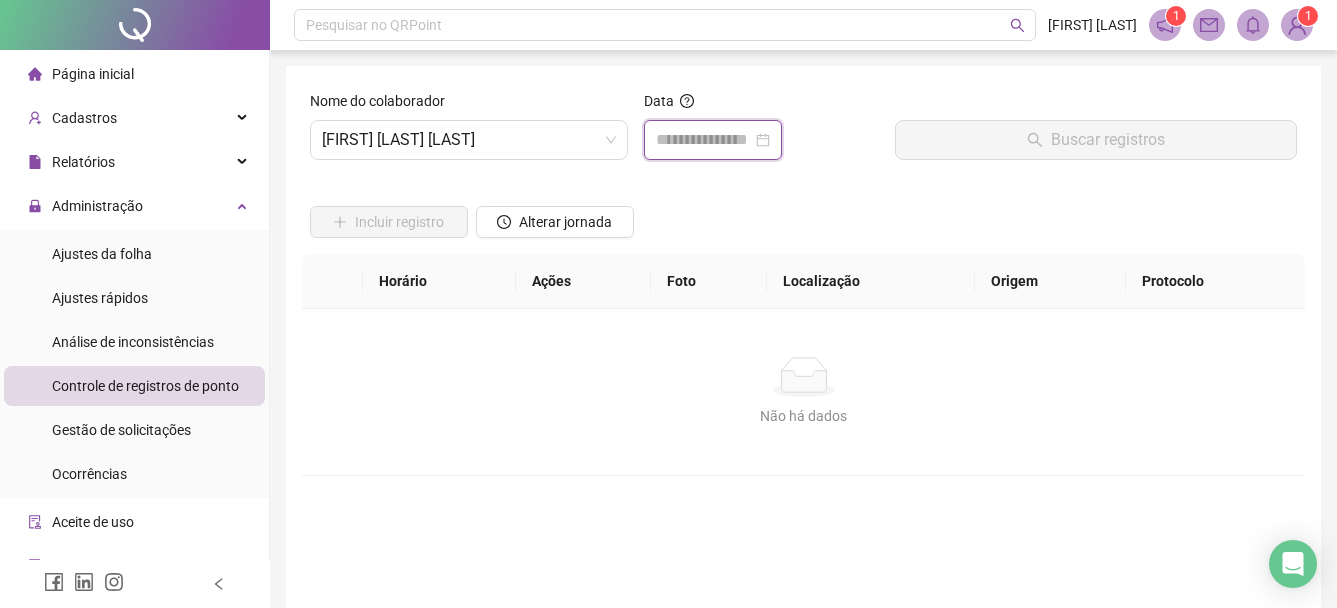 click at bounding box center [704, 140] 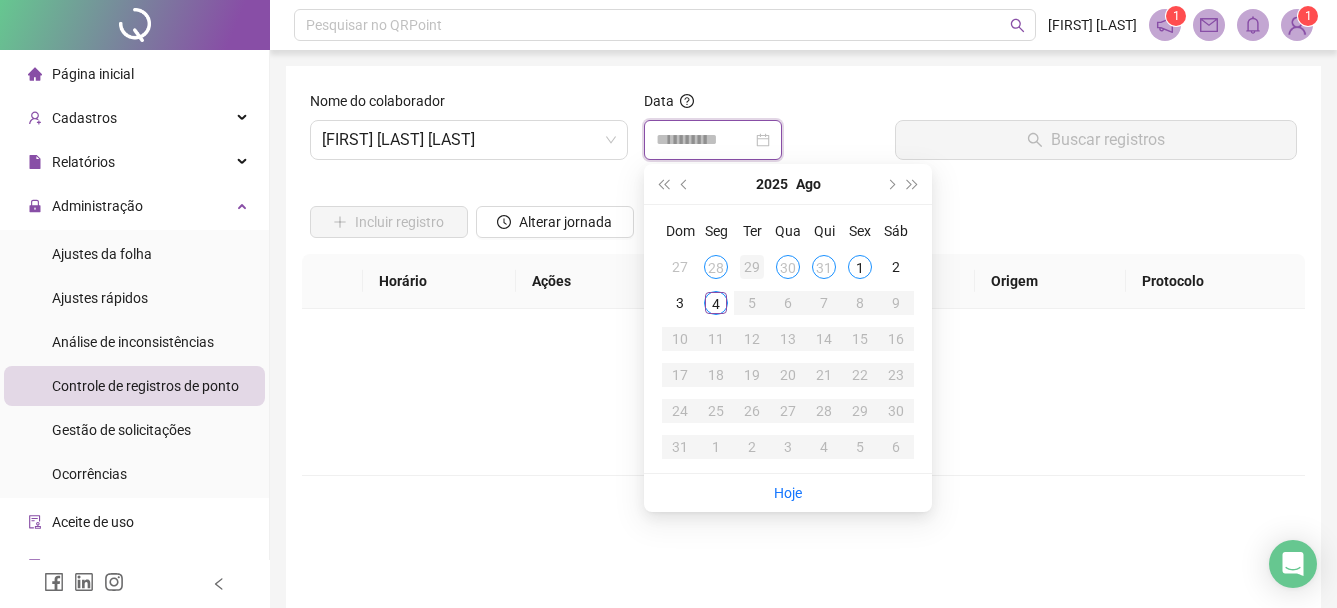 type on "**********" 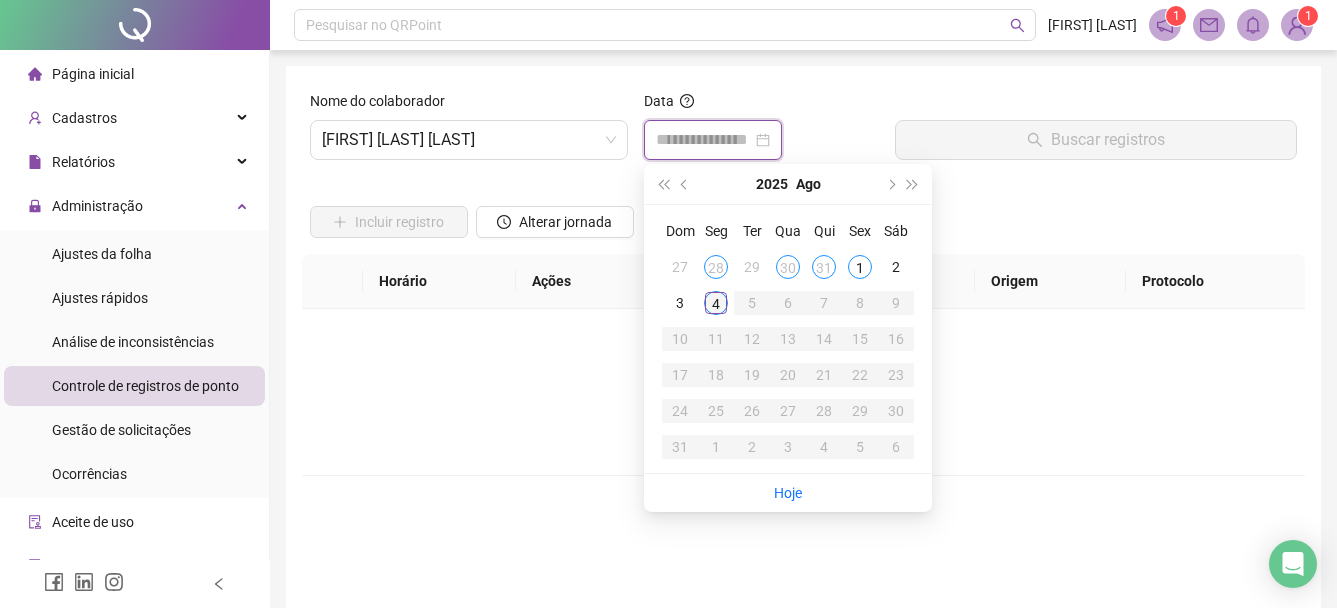 type on "**********" 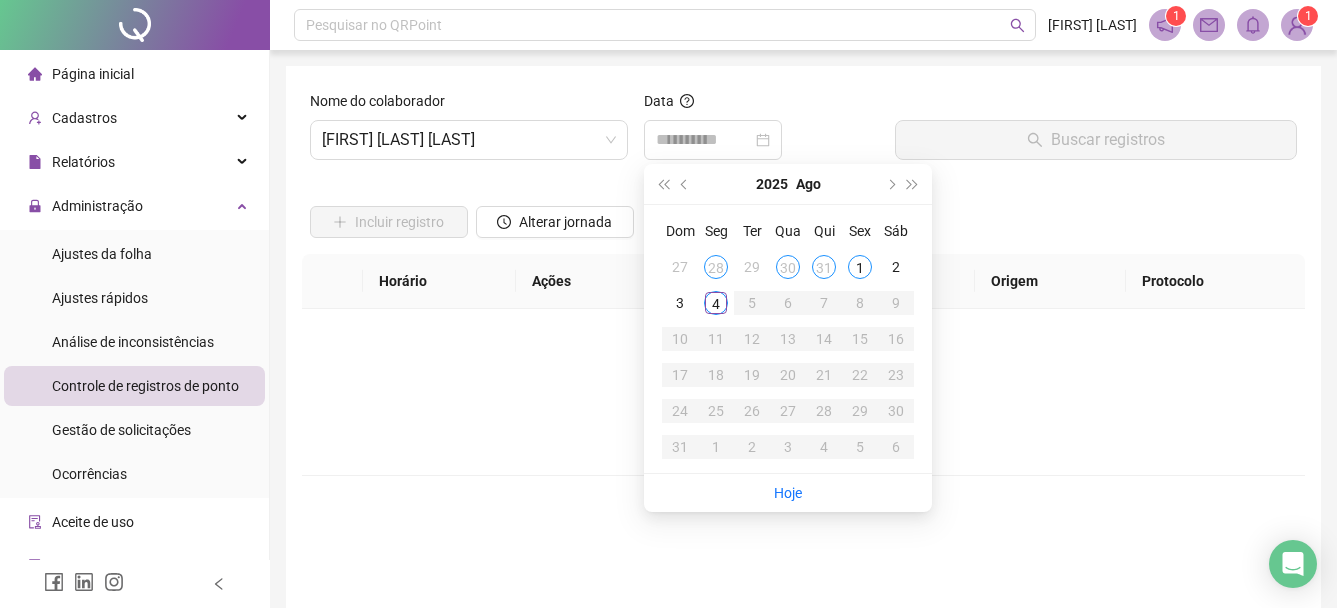 drag, startPoint x: 721, startPoint y: 302, endPoint x: 749, endPoint y: 285, distance: 32.75668 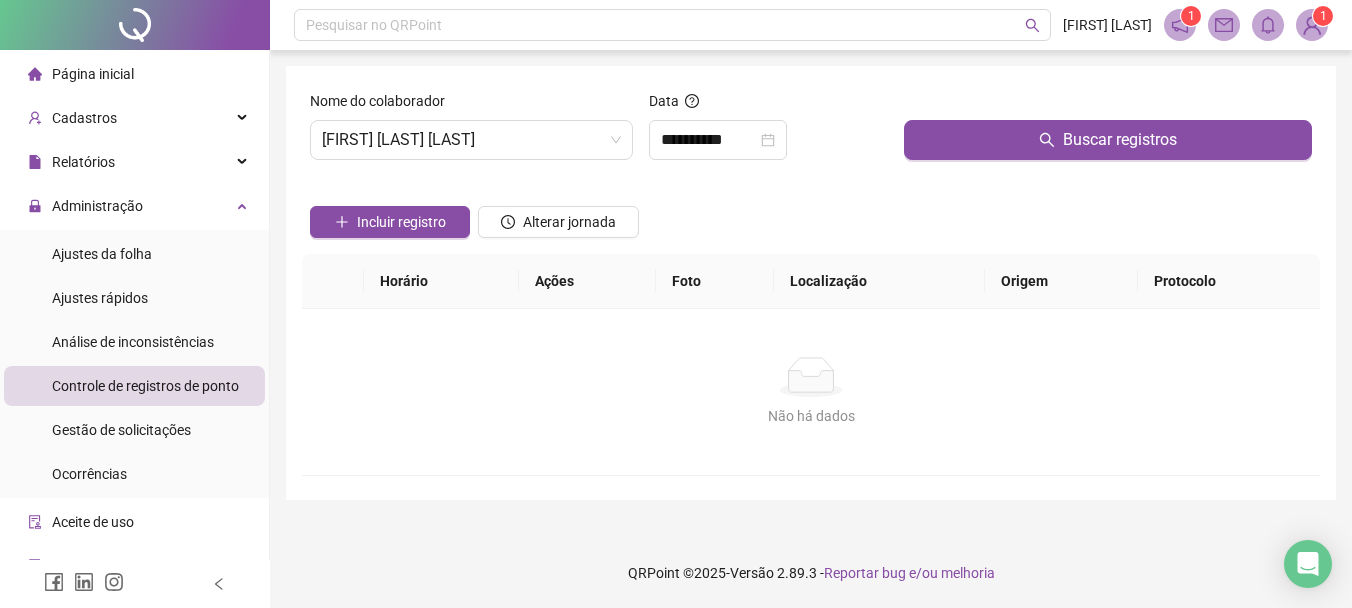 drag, startPoint x: 1054, startPoint y: 129, endPoint x: 710, endPoint y: 226, distance: 357.41434 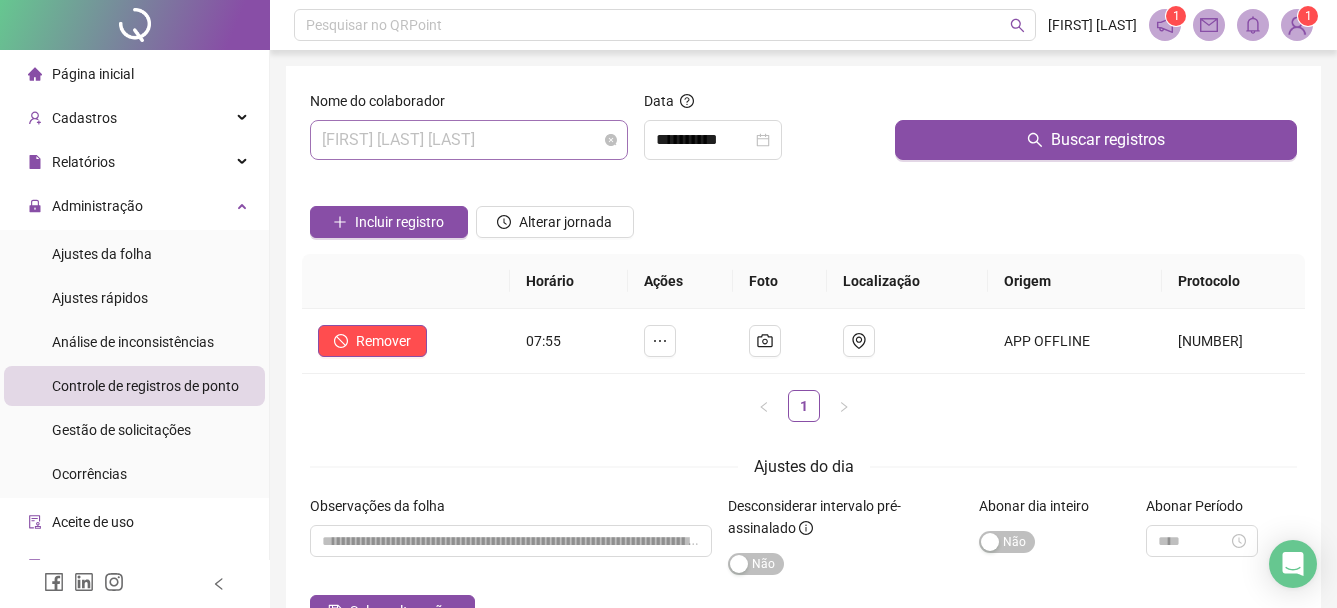 click on "[FIRST] [LAST] [LAST]" at bounding box center [469, 140] 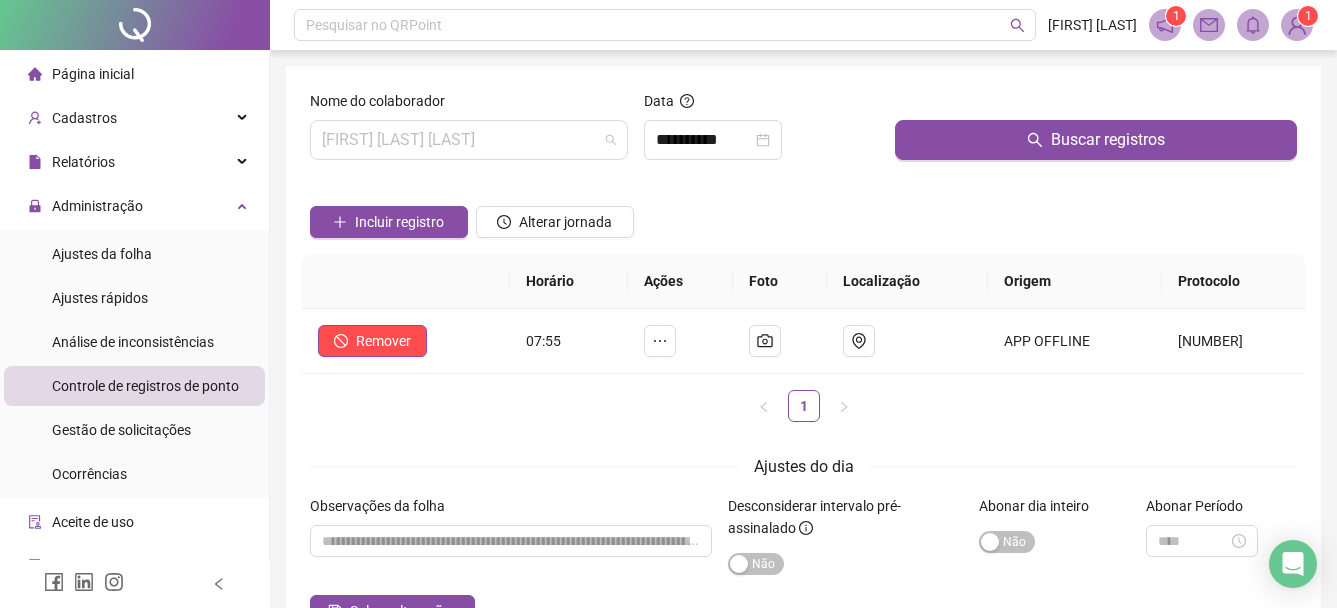click on "[FIRST] [LAST] [LAST]" at bounding box center [469, 140] 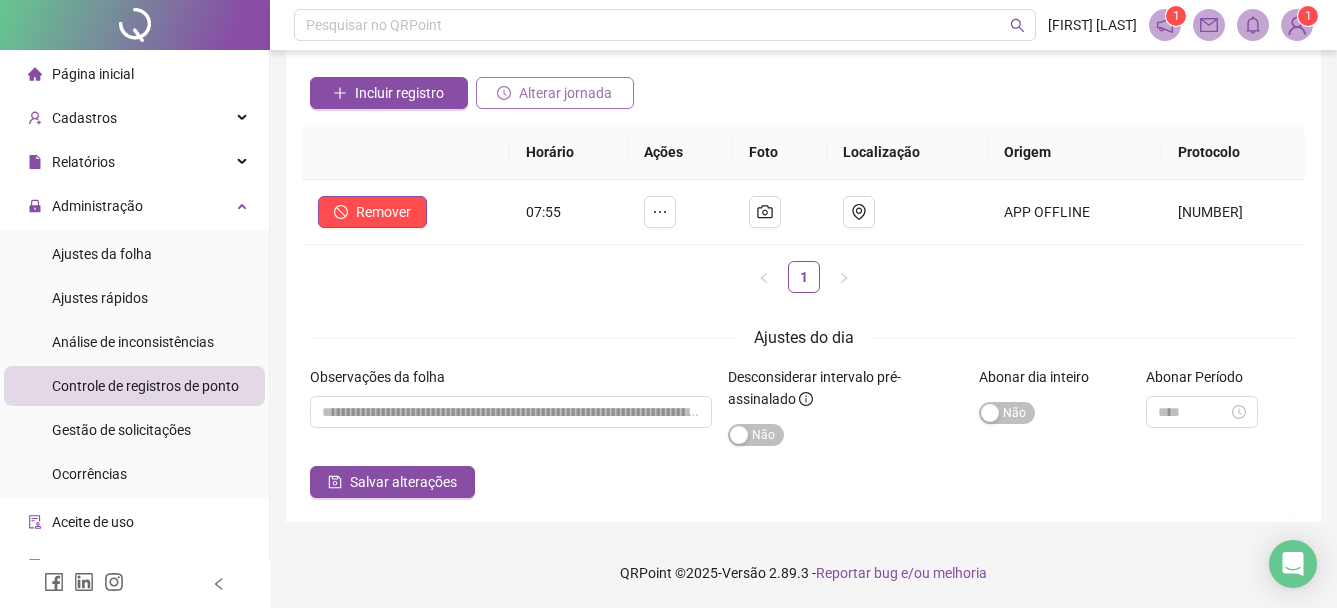 scroll, scrollTop: 0, scrollLeft: 0, axis: both 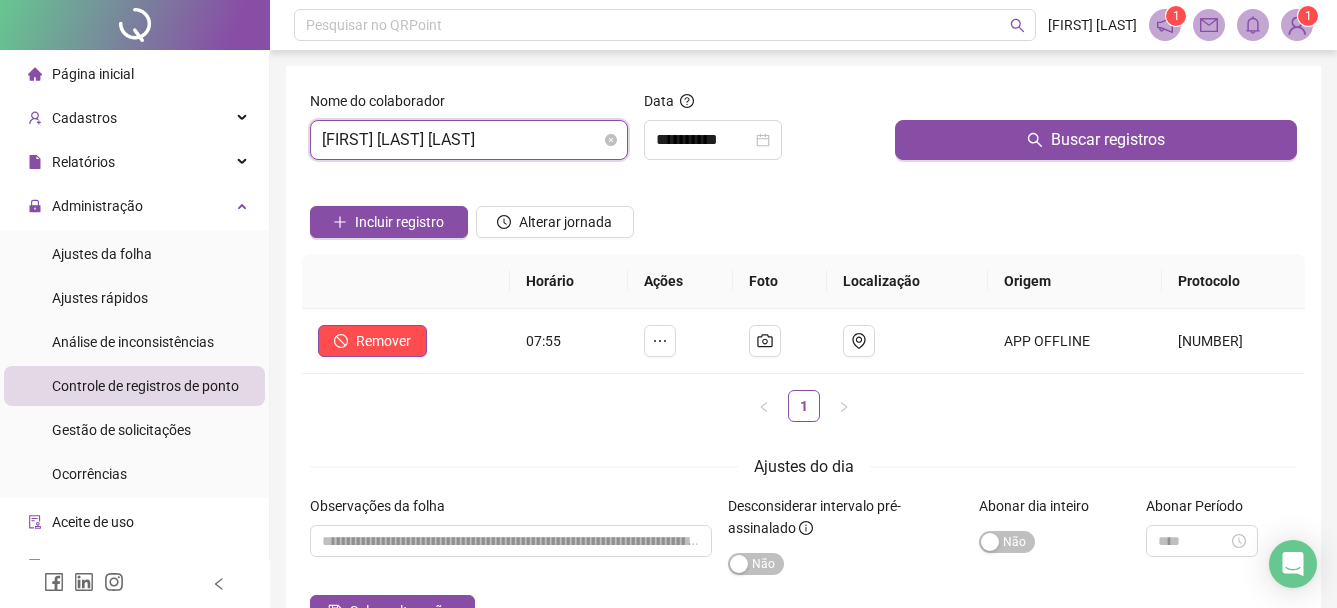 click on "[FIRST] [LAST] [LAST]" at bounding box center [469, 140] 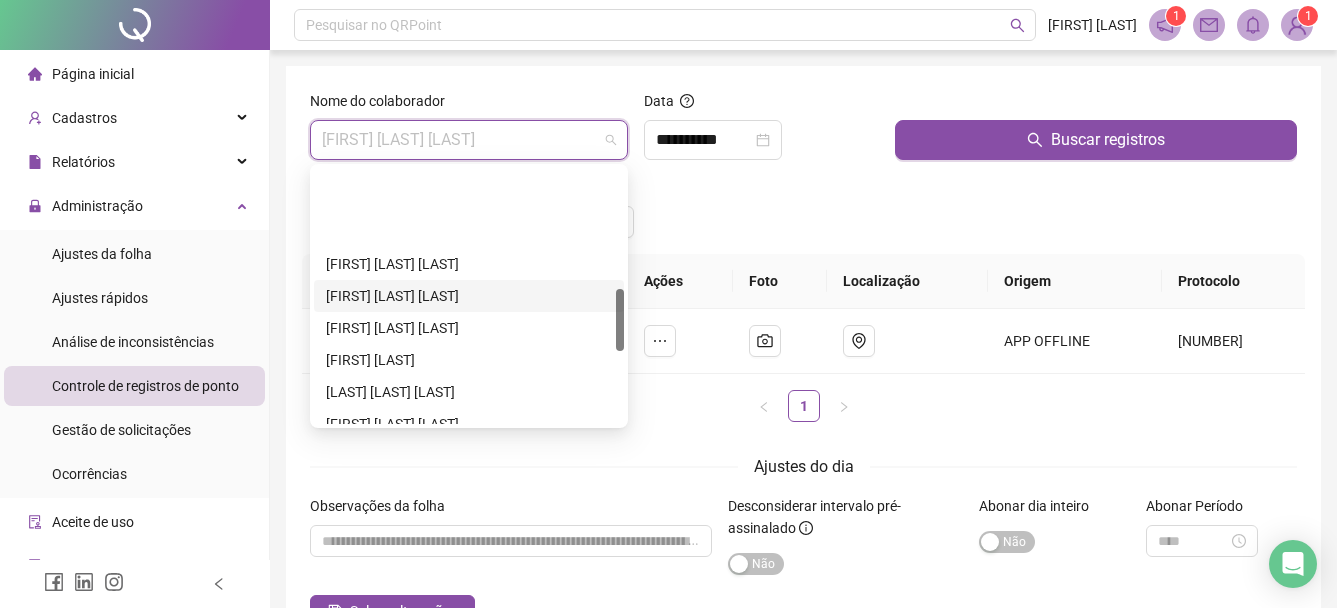 scroll, scrollTop: 500, scrollLeft: 0, axis: vertical 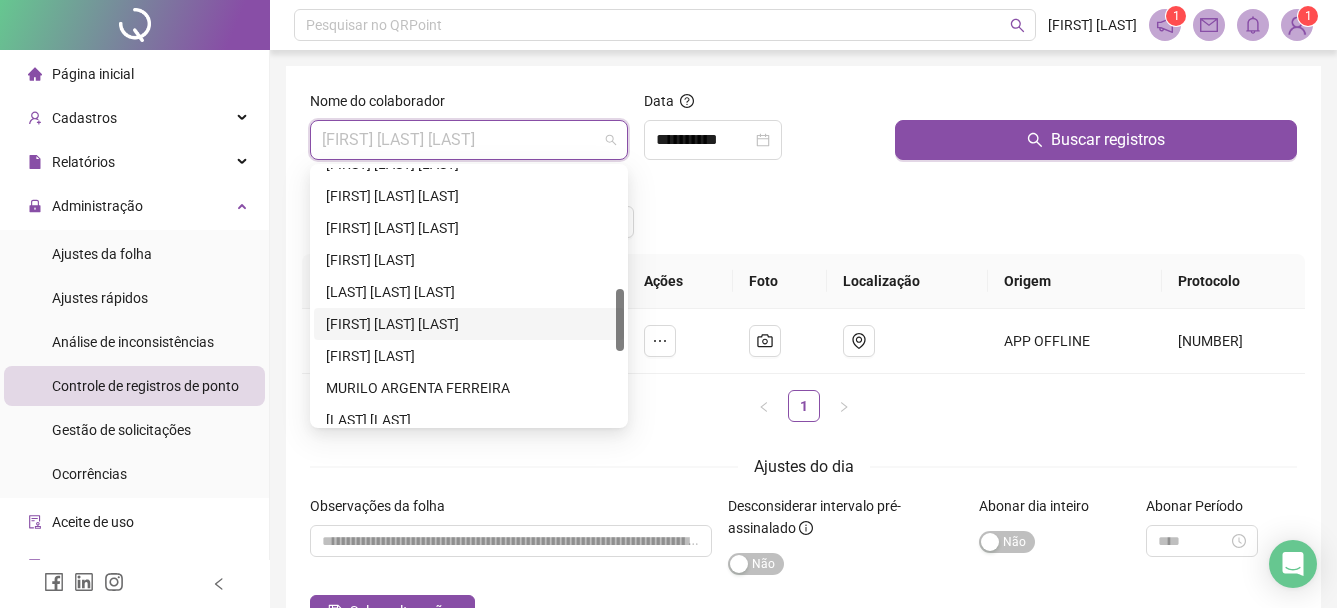 click on "[FIRST] [LAST] [LAST]" at bounding box center (469, 324) 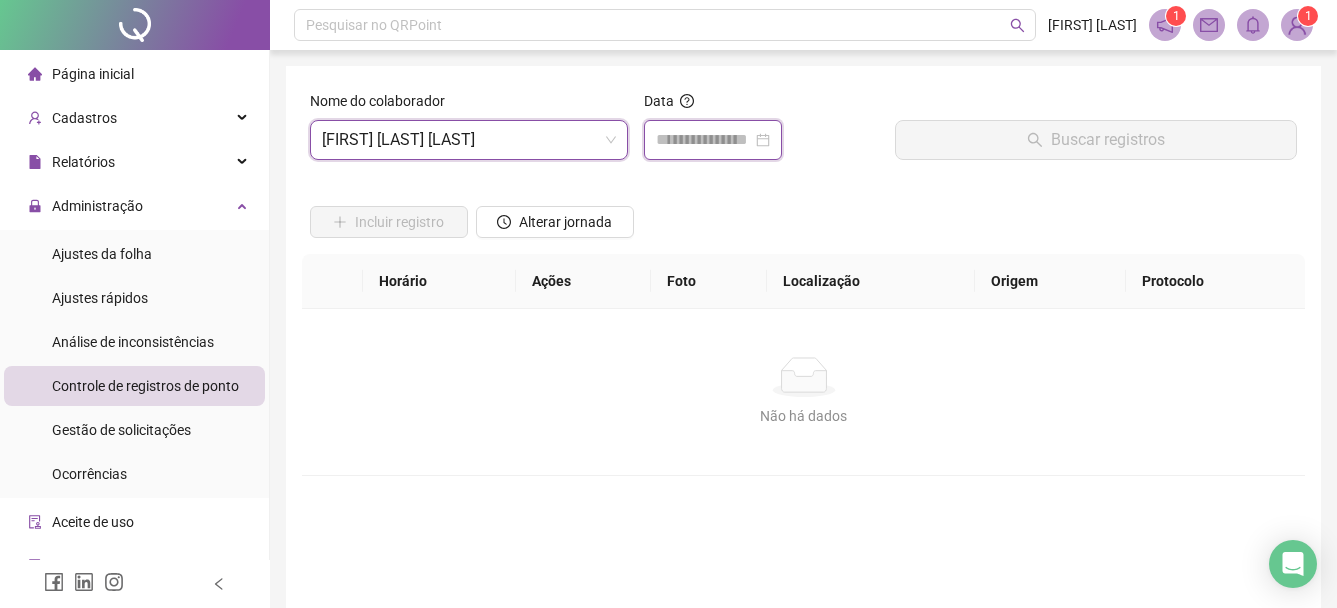 click at bounding box center (704, 140) 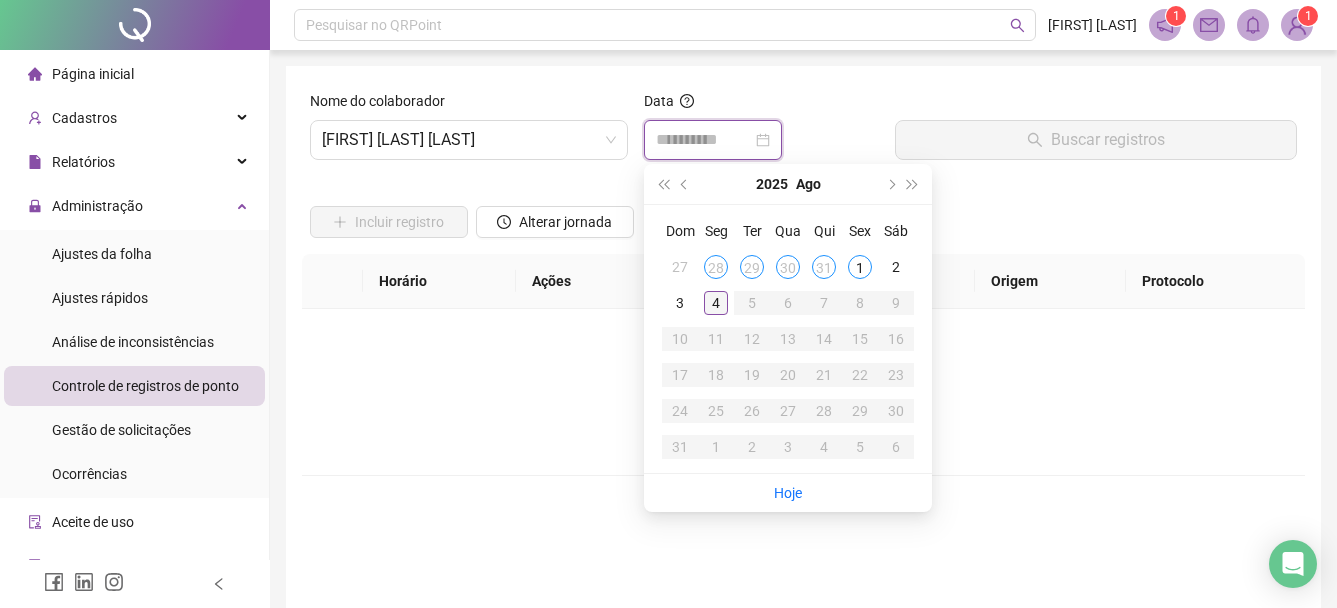 type on "**********" 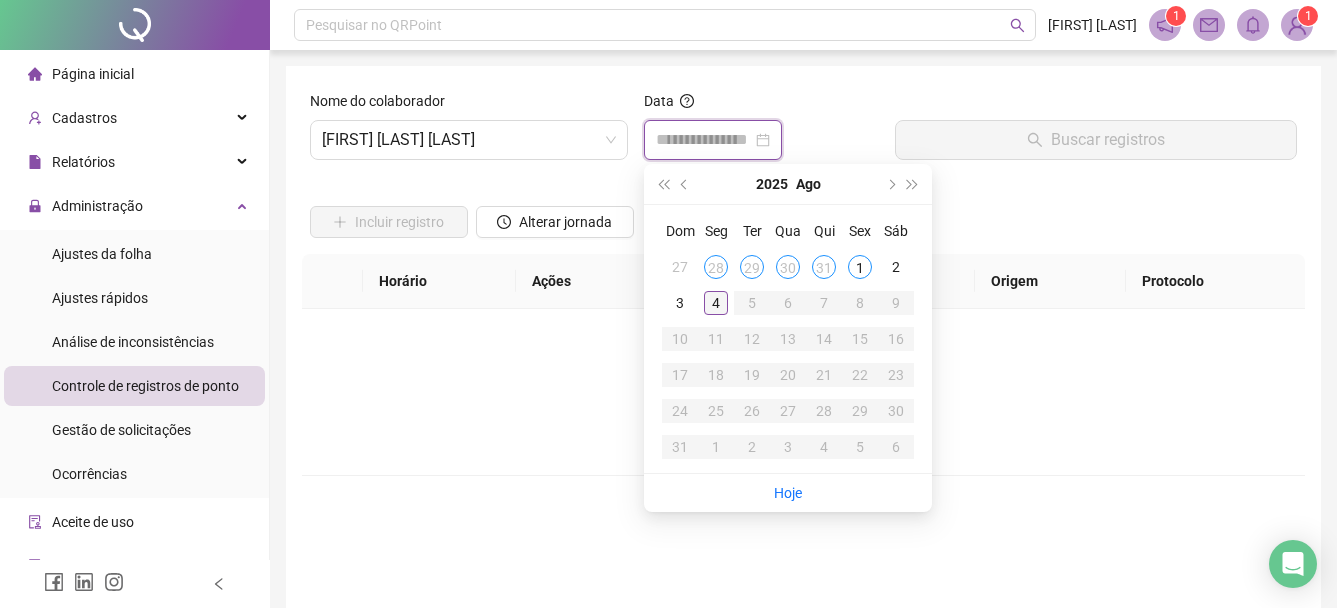 type on "**********" 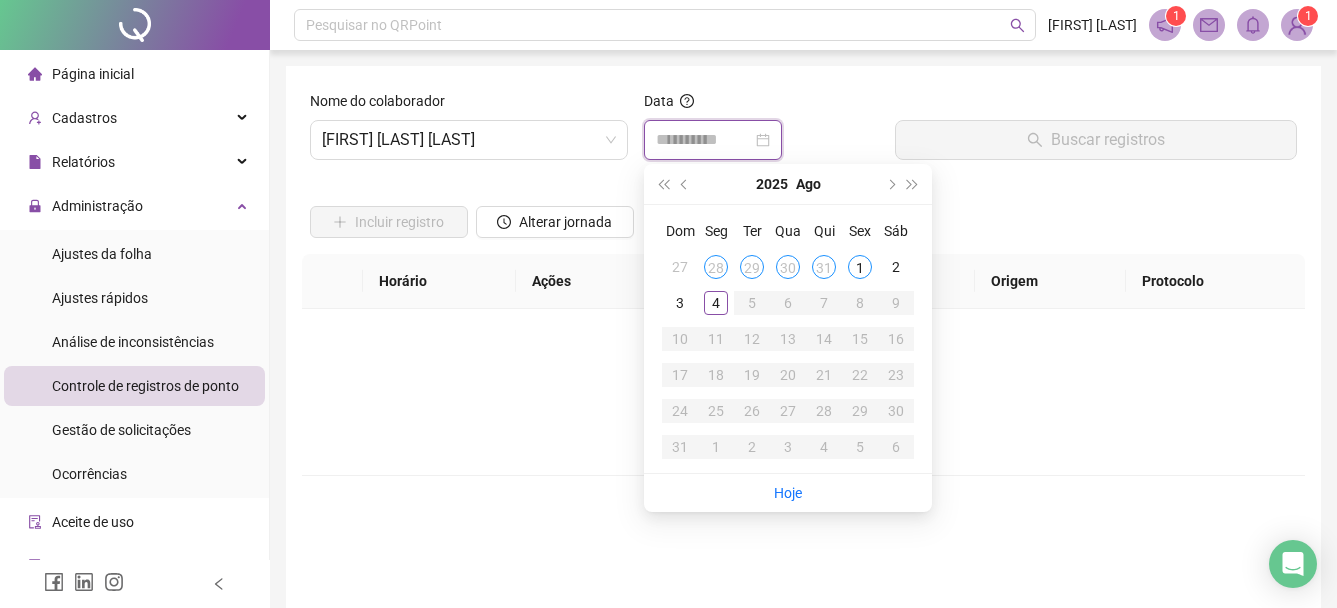 type on "**********" 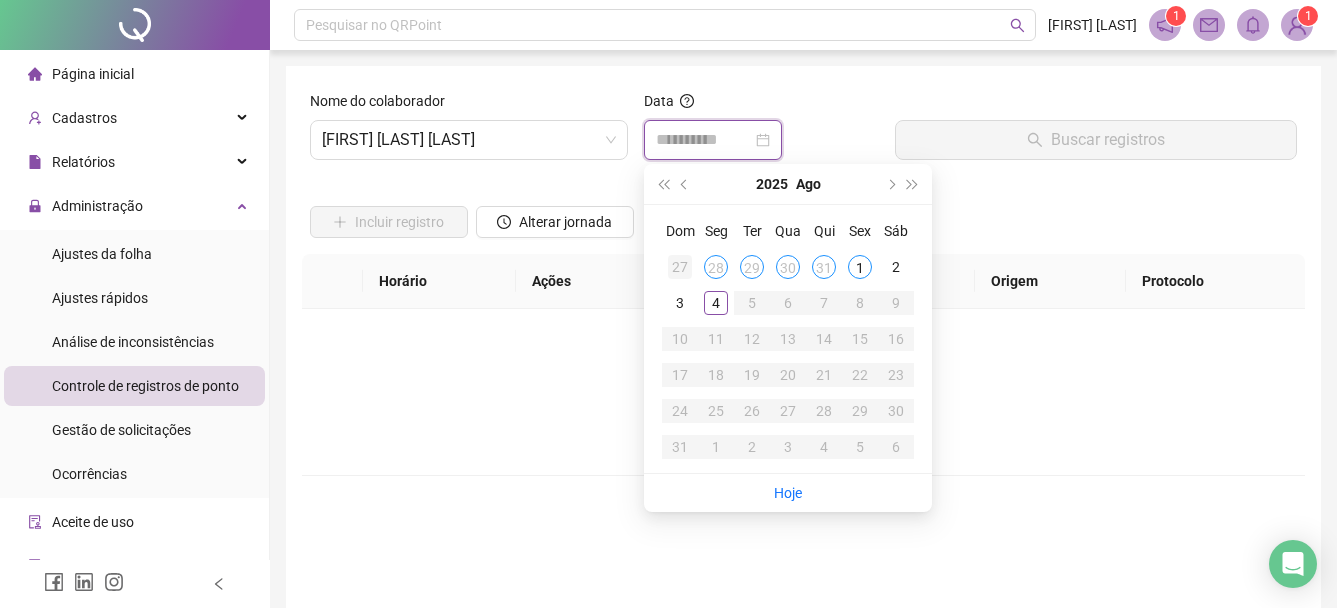 type on "**********" 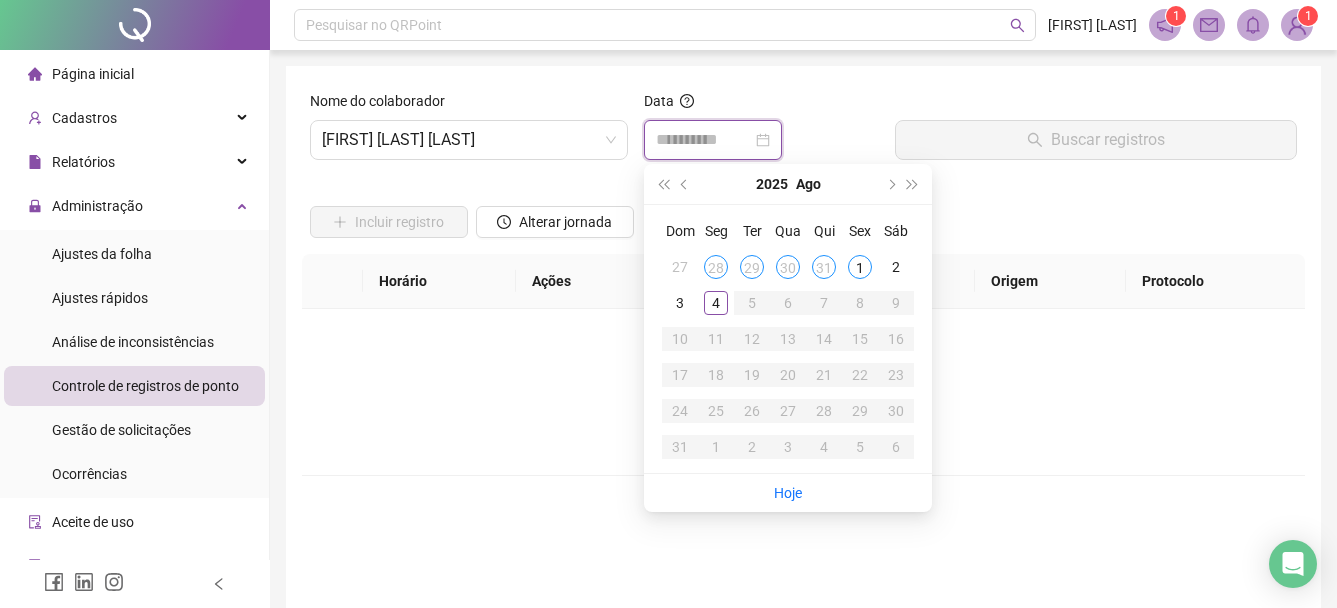 type 